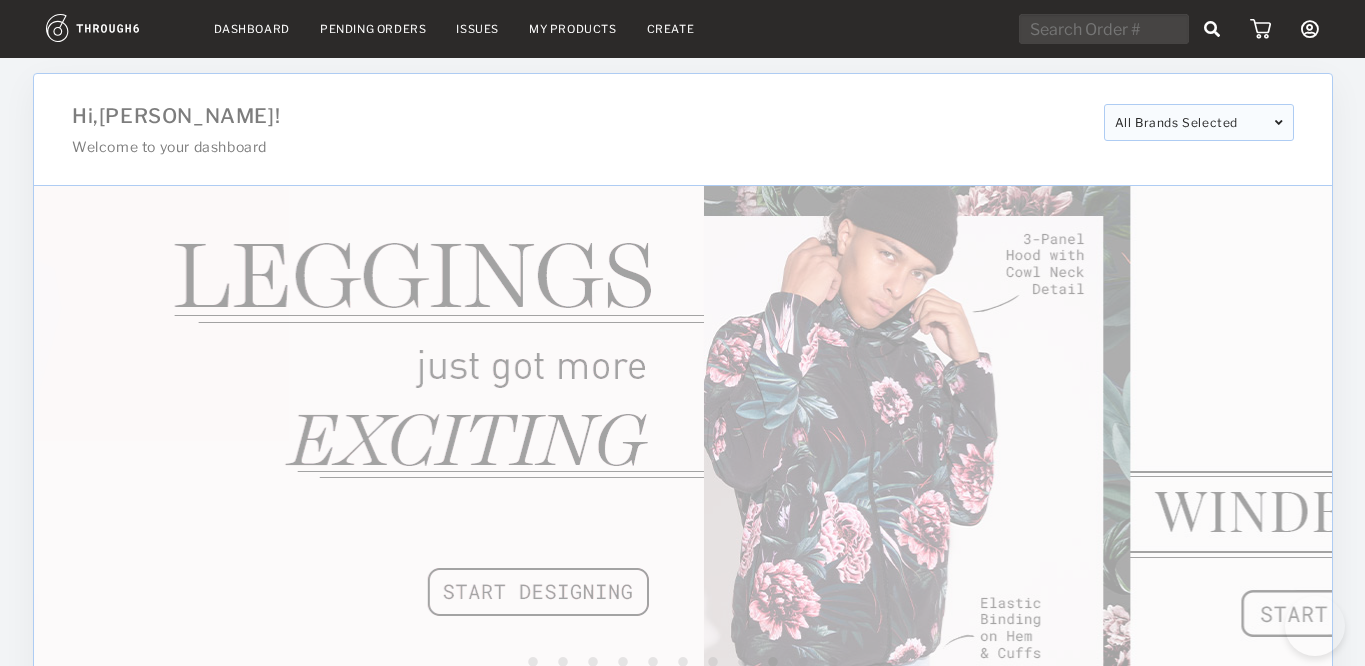 select on "6" 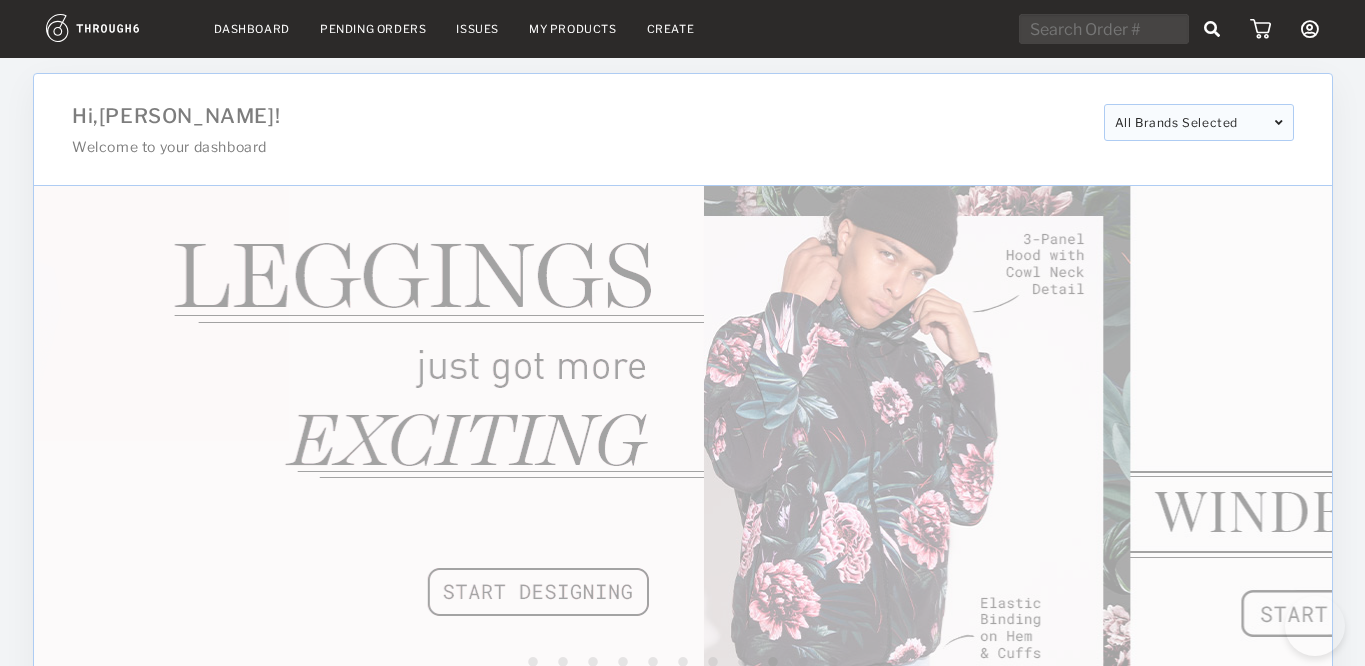 select on "2025" 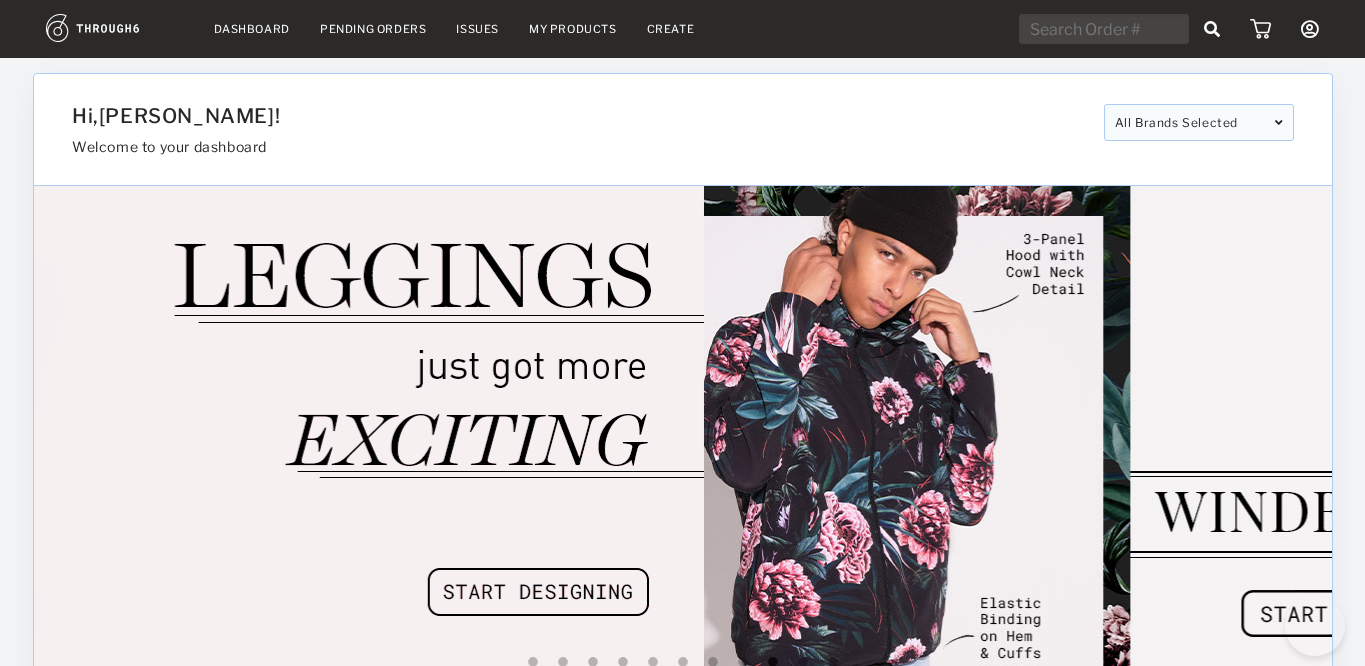 scroll, scrollTop: 920, scrollLeft: 0, axis: vertical 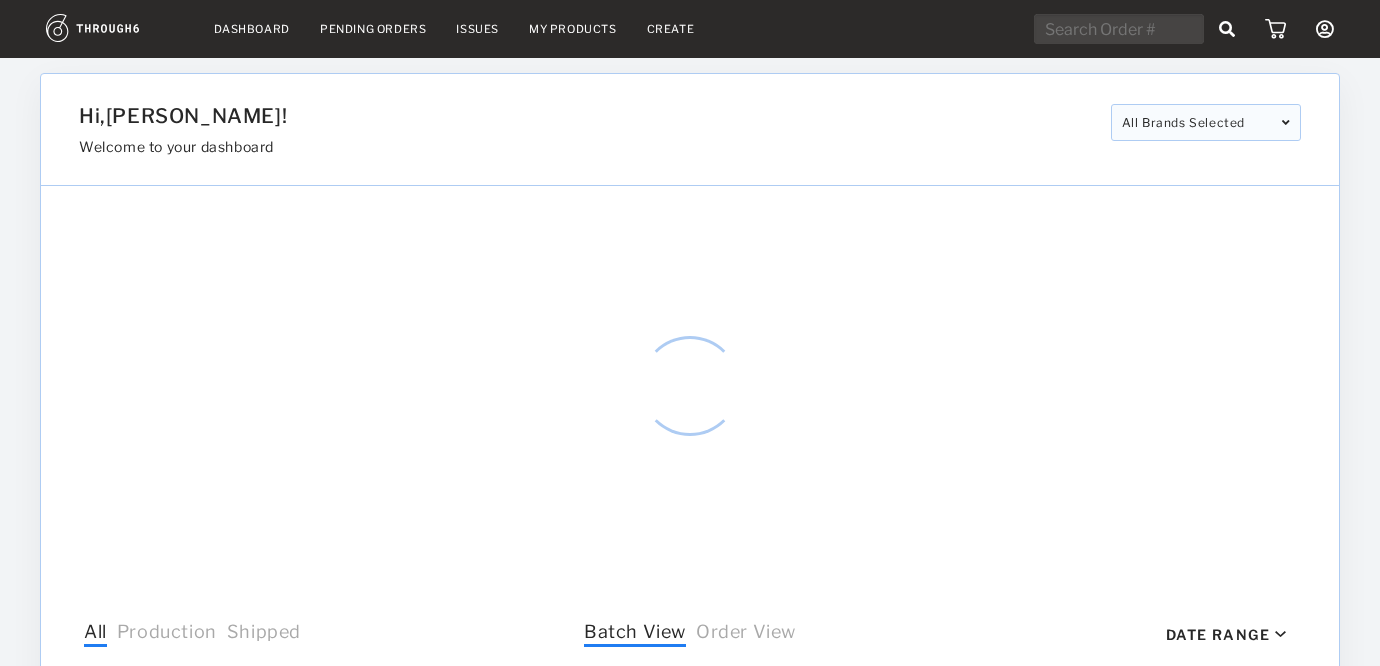 select on "6" 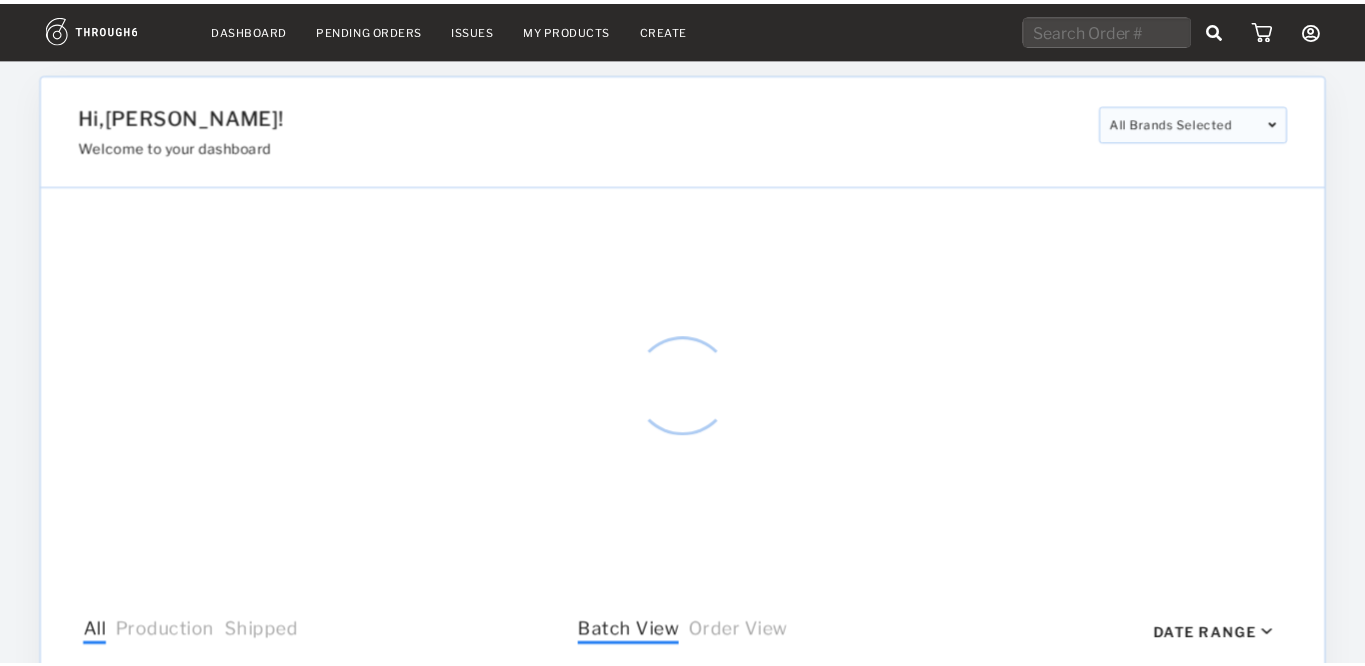 scroll, scrollTop: 0, scrollLeft: 0, axis: both 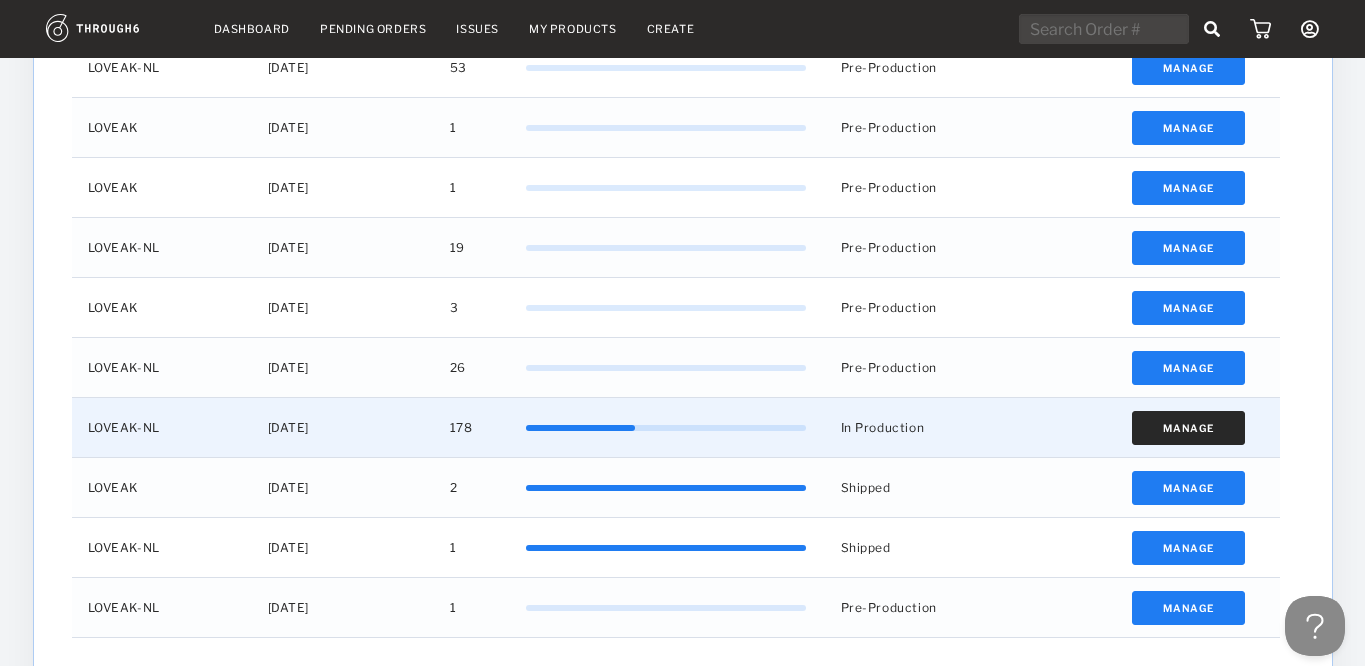 click on "Manage" at bounding box center (1188, 428) 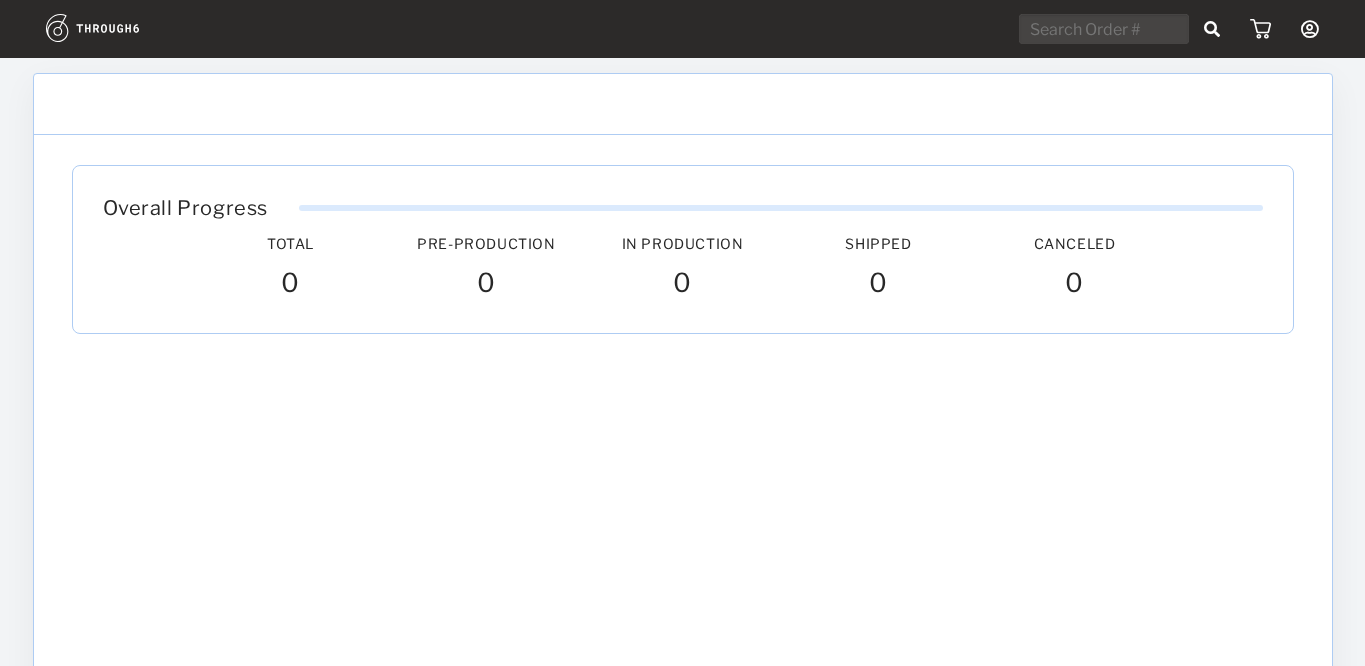 scroll, scrollTop: 0, scrollLeft: 0, axis: both 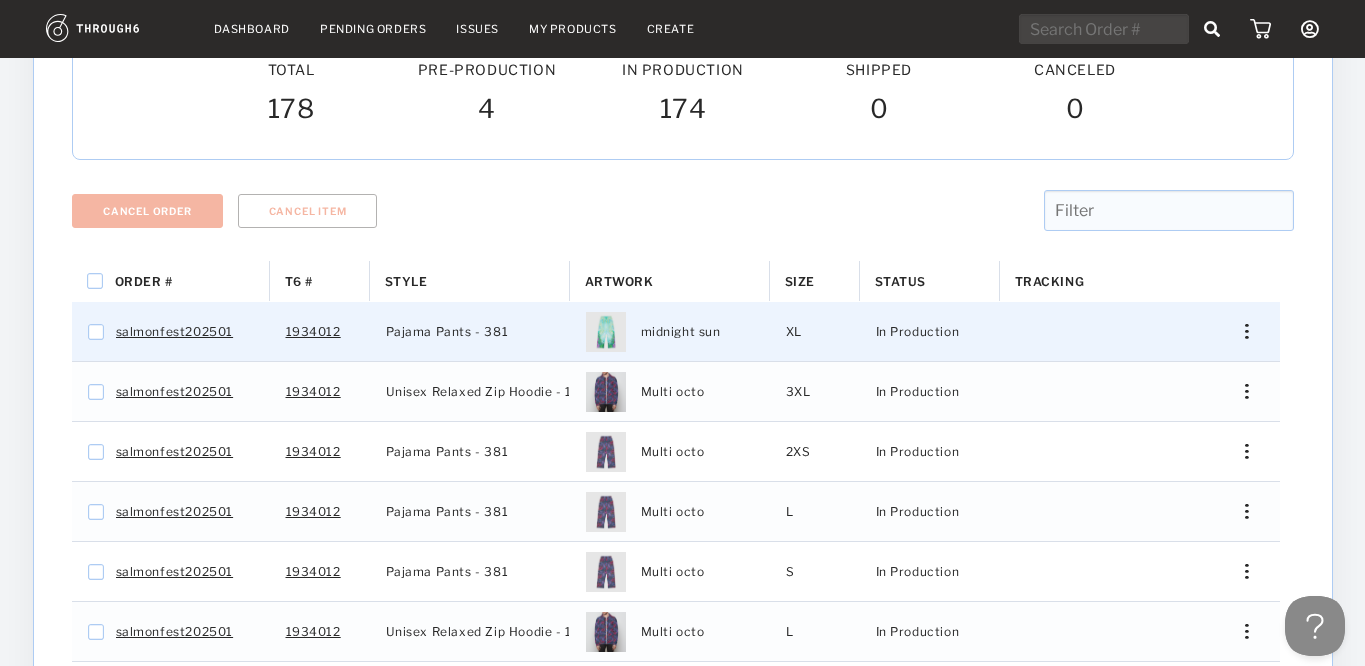 click at bounding box center (1246, 331) 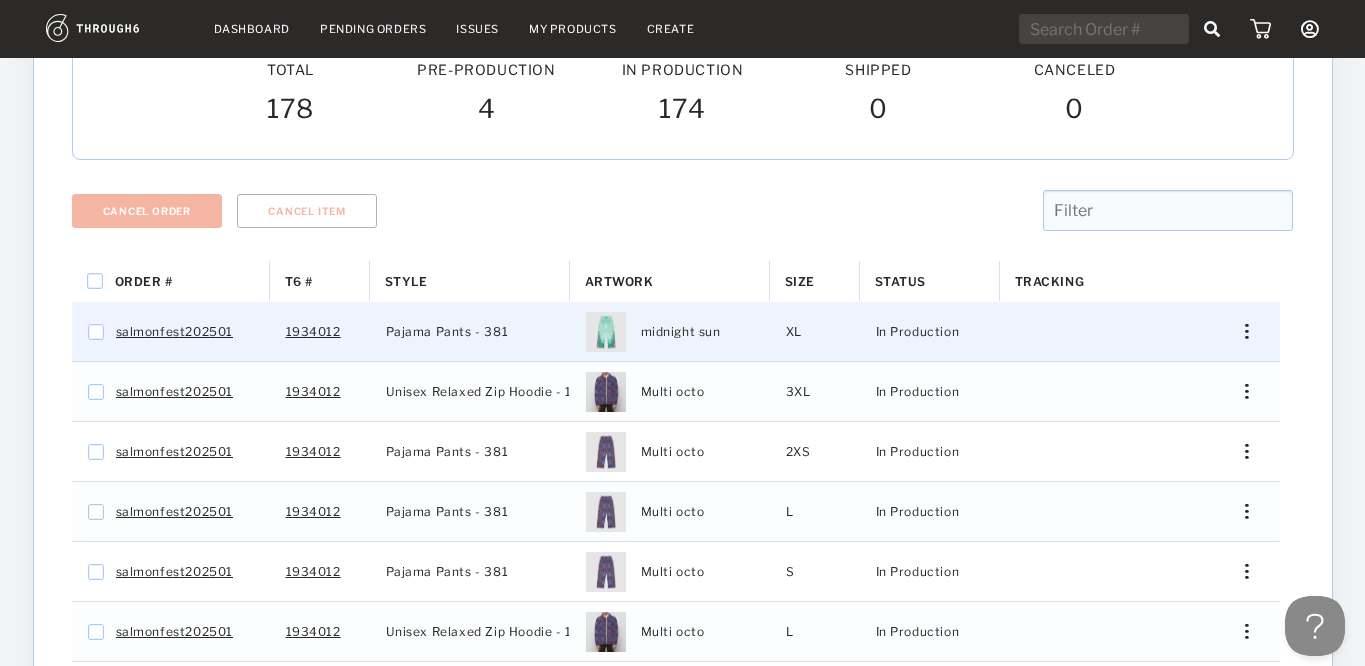 click at bounding box center [1246, 331] 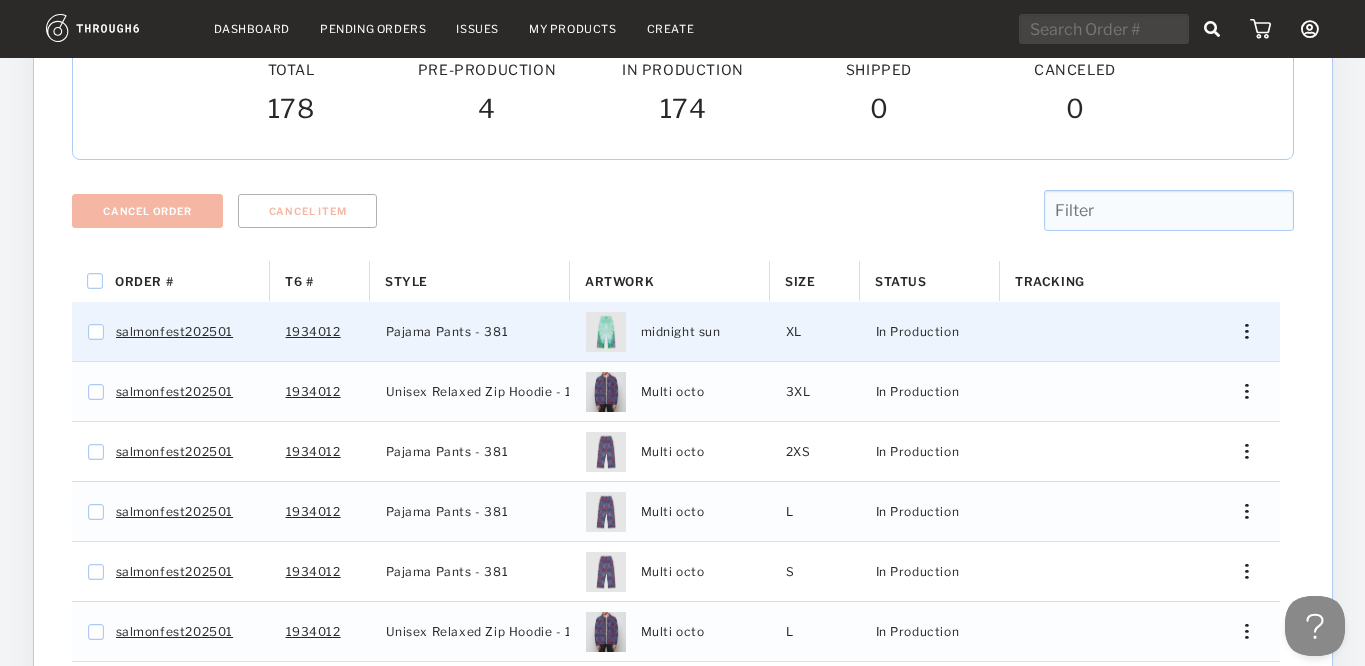 click at bounding box center (1246, 331) 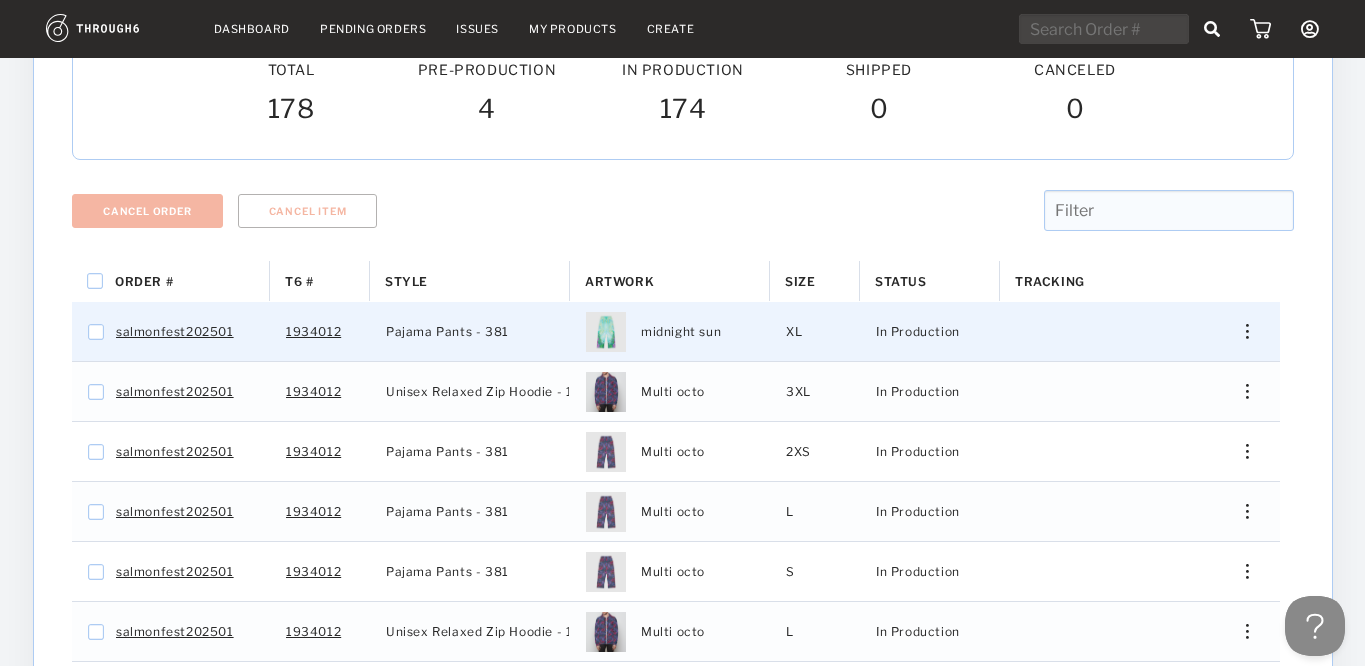 click at bounding box center [1239, 331] 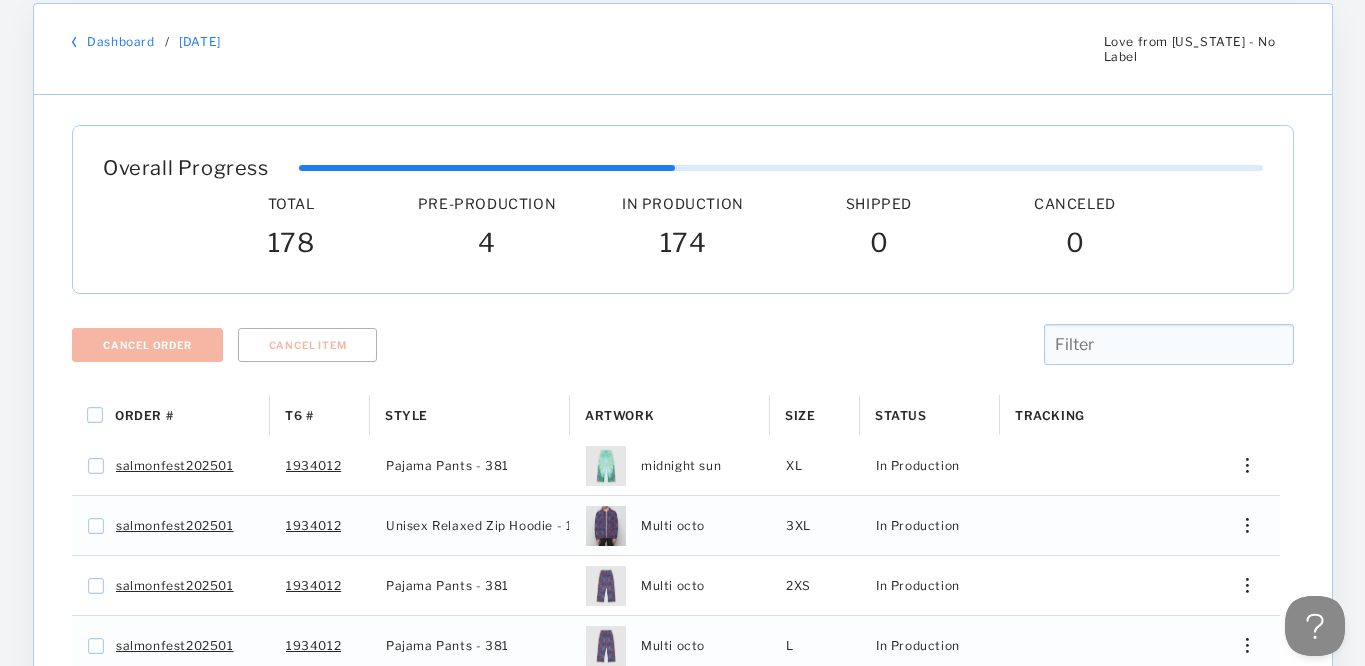 scroll, scrollTop: 0, scrollLeft: 0, axis: both 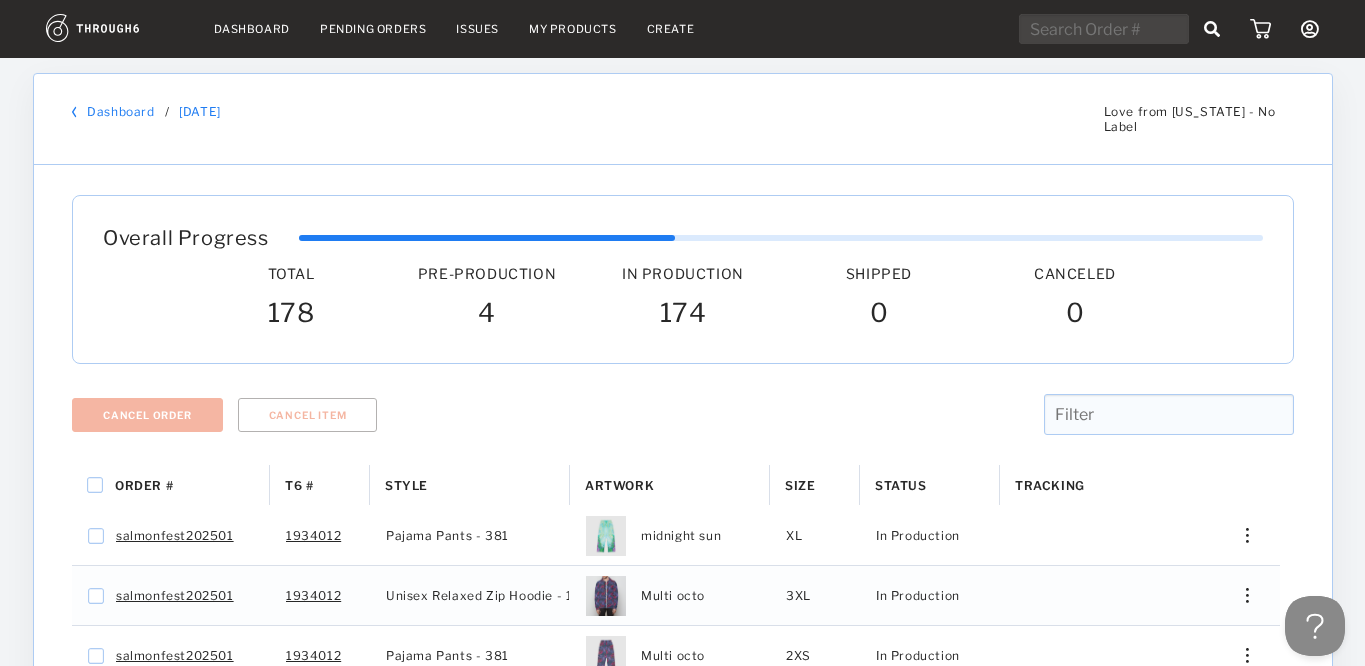 click on "Cancel Order Cancel Item" at bounding box center [683, 429] 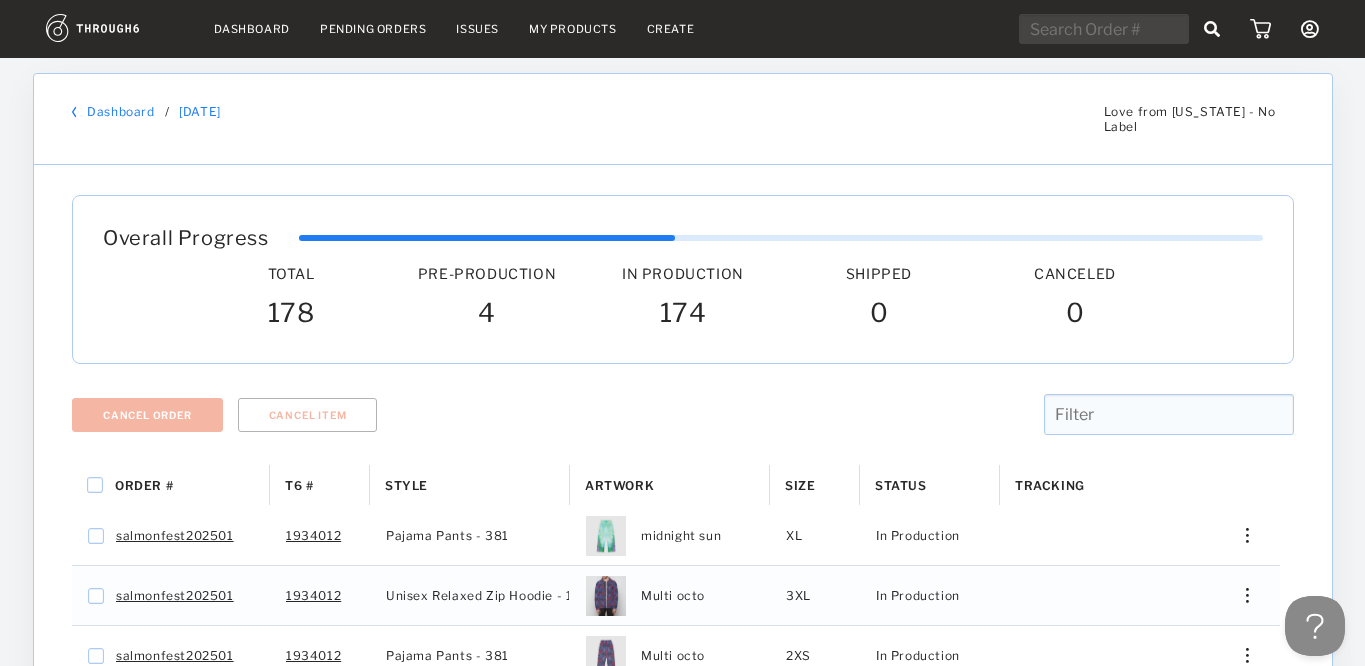 click on "[DATE]" at bounding box center [200, 111] 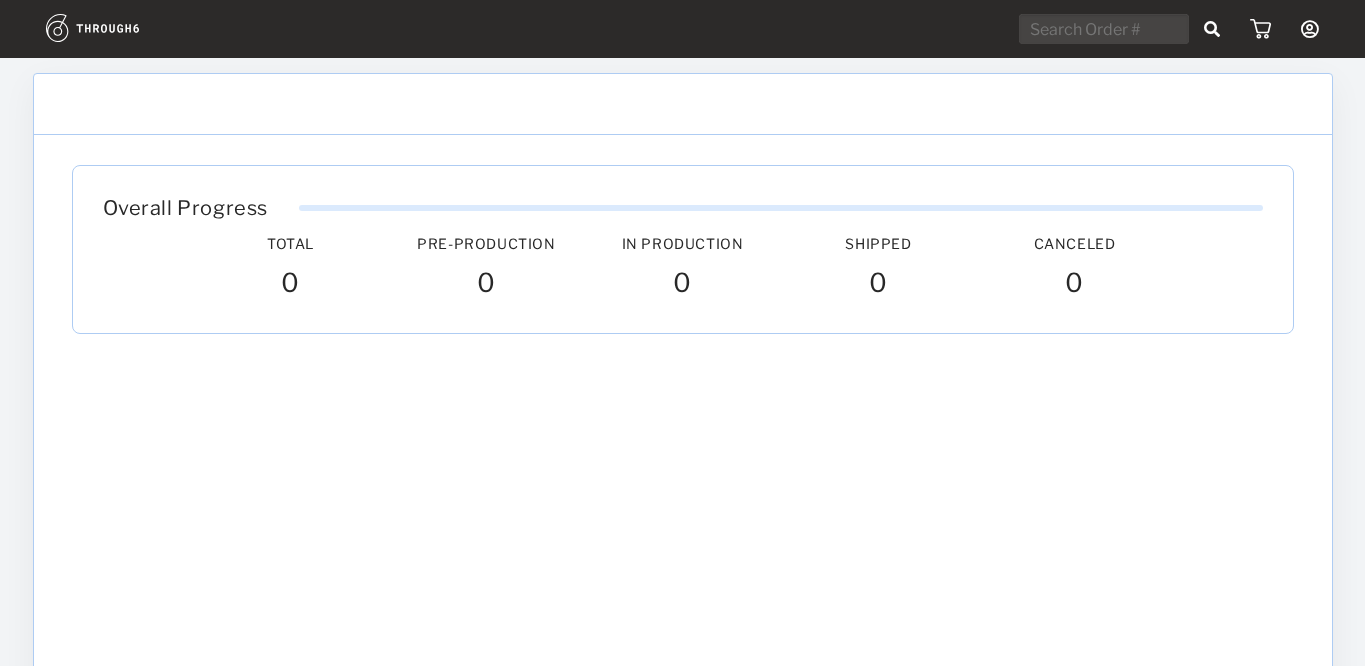 scroll, scrollTop: 0, scrollLeft: 0, axis: both 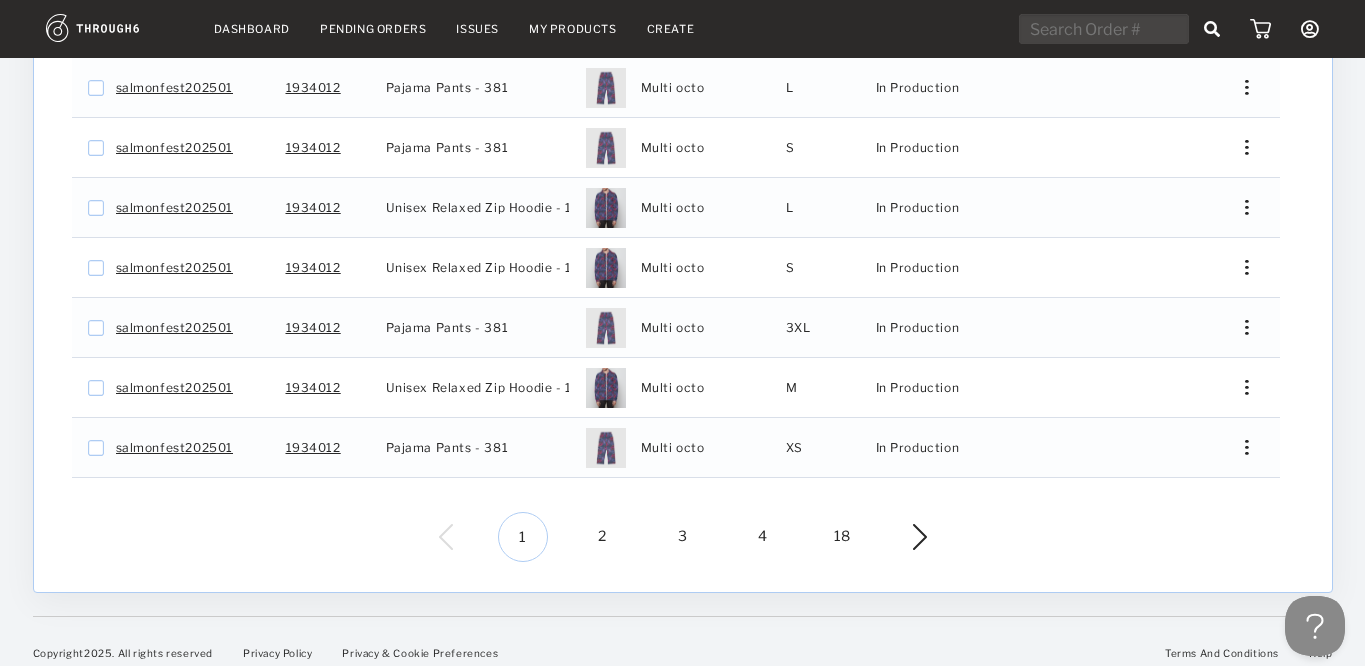 click on "18" at bounding box center (843, 537) 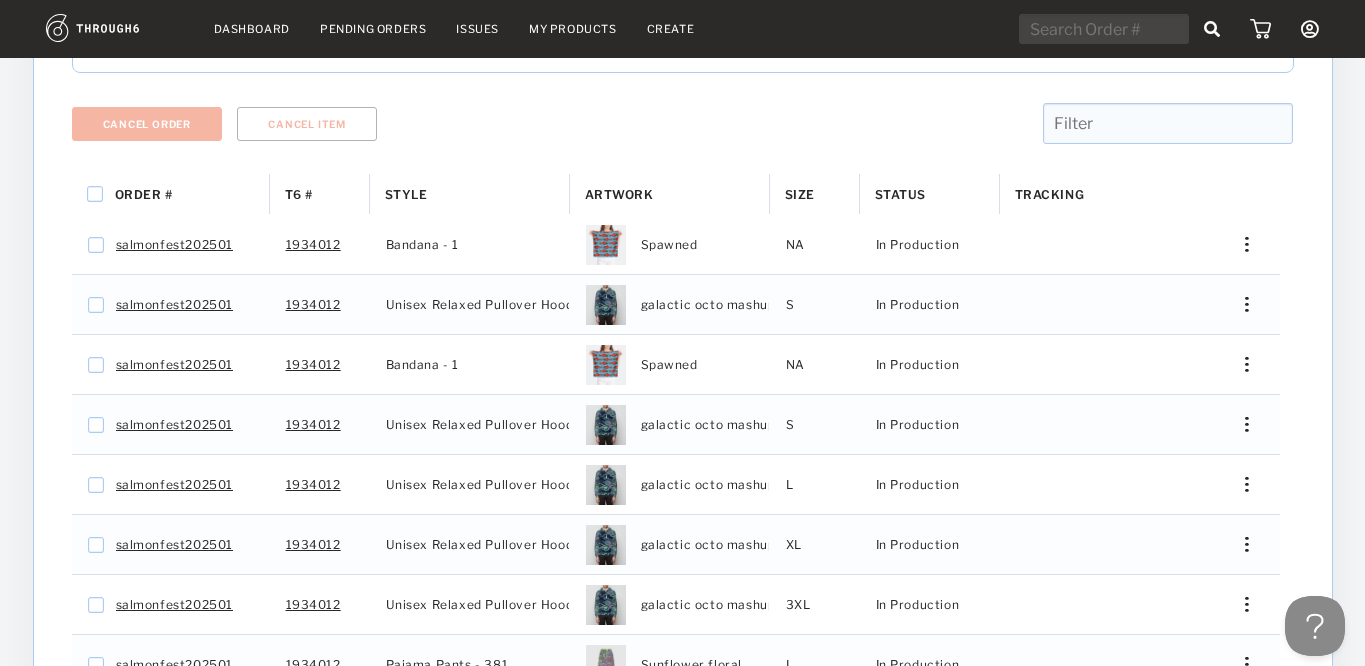 scroll, scrollTop: 0, scrollLeft: 0, axis: both 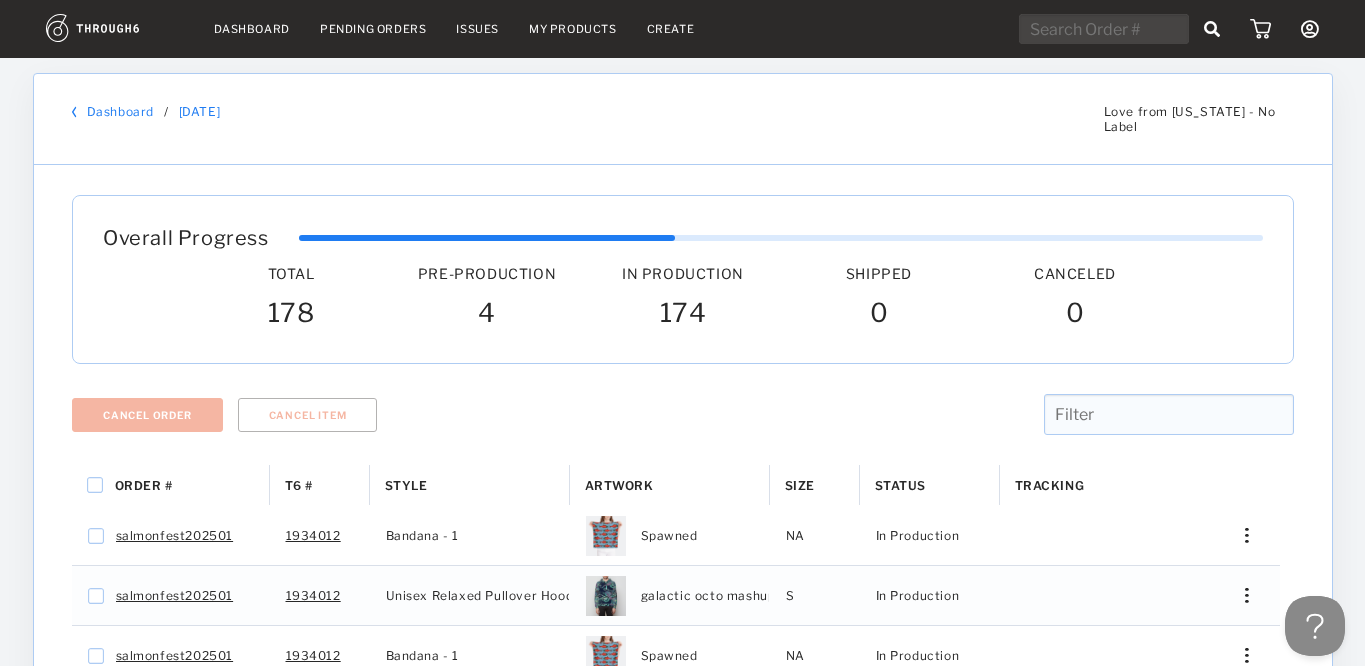 click on "Status" at bounding box center [930, 485] 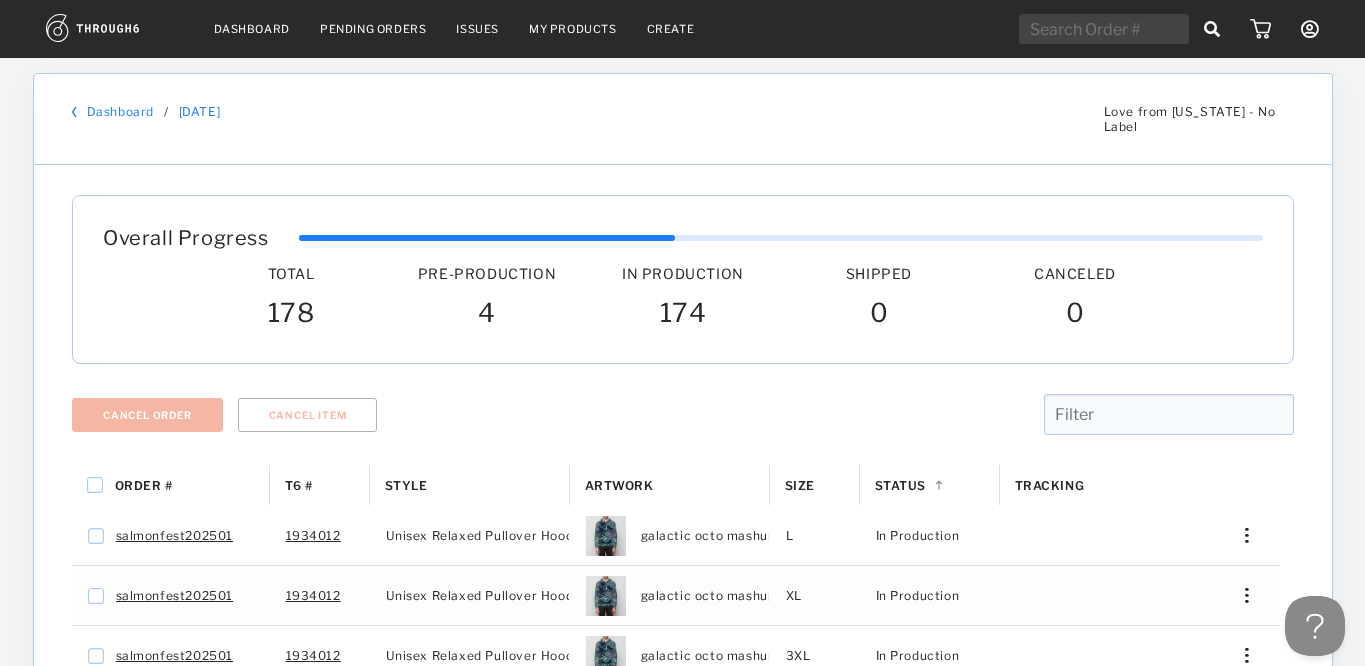 click on "Status
1" at bounding box center (930, 485) 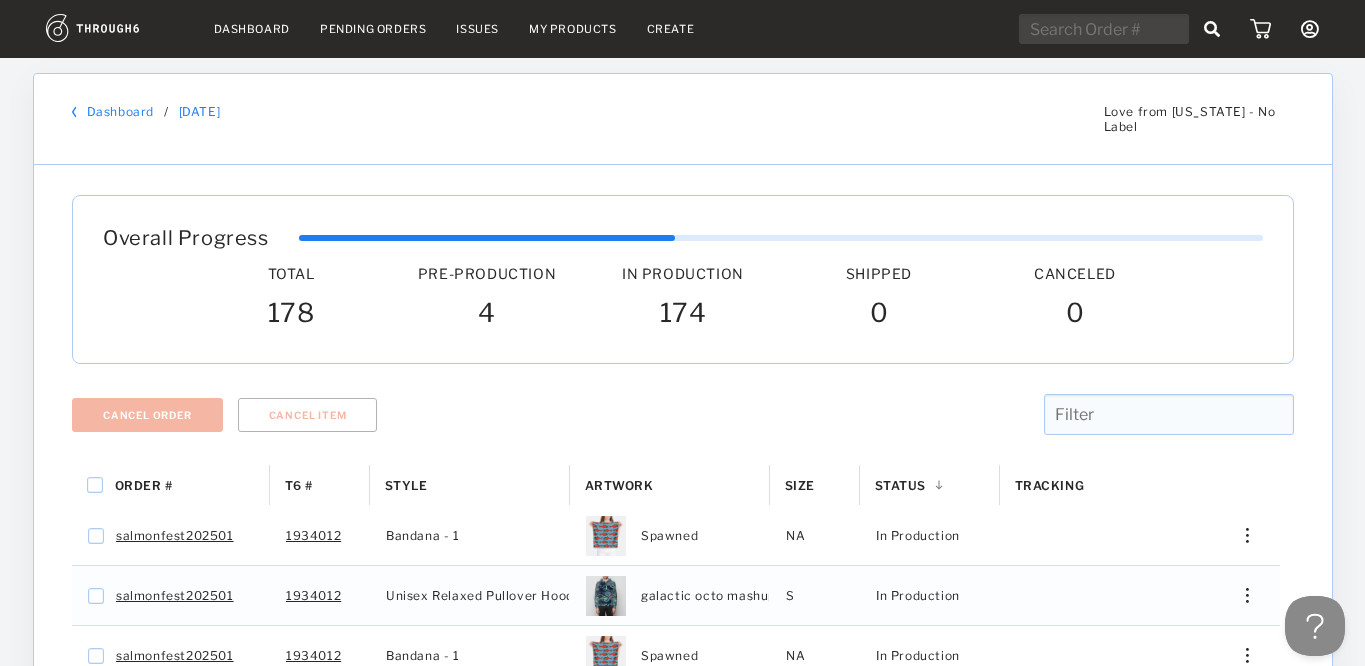 click on "Status
1" at bounding box center [930, 485] 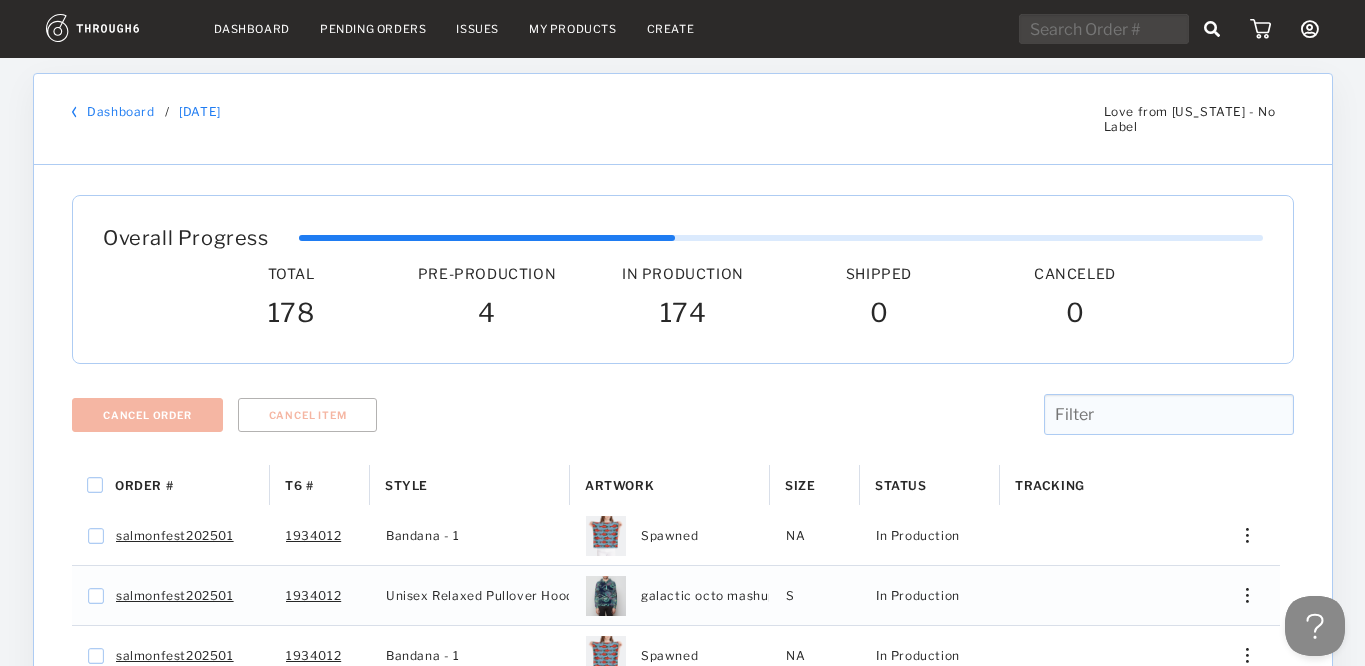 click on "Status" at bounding box center [901, 485] 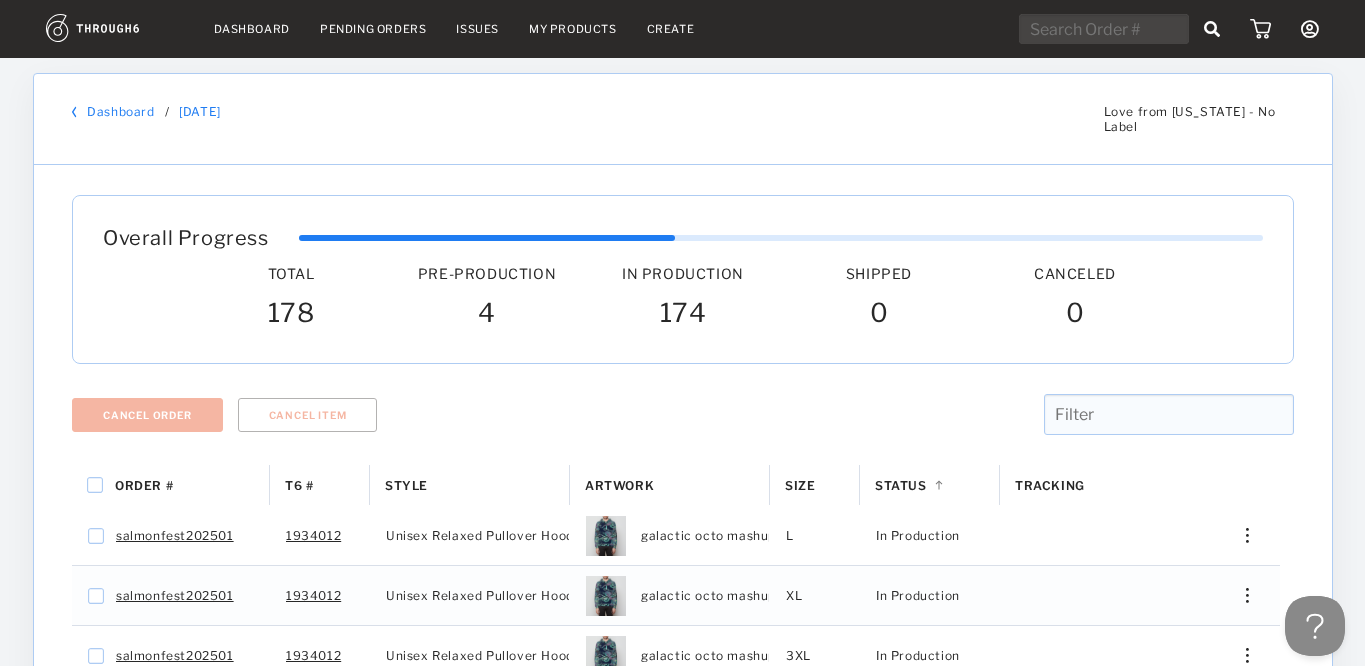 click on "Status" at bounding box center [901, 485] 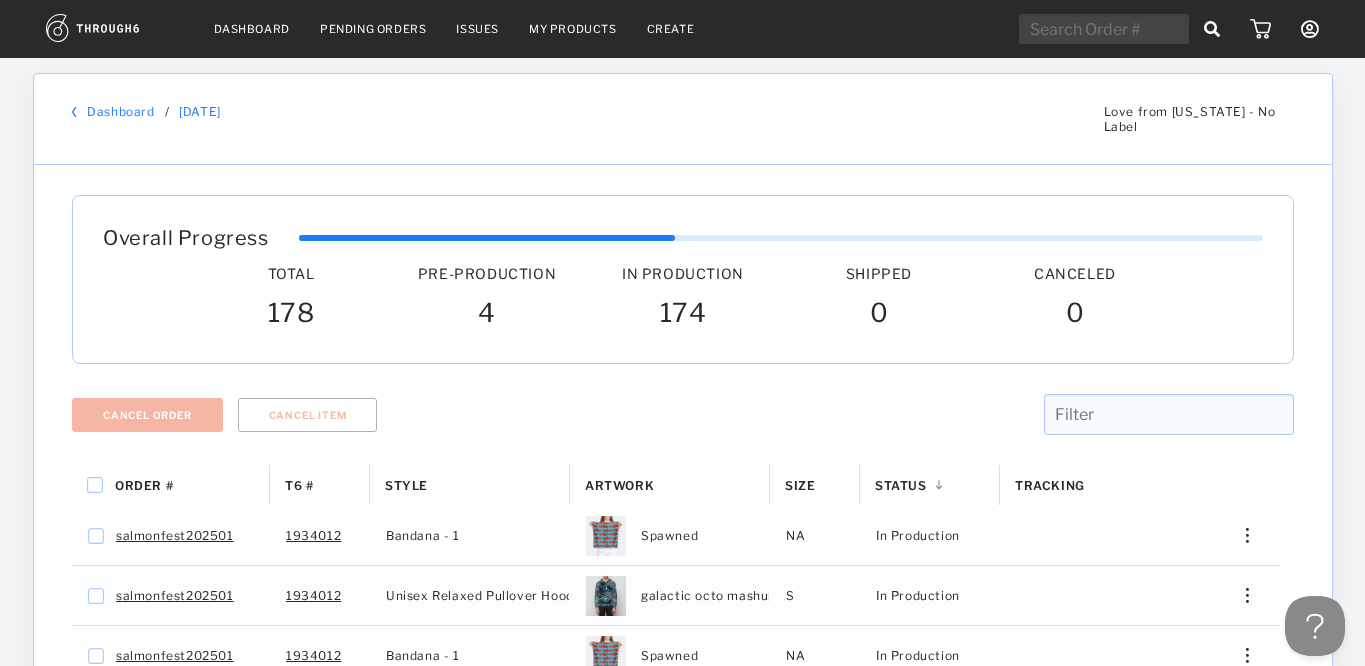 click on "Status" at bounding box center (901, 485) 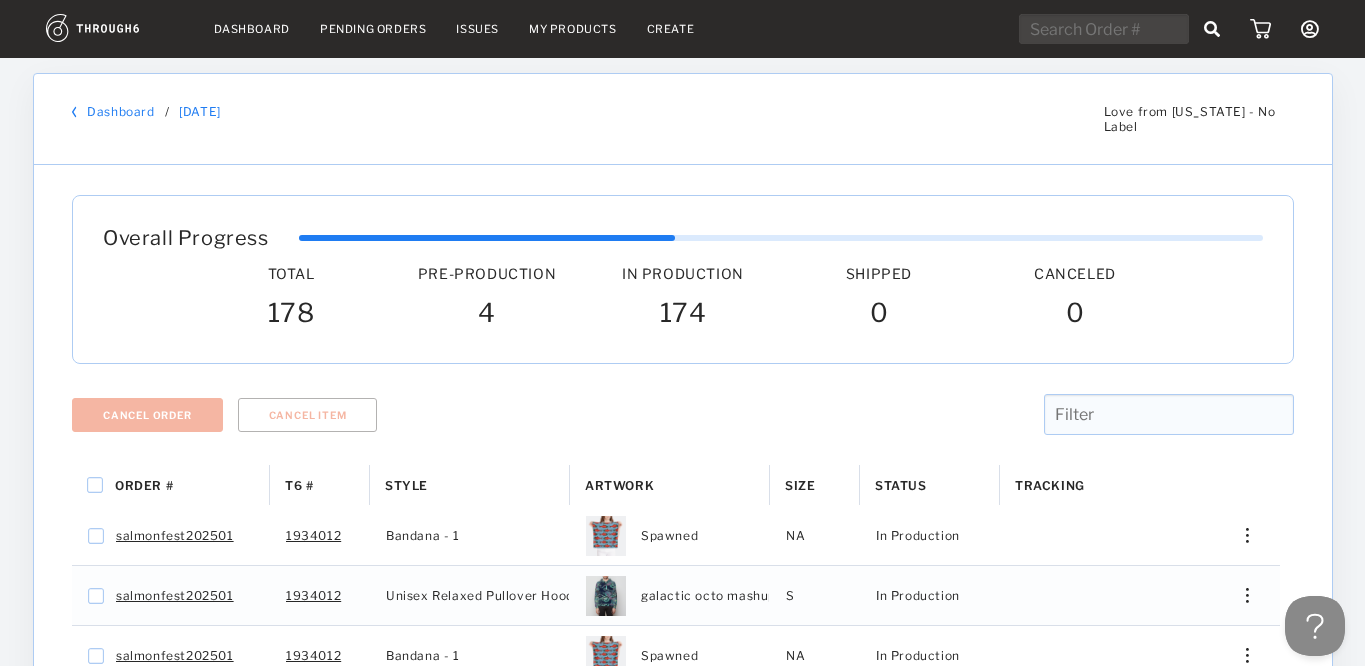 click on "Status" at bounding box center (901, 485) 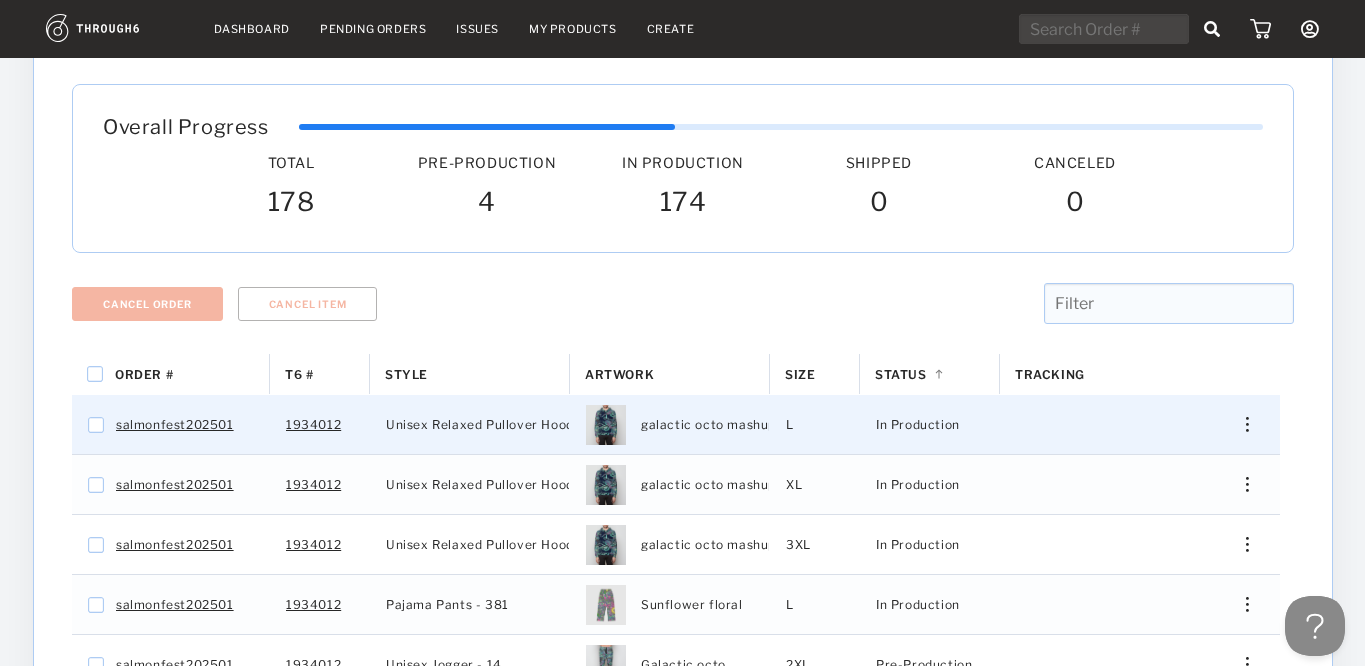 scroll, scrollTop: 191, scrollLeft: 0, axis: vertical 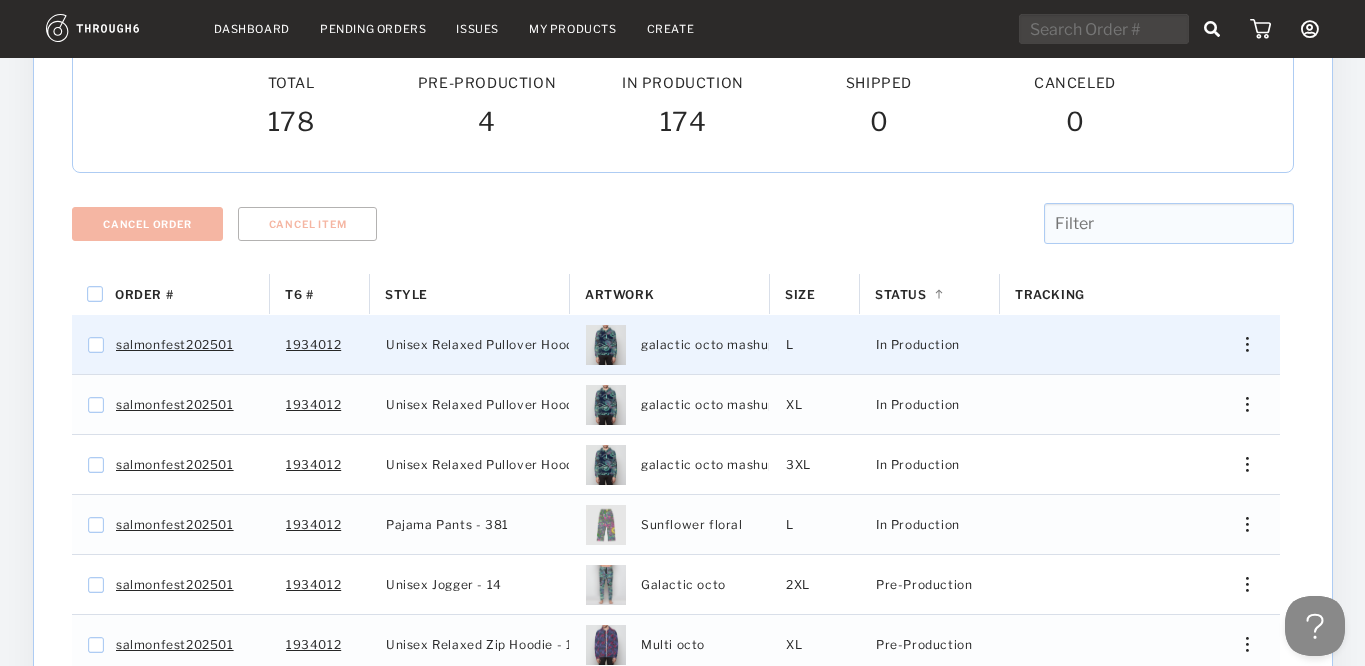 click at bounding box center [1239, 344] 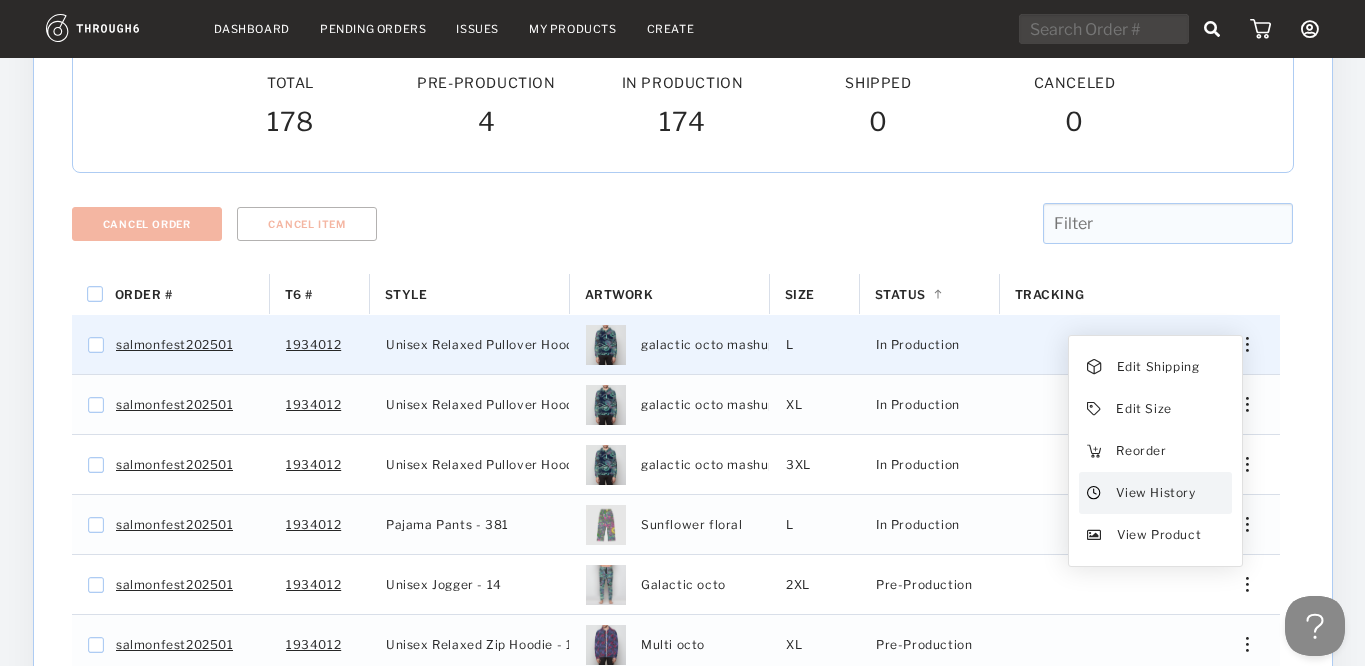 click on "View History" at bounding box center [1155, 493] 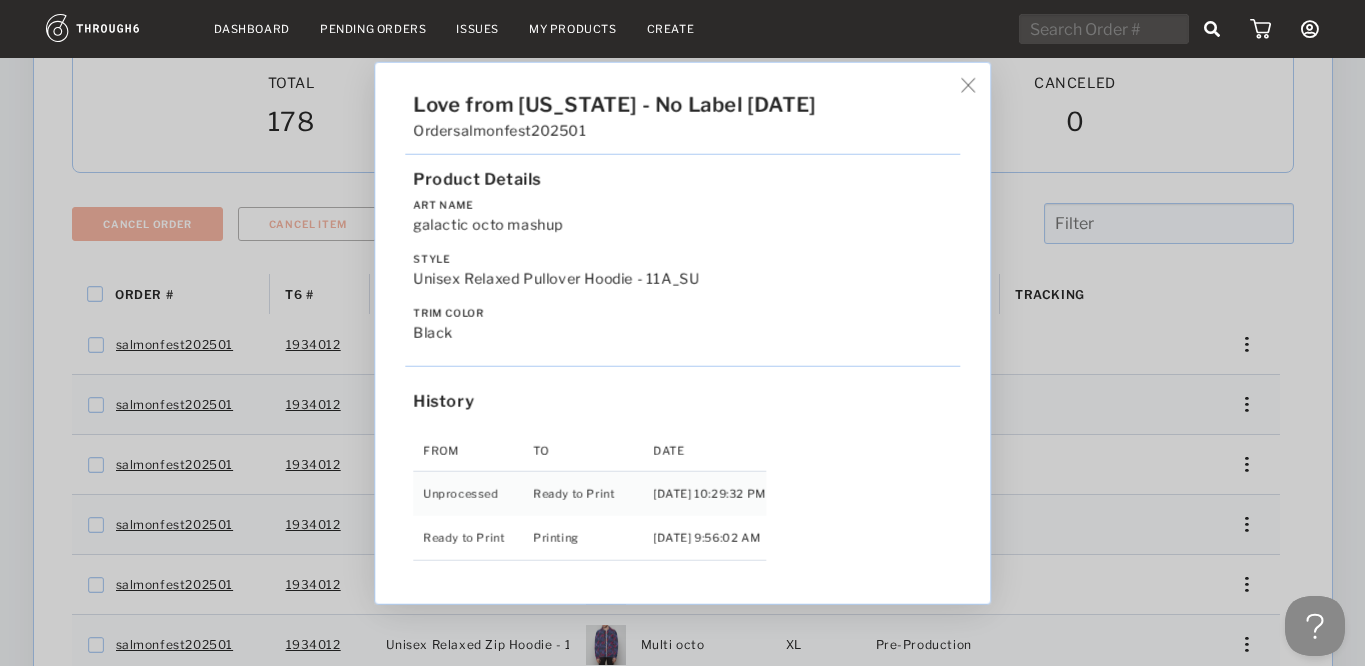 click on "Love from Alaska - No Label   06/19/25 Order  salmonfest202501 Product Details Art Name galactic octo mashup Style Unisex Relaxed Pullover Hoodie - 11A_SU Trim Color black History From To Date Unprocessed Ready to Print 6/19/25 10:29:32 PM Ready to Print Printing 6/27/25 9:56:02 AM" at bounding box center (682, 333) 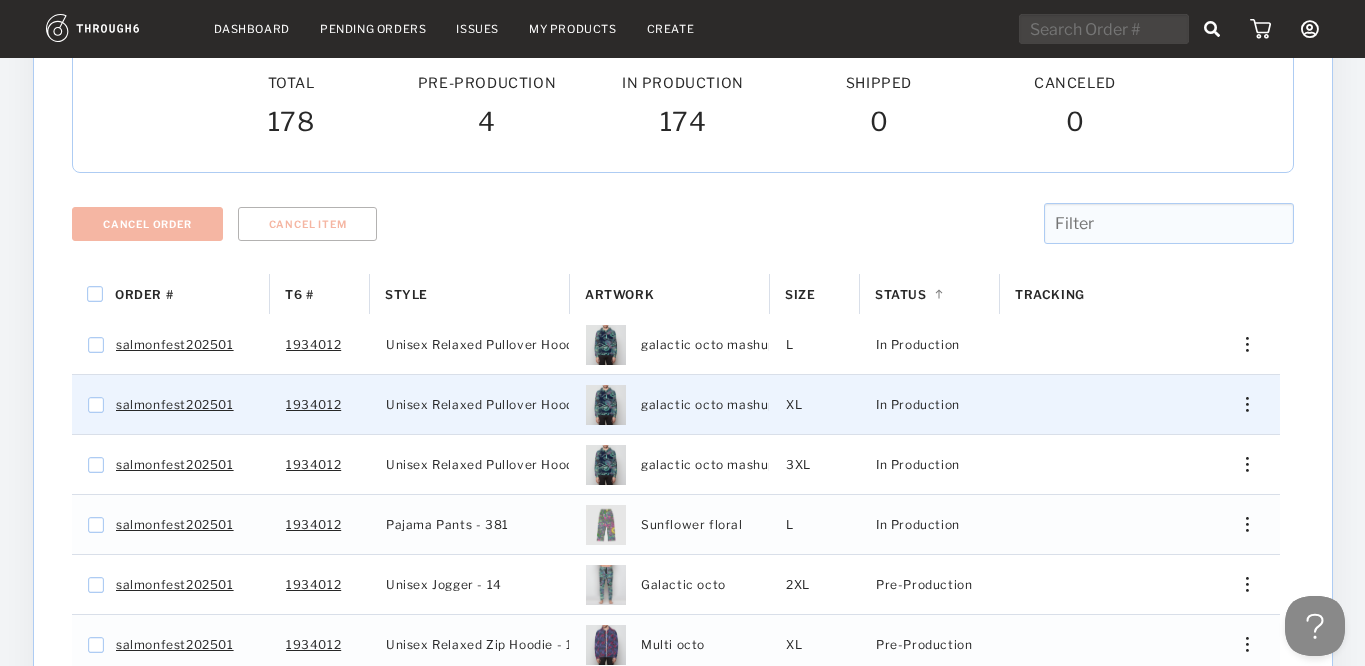 click at bounding box center [1239, 404] 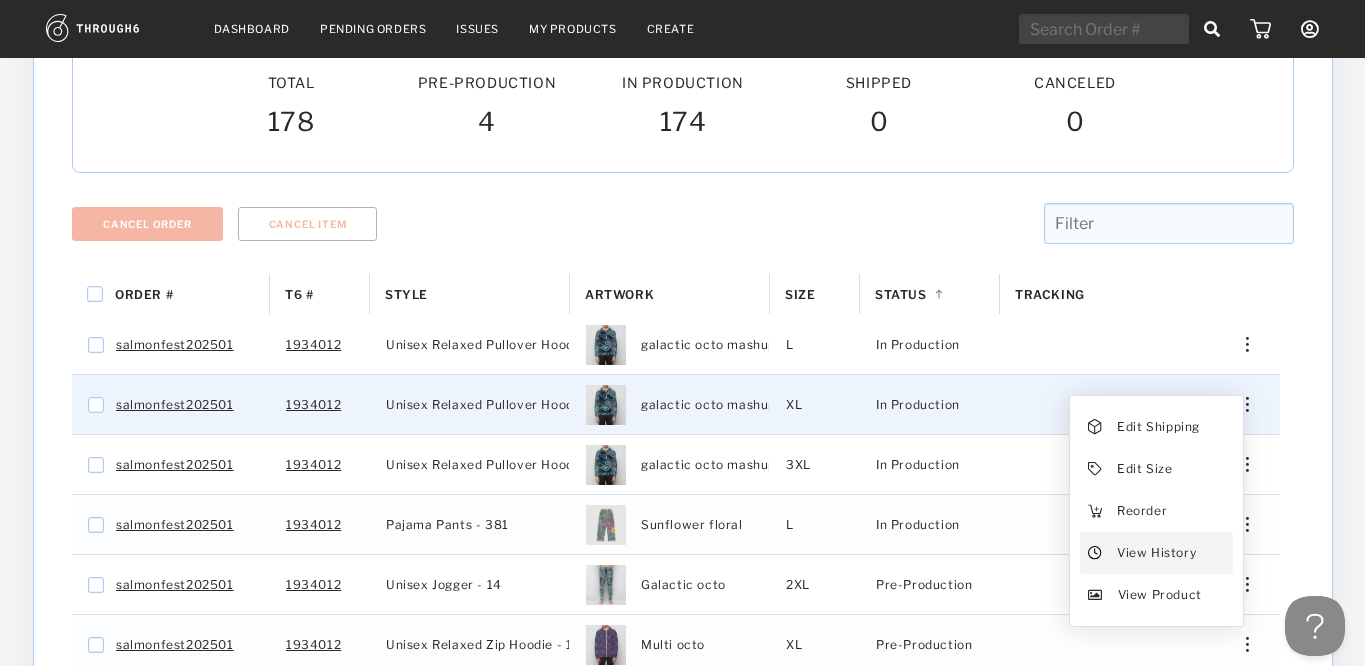 click on "View History" at bounding box center (1155, 553) 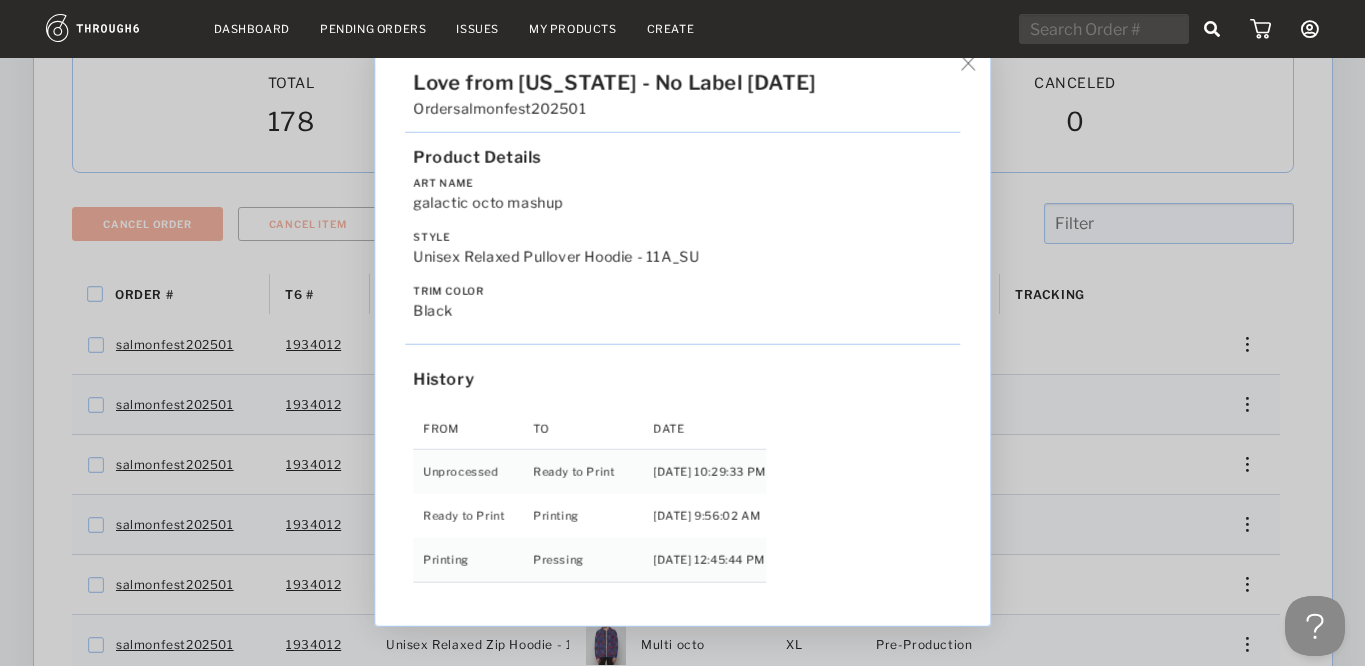 click on "Love from Alaska - No Label   06/19/25 Order  salmonfest202501 Product Details Art Name galactic octo mashup Style Unisex Relaxed Pullover Hoodie - 11A_SU Trim Color black History From To Date Unprocessed Ready to Print 6/19/25 10:29:33 PM Ready to Print Printing 6/27/25 9:56:02 AM Printing Pressing 7/01/25 12:45:44 PM" at bounding box center [682, 333] 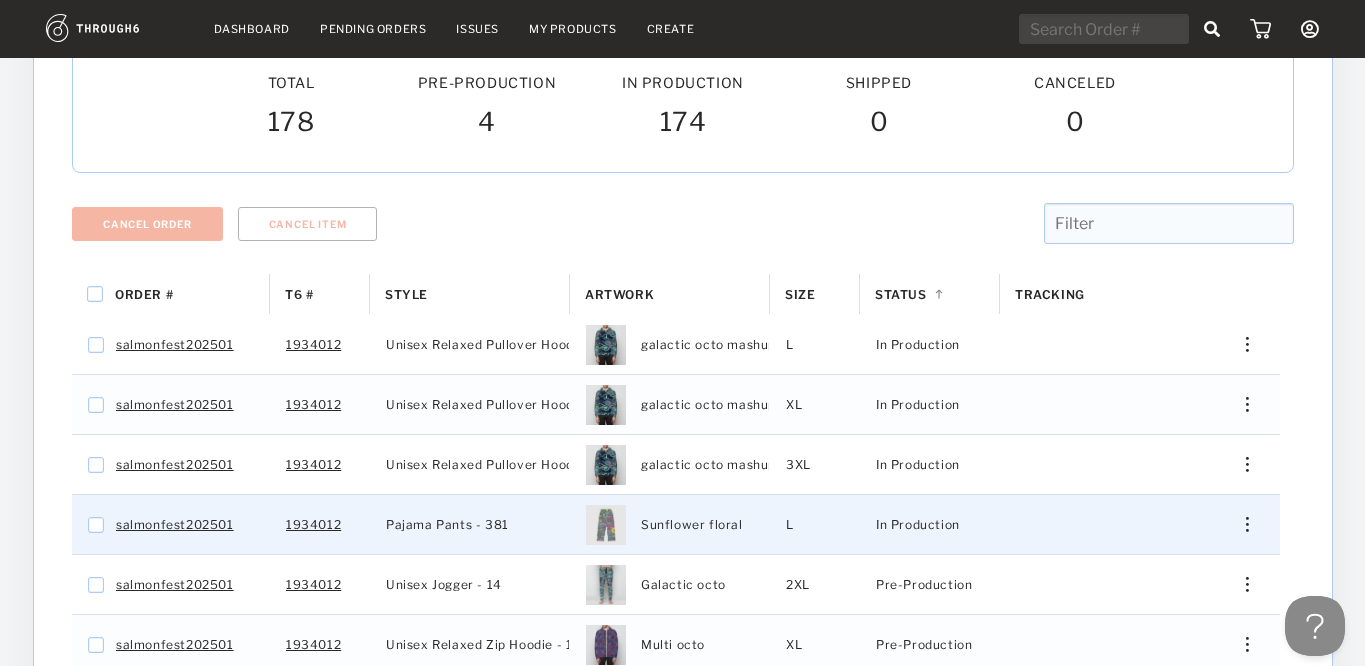 click at bounding box center (1239, 524) 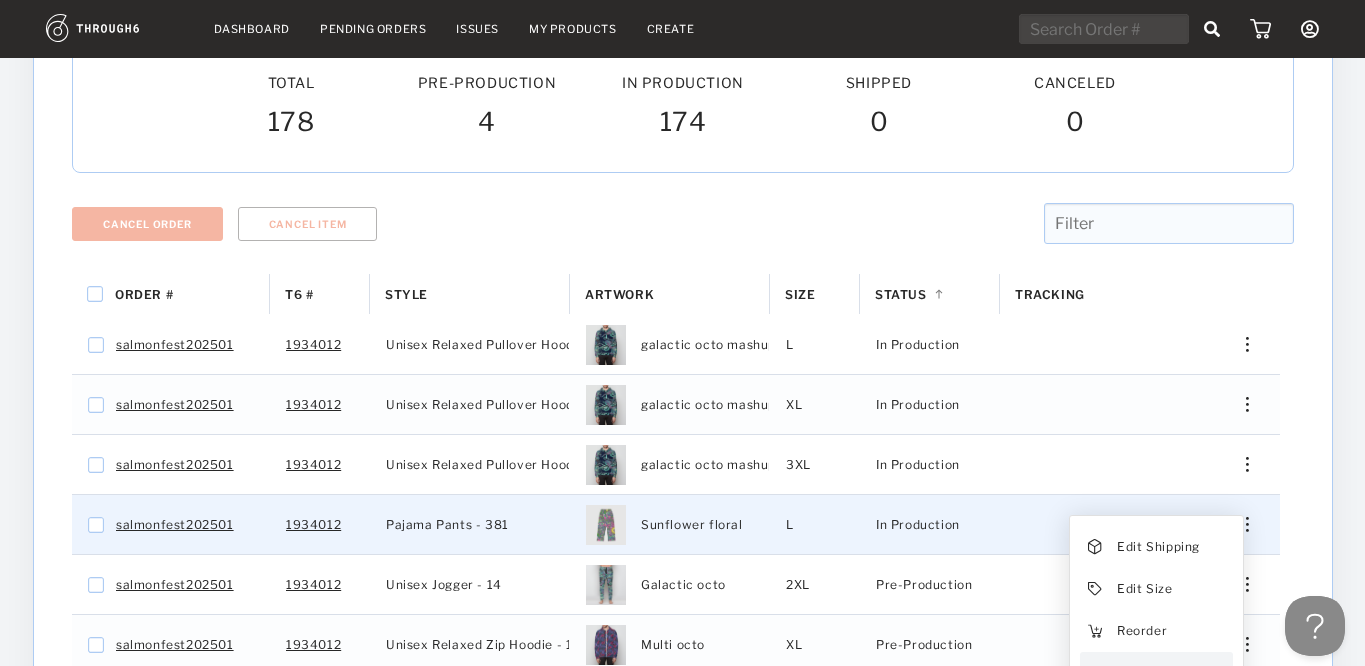 click on "View History" at bounding box center (1155, 673) 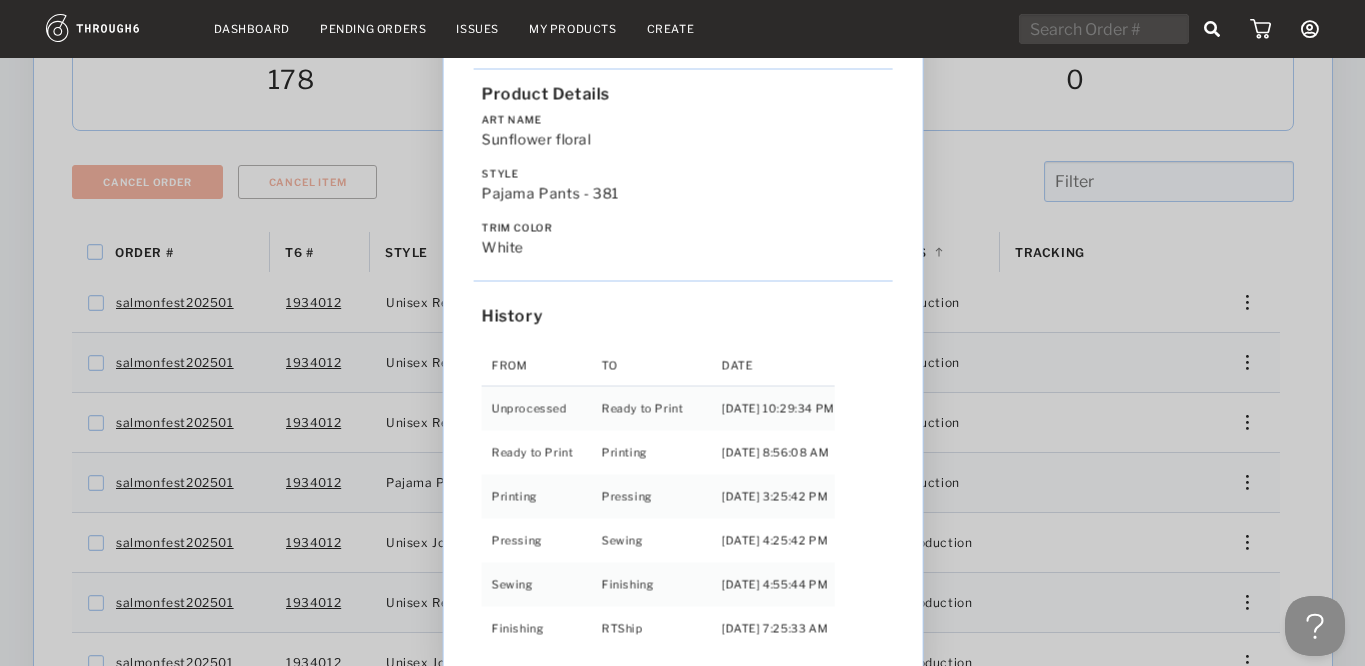 scroll, scrollTop: 256, scrollLeft: 0, axis: vertical 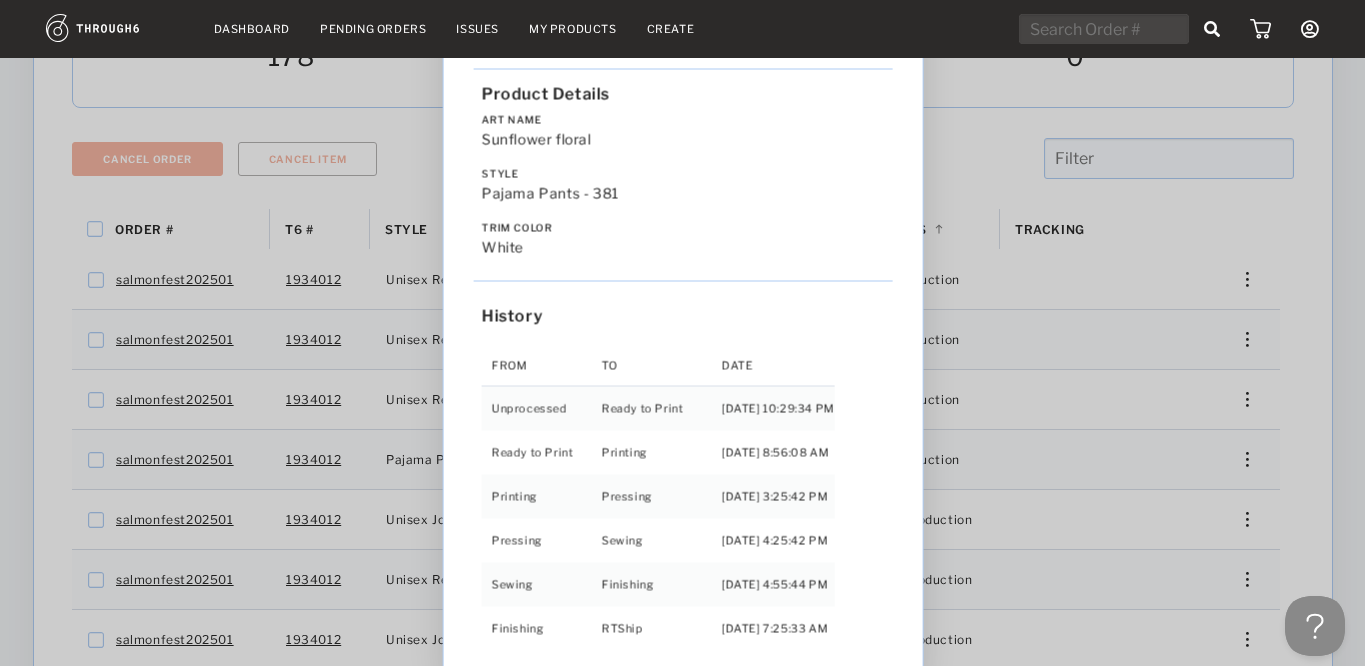 click on "Love from Alaska - No Label   06/19/25 Order  salmonfest202501 Product Details Art Name Sunflower floral Style Pajama Pants - 381 Trim Color white History From To Date Unprocessed Ready to Print 6/19/25 10:29:34 PM Ready to Print Printing 6/27/25 8:56:08 AM Printing Pressing 7/01/25 3:25:42 PM Pressing Sewing 7/01/25 4:25:42 PM Sewing Finishing 7/02/25 4:55:44 PM Finishing RTShip 7/04/25 7:25:33 AM" at bounding box center (682, 333) 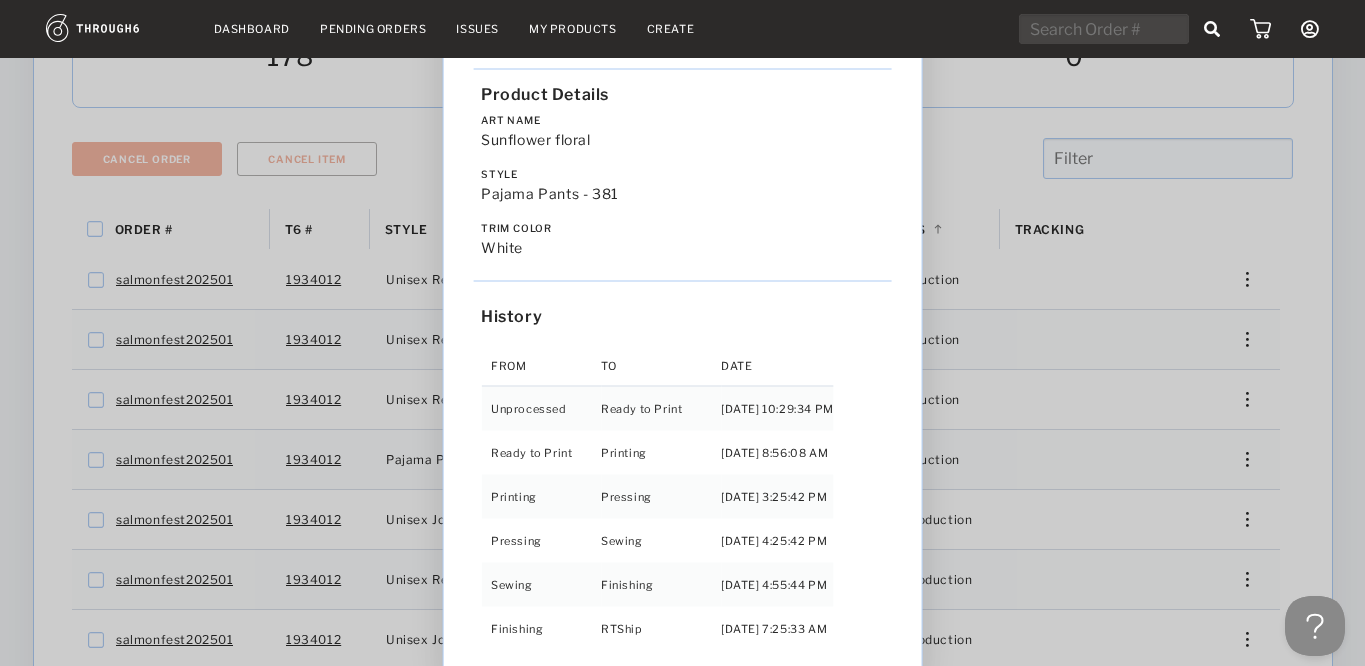 checkbox on "false" 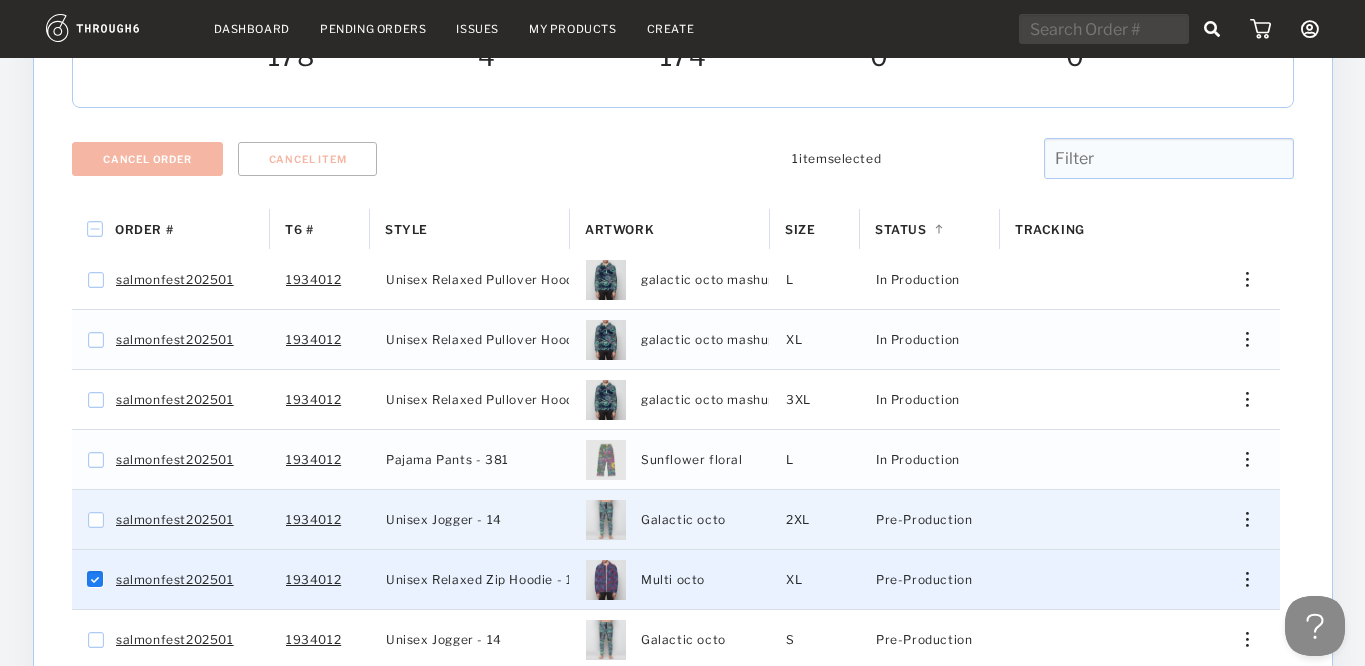 click at bounding box center [1246, 519] 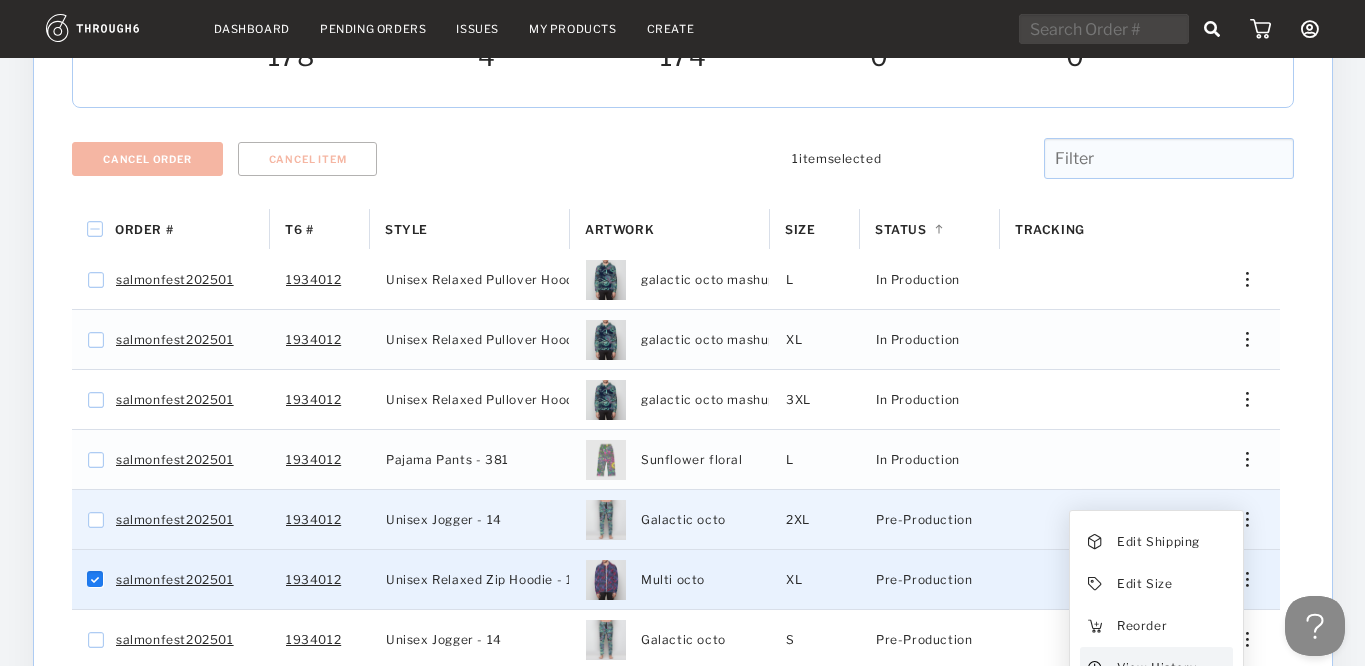 click on "View History" at bounding box center [1155, 668] 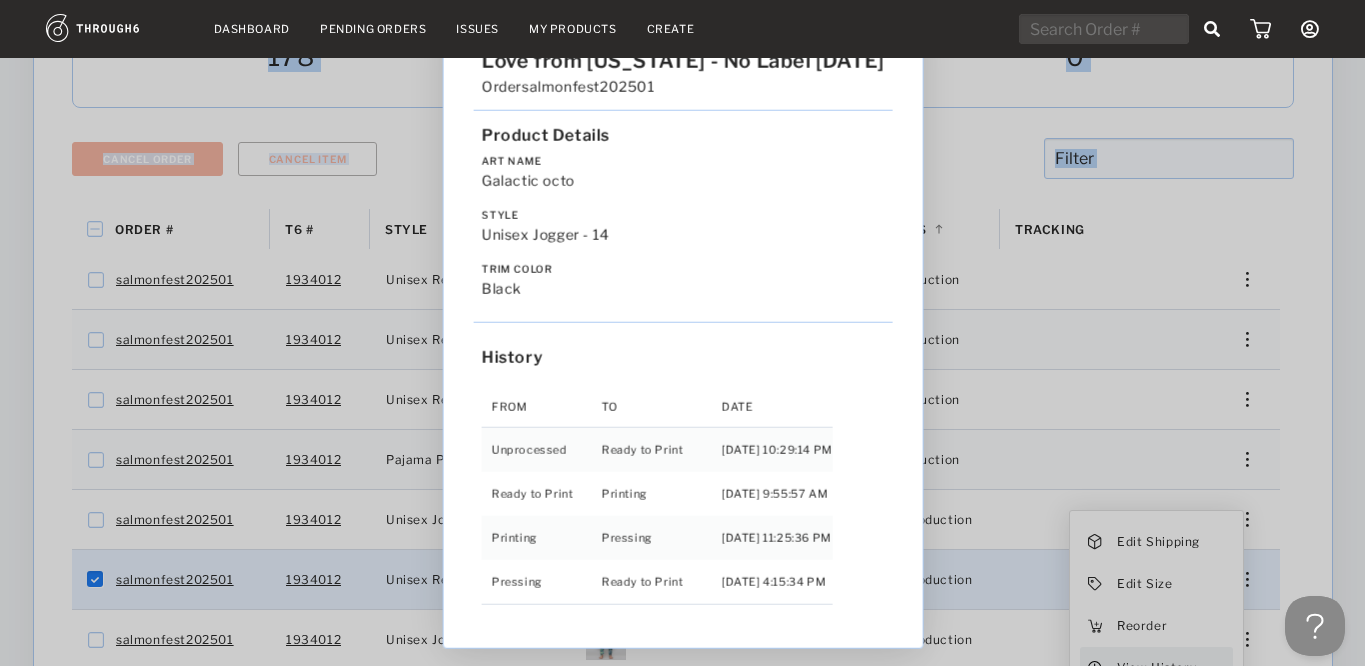 click on "Love from Alaska - No Label   06/19/25 Order  salmonfest202501 Product Details Art Name Galactic octo Style Unisex Jogger - 14 Trim Color black History From To Date Unprocessed Ready to Print 6/19/25 10:29:14 PM Ready to Print Printing 6/27/25 9:55:57 AM Printing Pressing 7/01/25 11:25:36 PM Pressing Ready to Print 7/02/25 4:15:34 PM" at bounding box center [682, 333] 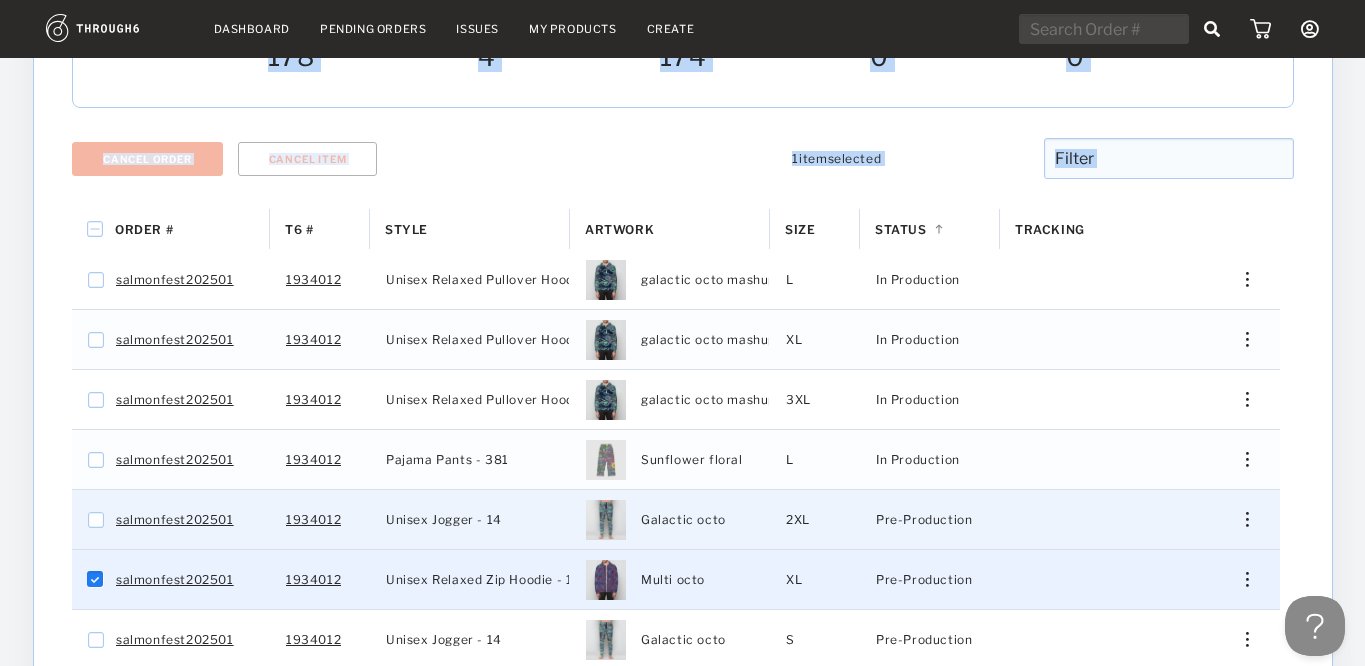 click at bounding box center (1239, 519) 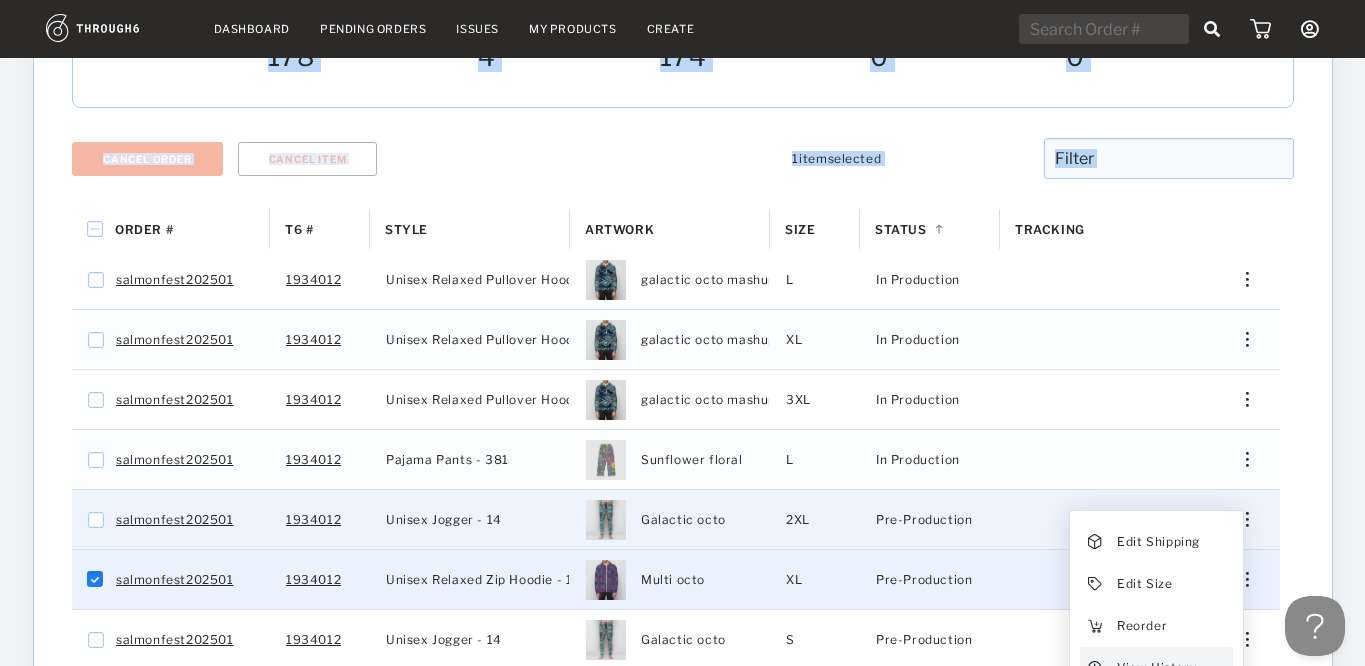 click on "View History" at bounding box center [1155, 668] 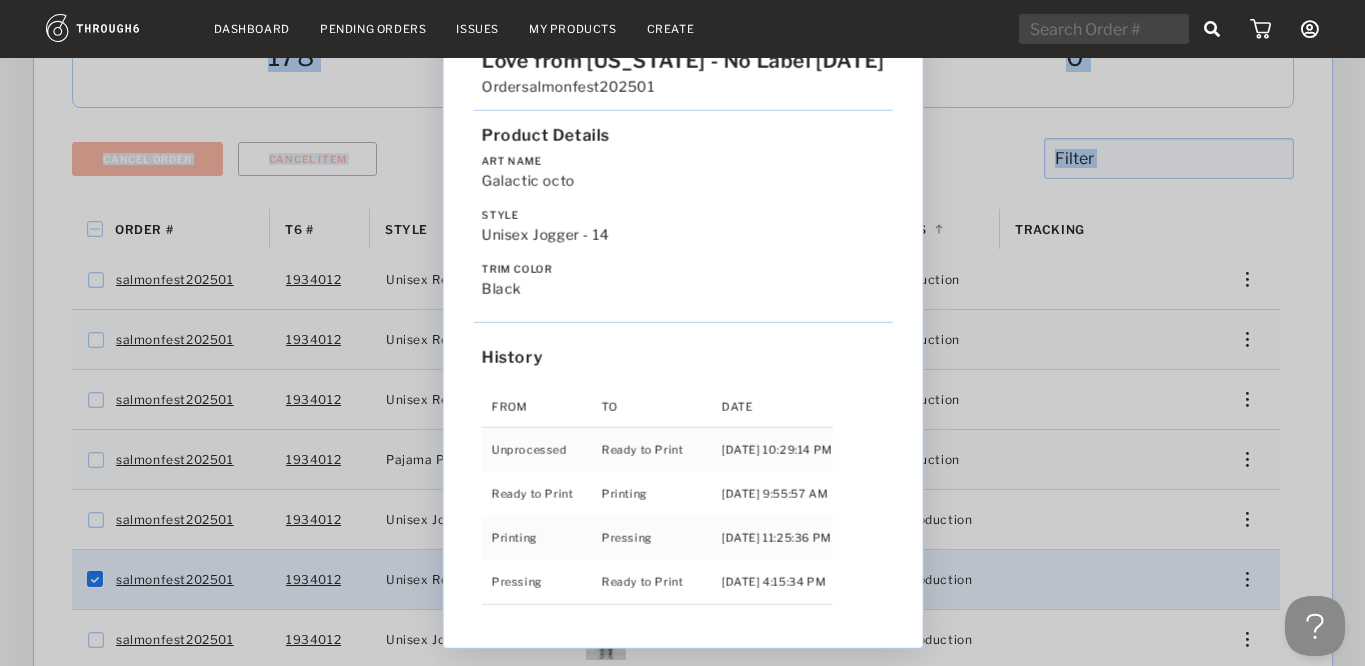 click on "Love from Alaska - No Label   06/19/25 Order  salmonfest202501 Product Details Art Name Galactic octo Style Unisex Jogger - 14 Trim Color black History From To Date Unprocessed Ready to Print 6/19/25 10:29:14 PM Ready to Print Printing 6/27/25 9:55:57 AM Printing Pressing 7/01/25 11:25:36 PM Pressing Ready to Print 7/02/25 4:15:34 PM" at bounding box center [682, 333] 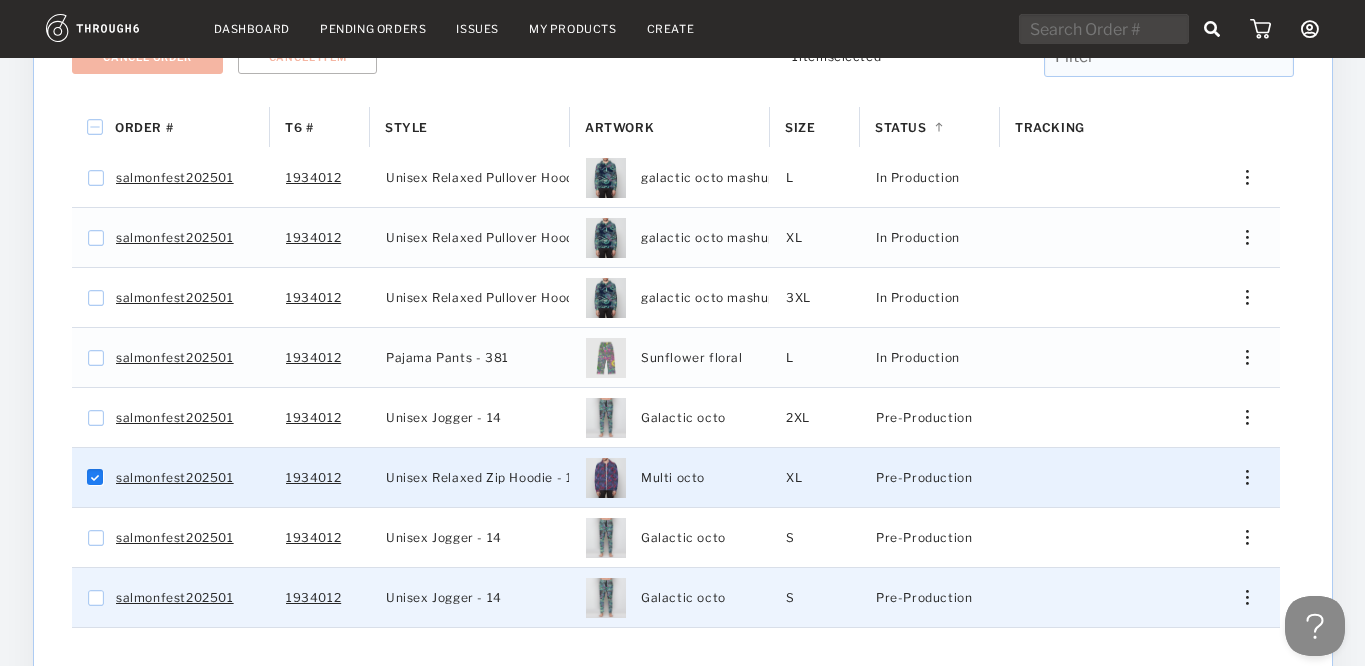 scroll, scrollTop: 373, scrollLeft: 0, axis: vertical 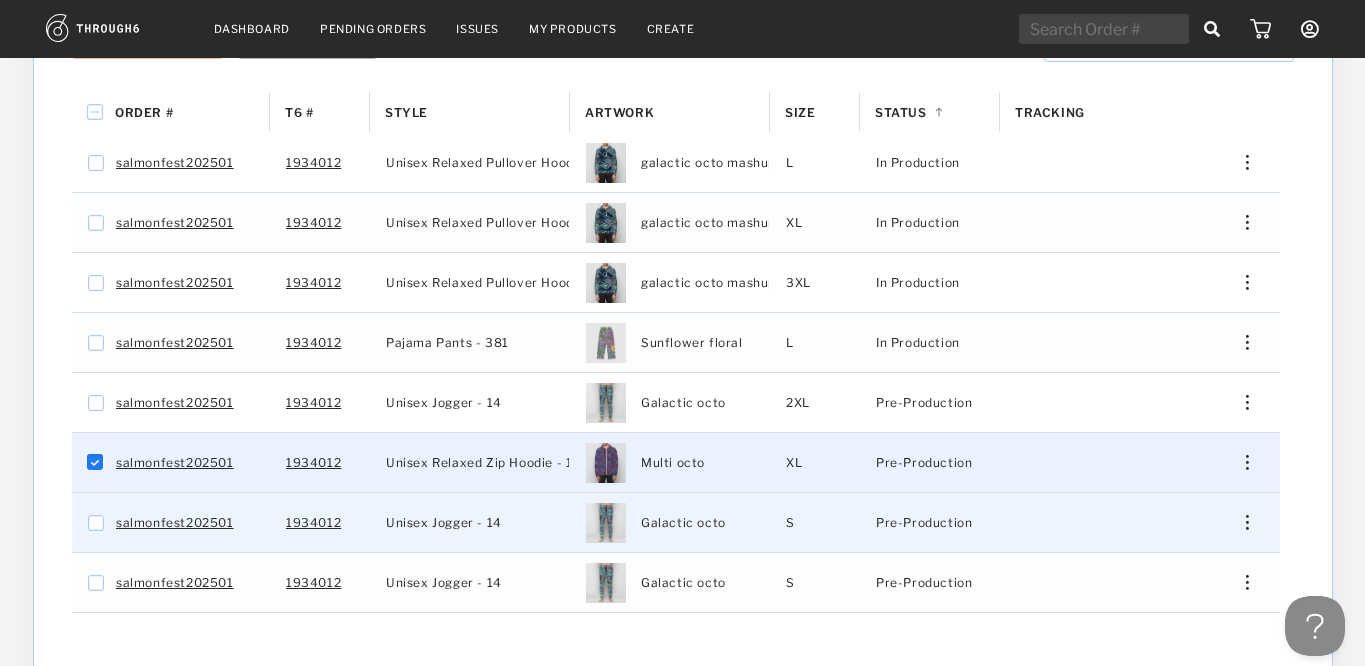 click at bounding box center (1239, 522) 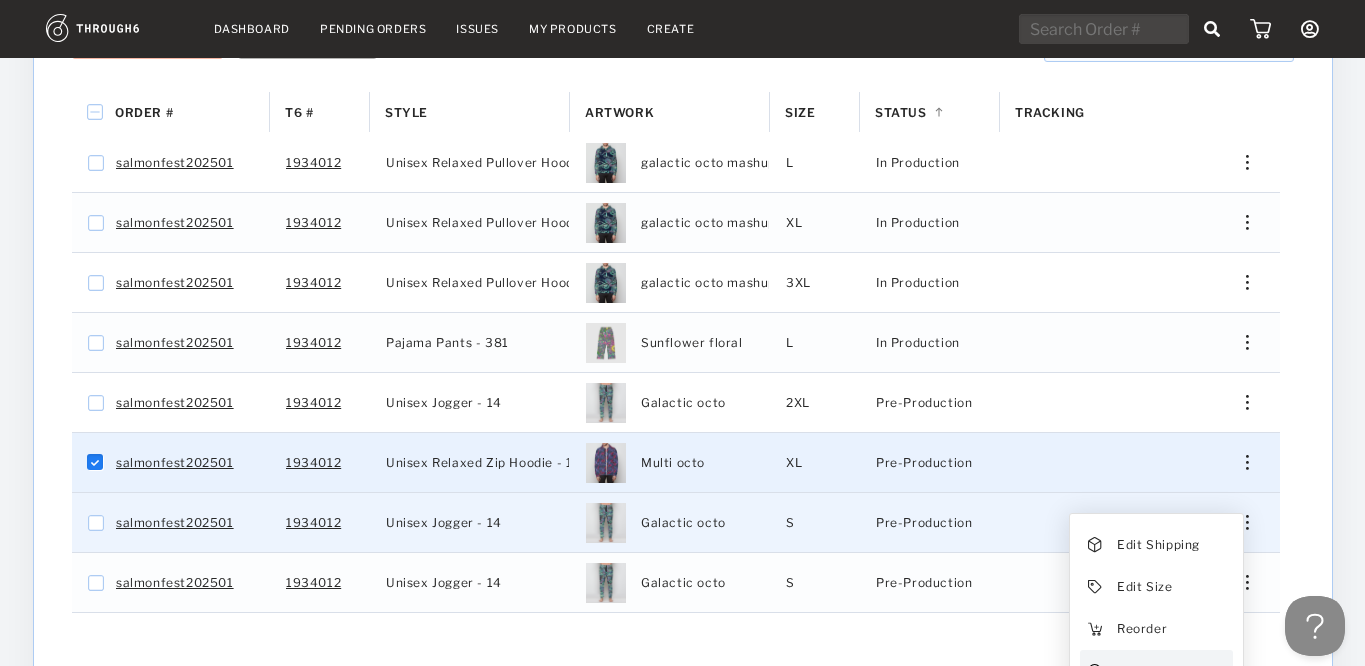 click on "View History" at bounding box center (1155, 671) 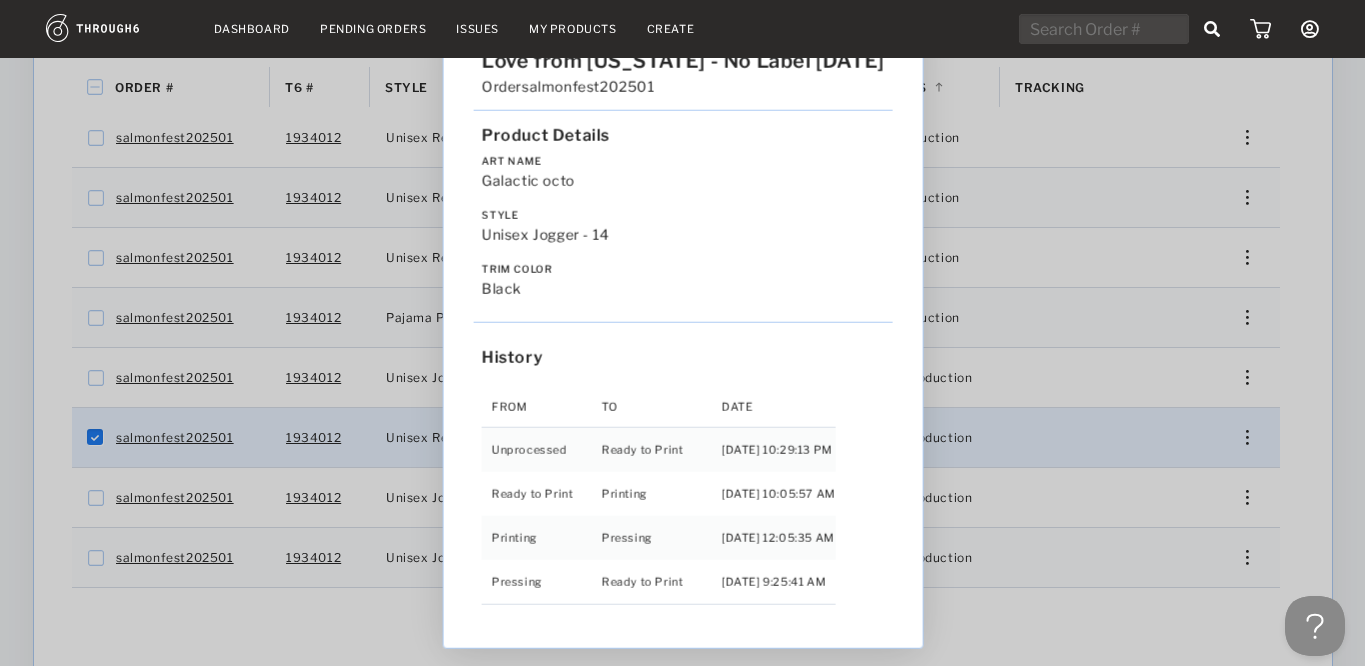 scroll, scrollTop: 399, scrollLeft: 0, axis: vertical 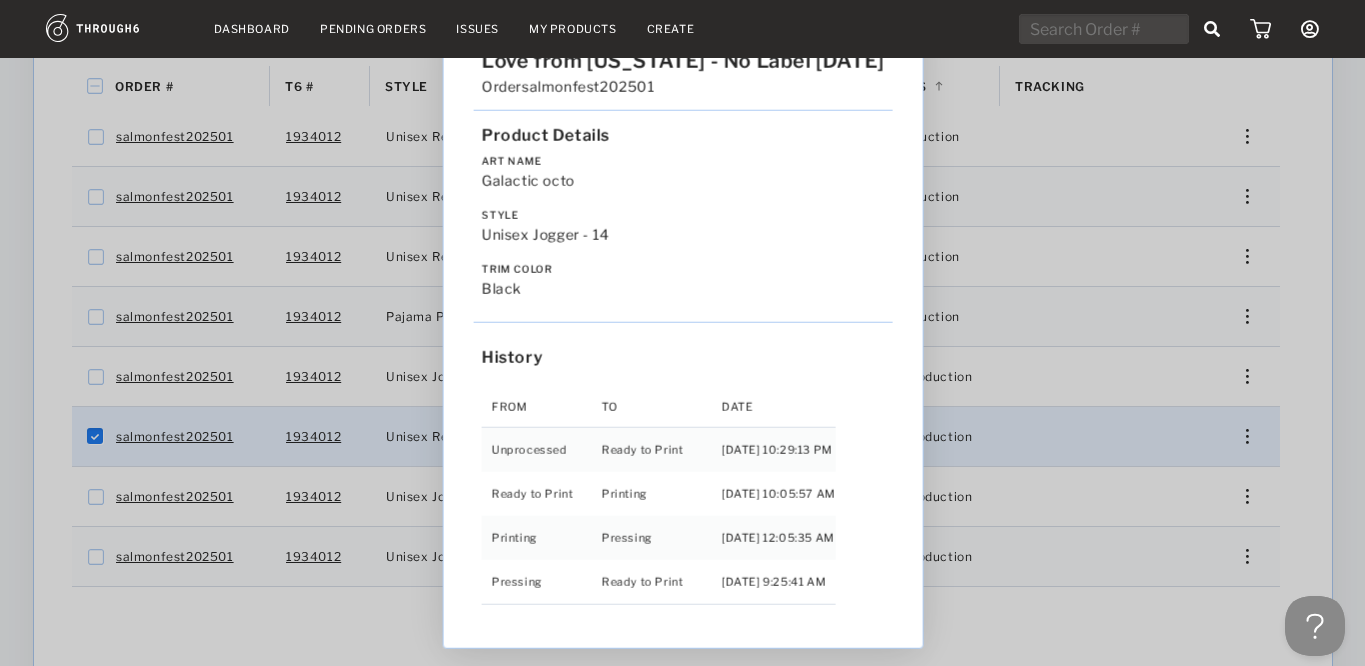 click on "Love from Alaska - No Label   06/19/25 Order  salmonfest202501 Product Details Art Name Galactic octo Style Unisex Jogger - 14 Trim Color black History From To Date Unprocessed Ready to Print 6/19/25 10:29:13 PM Ready to Print Printing 6/27/25 10:05:57 AM Printing Pressing 7/02/25 12:05:35 AM Pressing Ready to Print 7/04/25 9:25:41 AM" at bounding box center (682, 333) 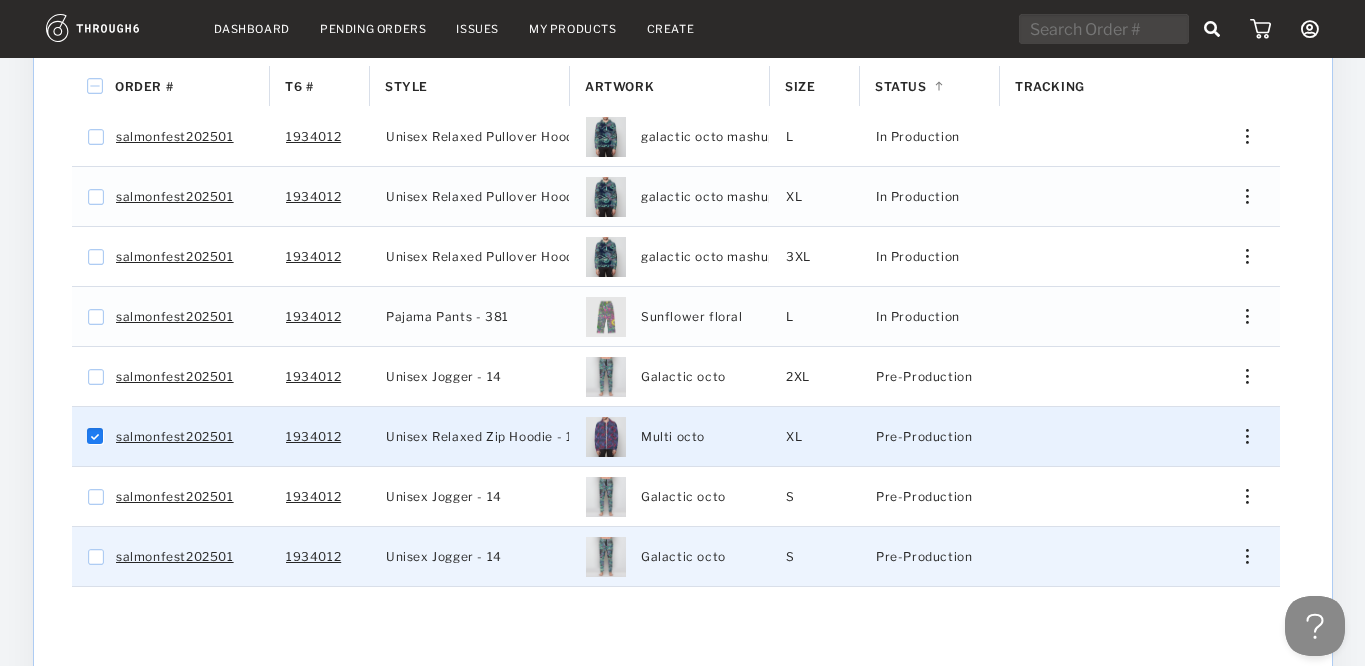click at bounding box center [1100, 556] 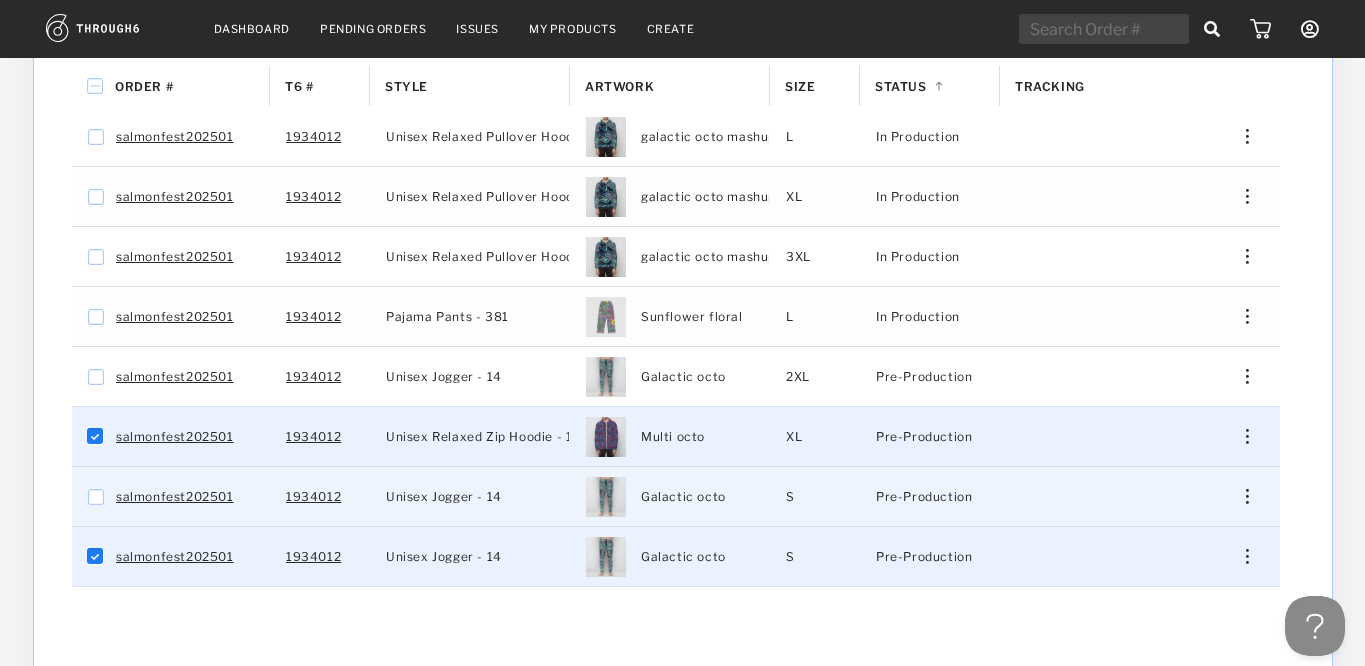 click at bounding box center [1239, 496] 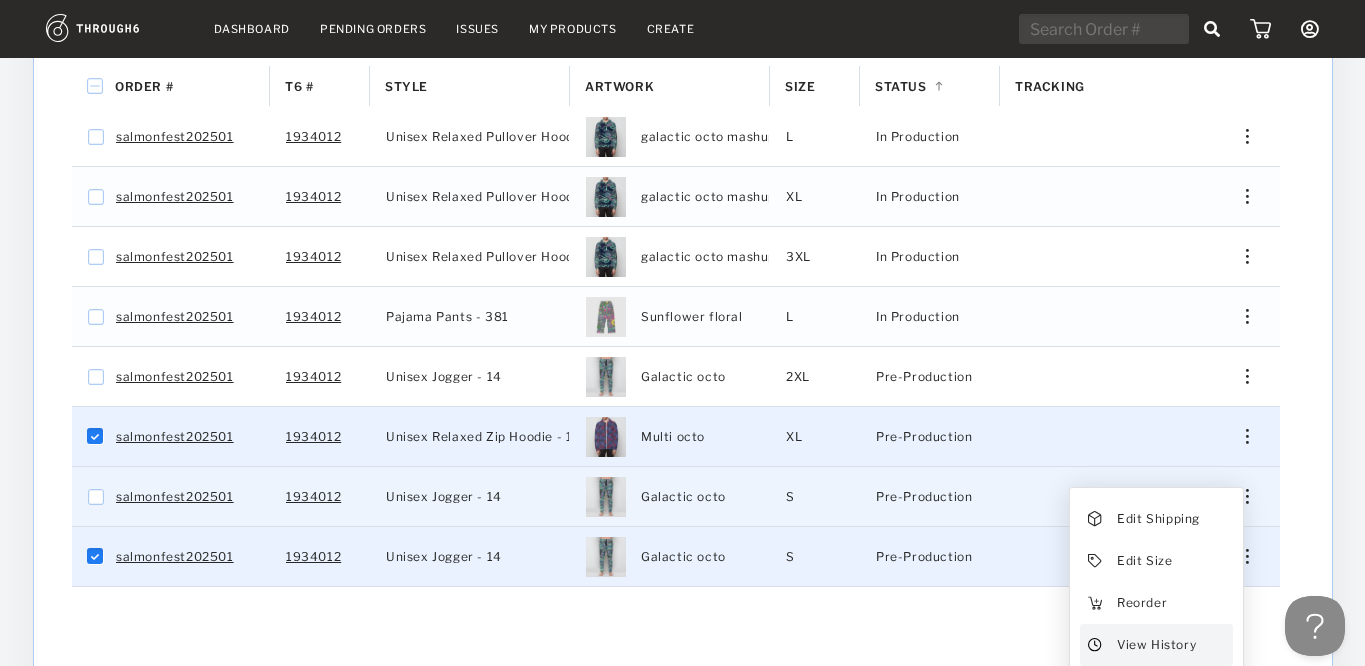 click on "View History" at bounding box center (1155, 645) 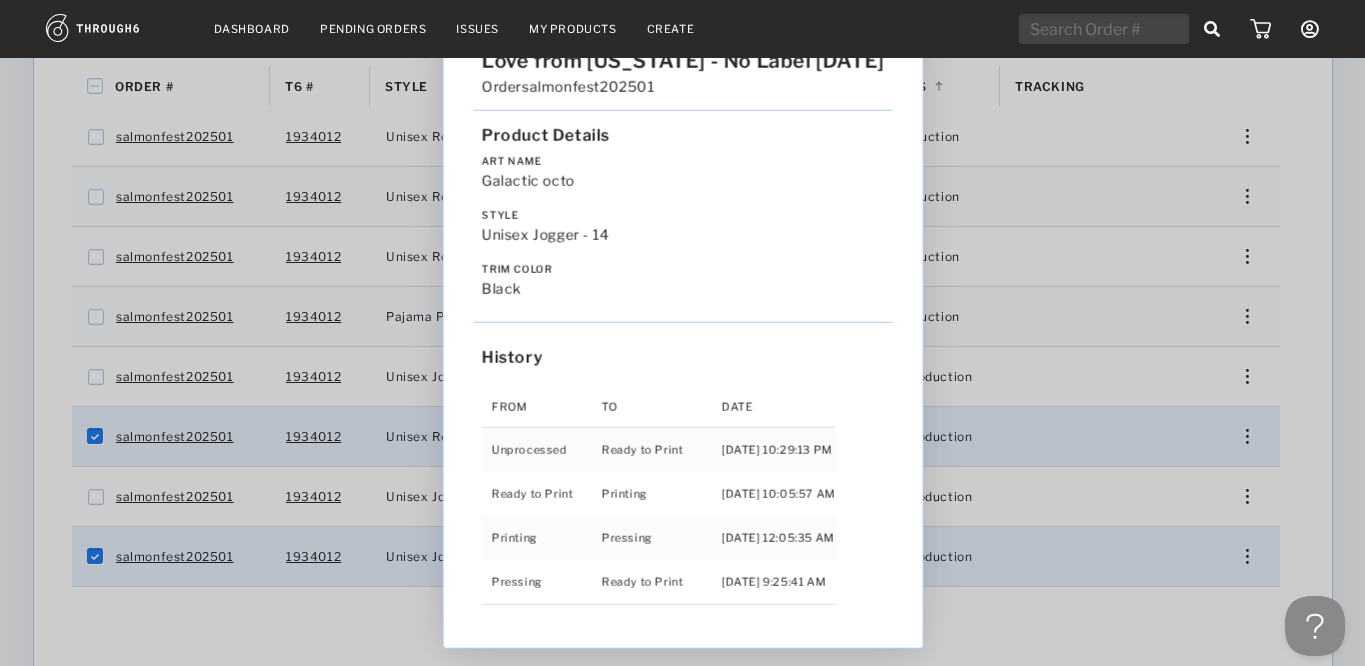 click on "Love from Alaska - No Label   06/19/25 Order  salmonfest202501 Product Details Art Name Galactic octo Style Unisex Jogger - 14 Trim Color black History From To Date Unprocessed Ready to Print 6/19/25 10:29:13 PM Ready to Print Printing 6/27/25 10:05:57 AM Printing Pressing 7/02/25 12:05:35 AM Pressing Ready to Print 7/04/25 9:25:41 AM" at bounding box center [682, 333] 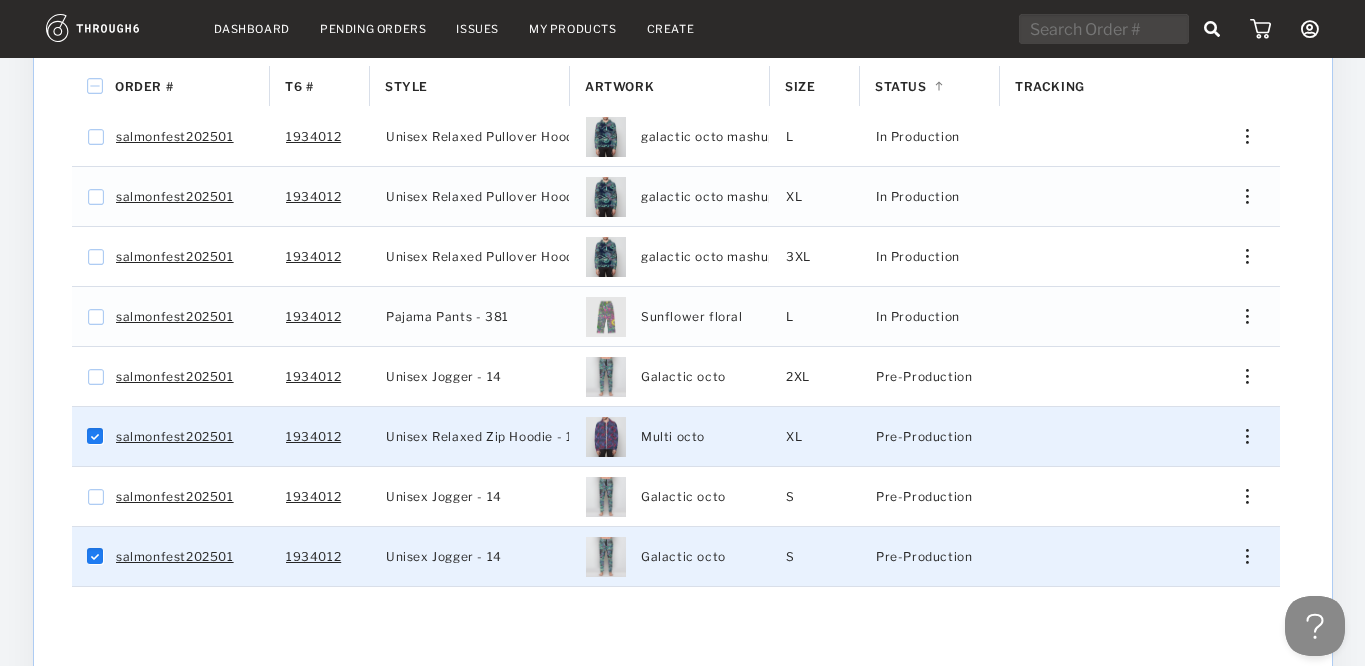 click on "Order #
T6 #
Style" at bounding box center [683, 403] 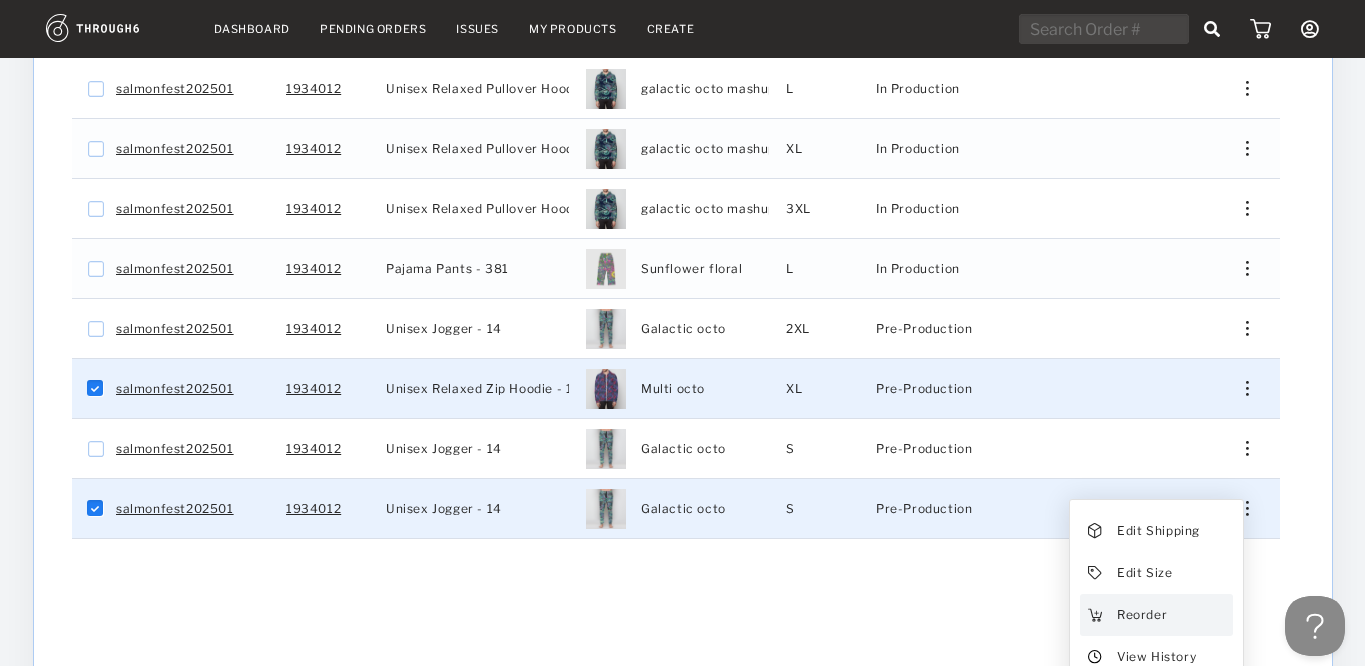 scroll, scrollTop: 450, scrollLeft: 0, axis: vertical 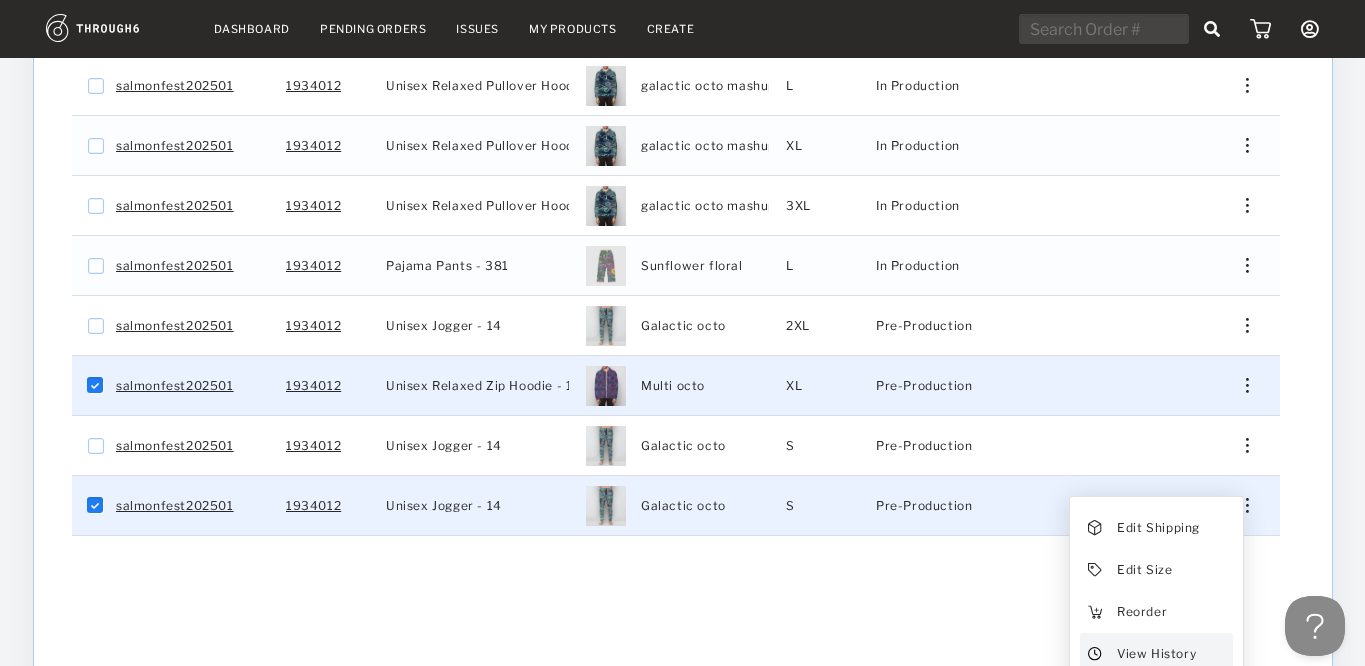 click on "View History" at bounding box center [1155, 654] 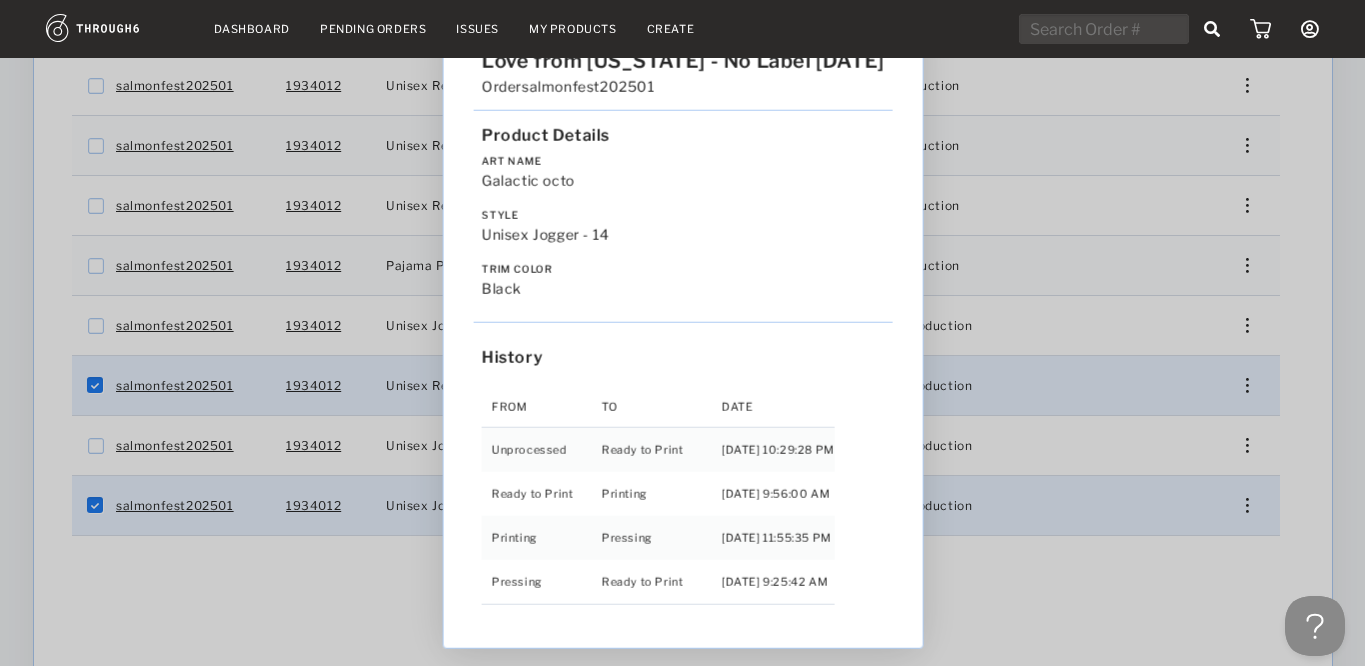 click on "Love from Alaska - No Label   06/19/25 Order  salmonfest202501 Product Details Art Name Galactic octo Style Unisex Jogger - 14 Trim Color black History From To Date Unprocessed Ready to Print 6/19/25 10:29:28 PM Ready to Print Printing 6/27/25 9:56:00 AM Printing Pressing 7/01/25 11:55:35 PM Pressing Ready to Print 7/04/25 9:25:42 AM" at bounding box center (682, 333) 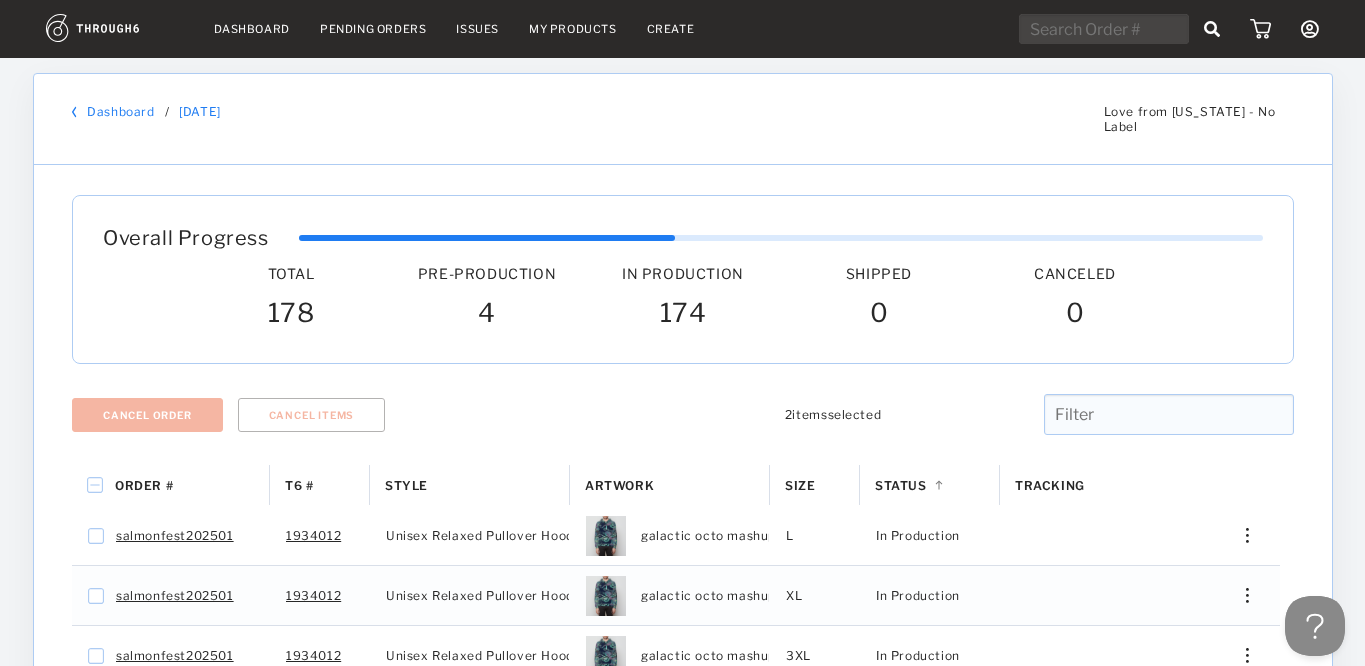scroll, scrollTop: 628, scrollLeft: 0, axis: vertical 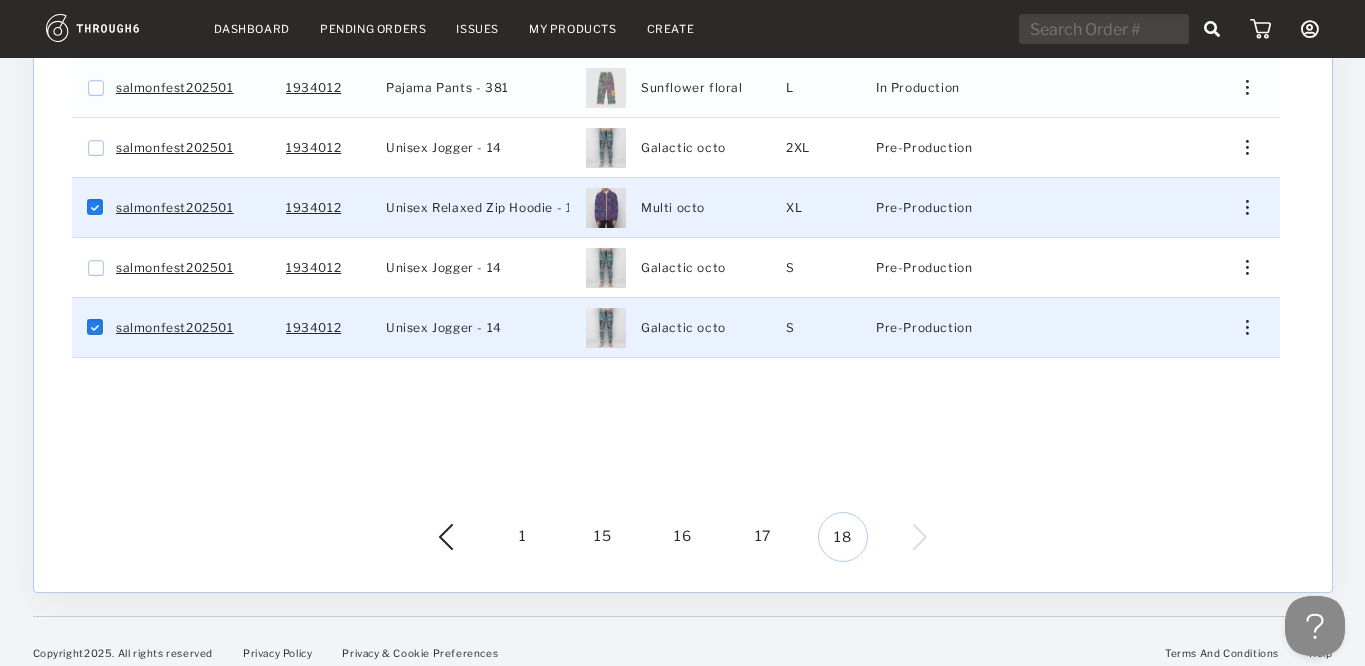 click on "17" at bounding box center [763, 537] 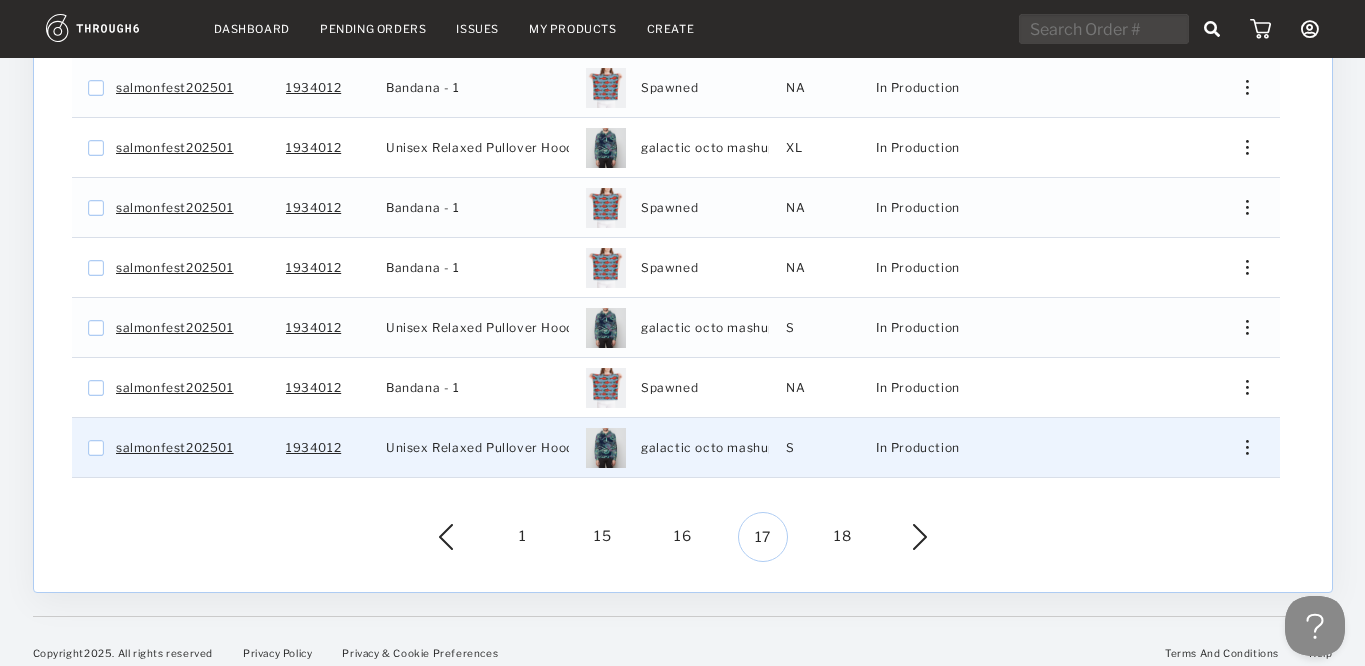 click at bounding box center (1239, 447) 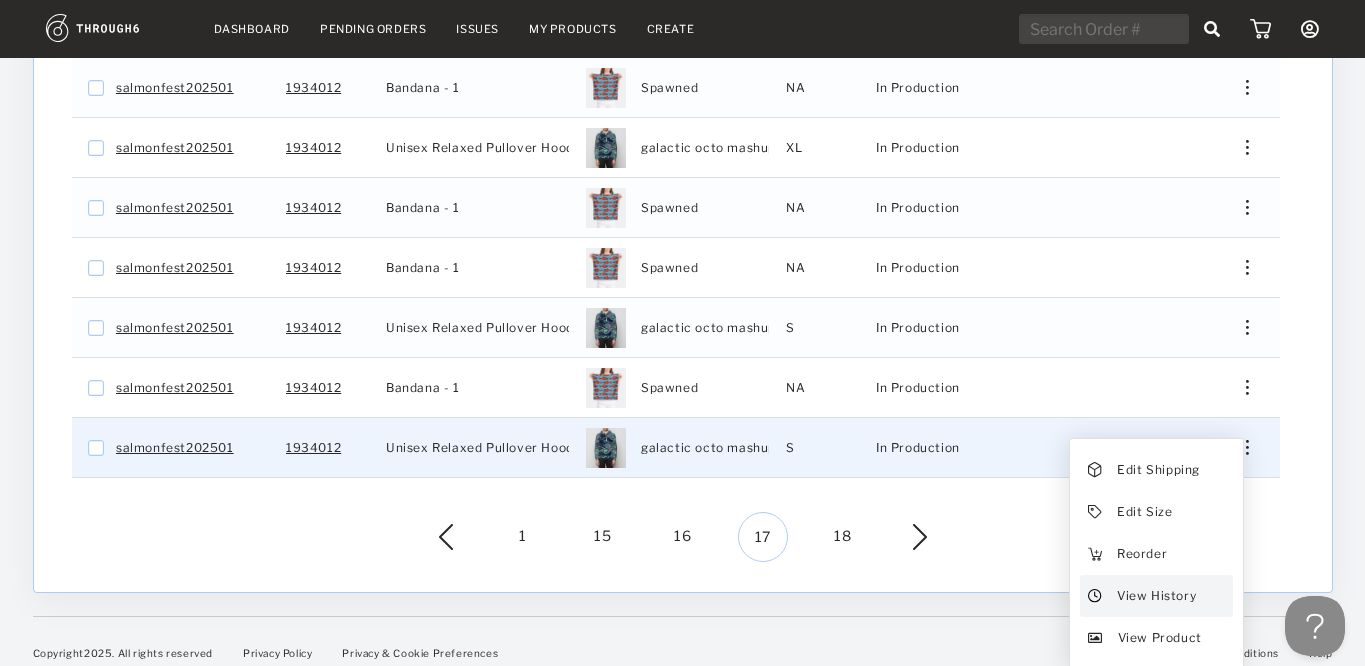 click on "View History" at bounding box center [1155, 596] 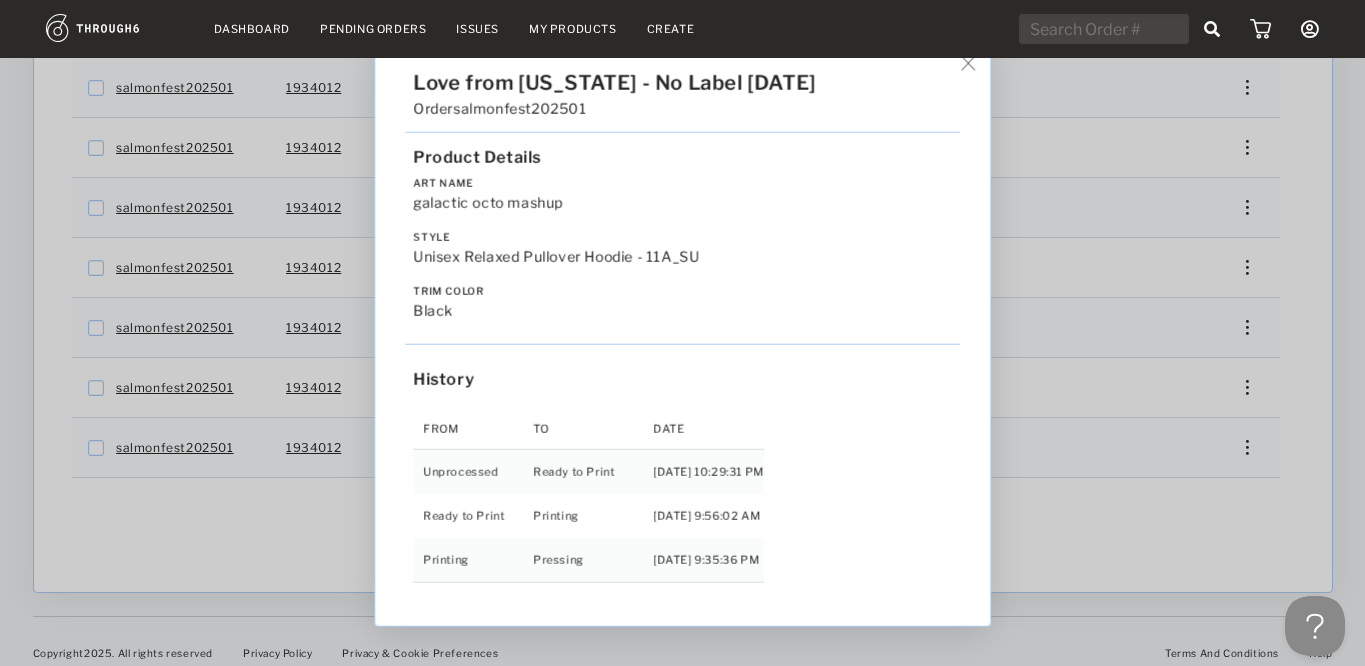 click on "Love from Alaska - No Label   06/19/25 Order  salmonfest202501 Product Details Art Name galactic octo mashup Style Unisex Relaxed Pullover Hoodie - 11A_SU Trim Color black History From To Date Unprocessed Ready to Print 6/19/25 10:29:31 PM Ready to Print Printing 6/27/25 9:56:02 AM Printing Pressing 7/01/25 9:35:36 PM" at bounding box center (682, 333) 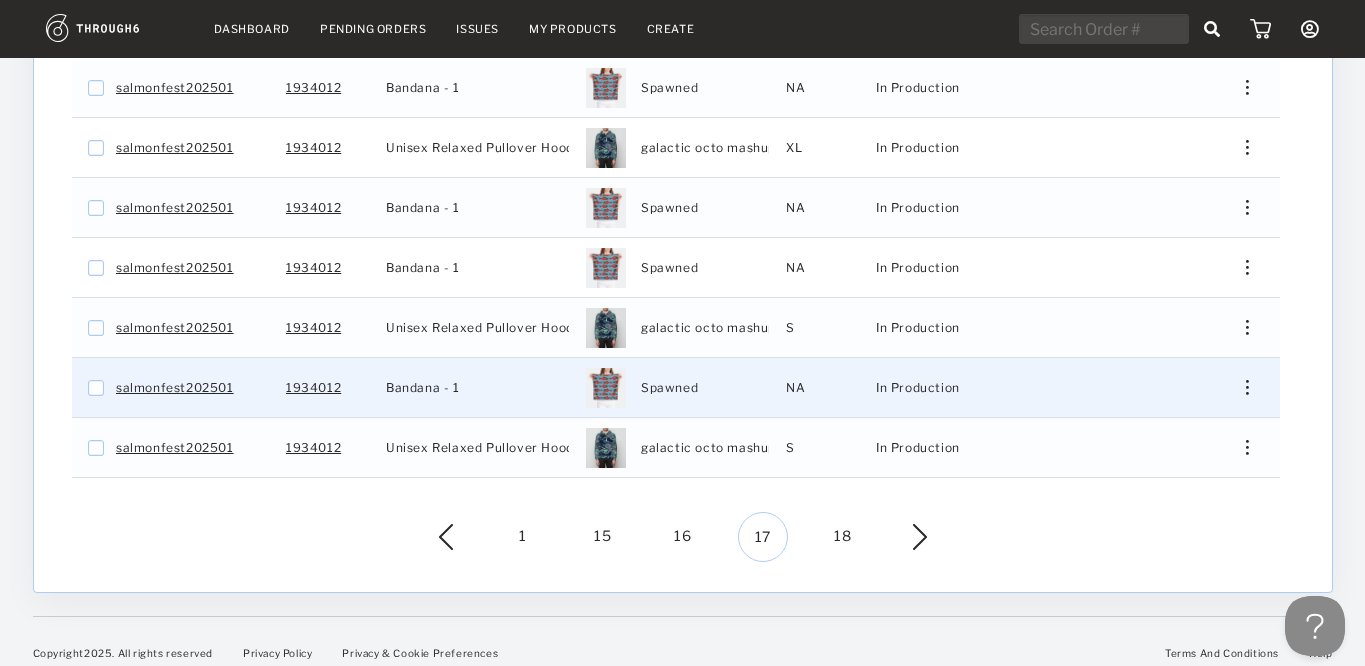 click at bounding box center (1239, 387) 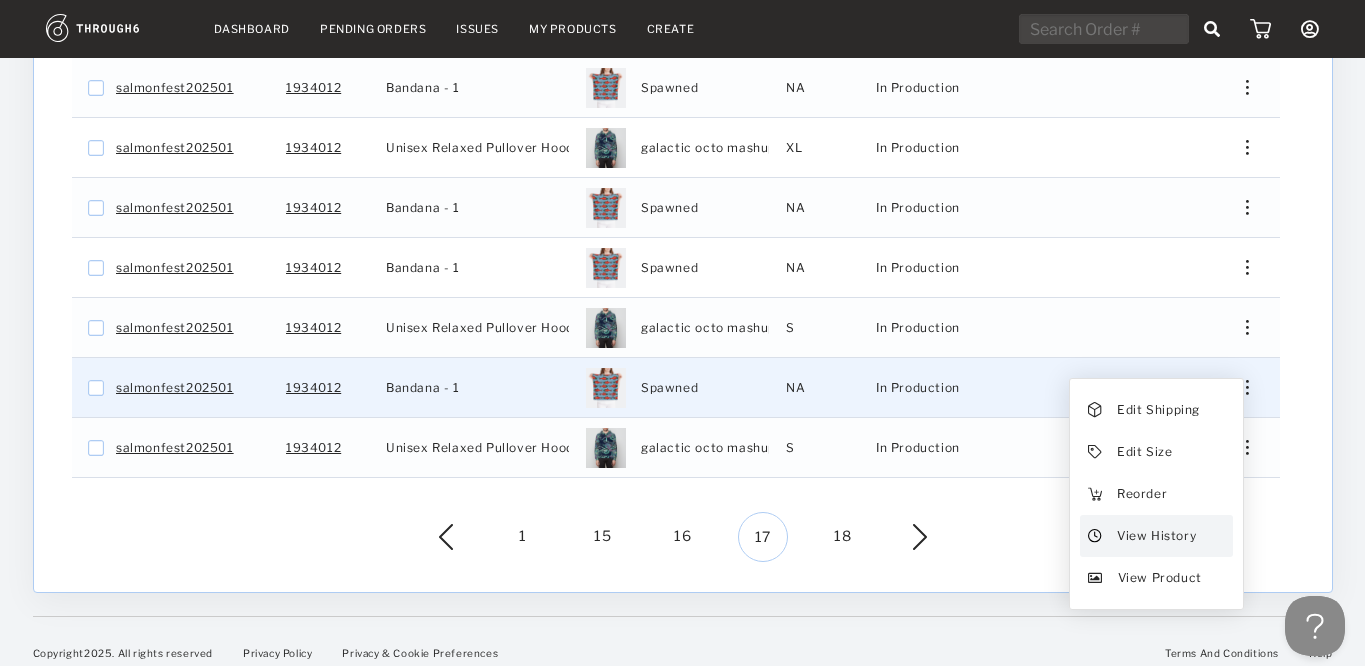 click on "View History" at bounding box center (1155, 536) 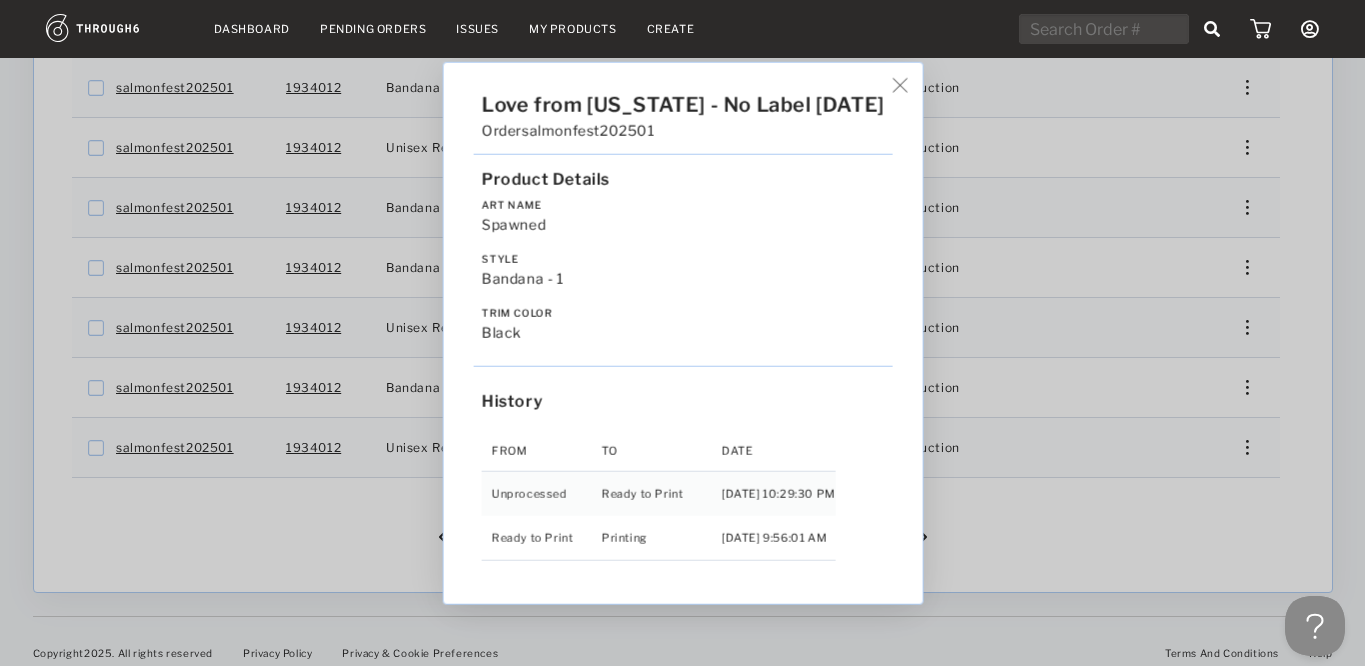 click on "Love from Alaska - No Label   06/19/25 Order  salmonfest202501 Product Details Art Name Spawned Style Bandana - 1 Trim Color black History From To Date Unprocessed Ready to Print 6/19/25 10:29:30 PM Ready to Print Printing 6/27/25 9:56:01 AM" at bounding box center [682, 333] 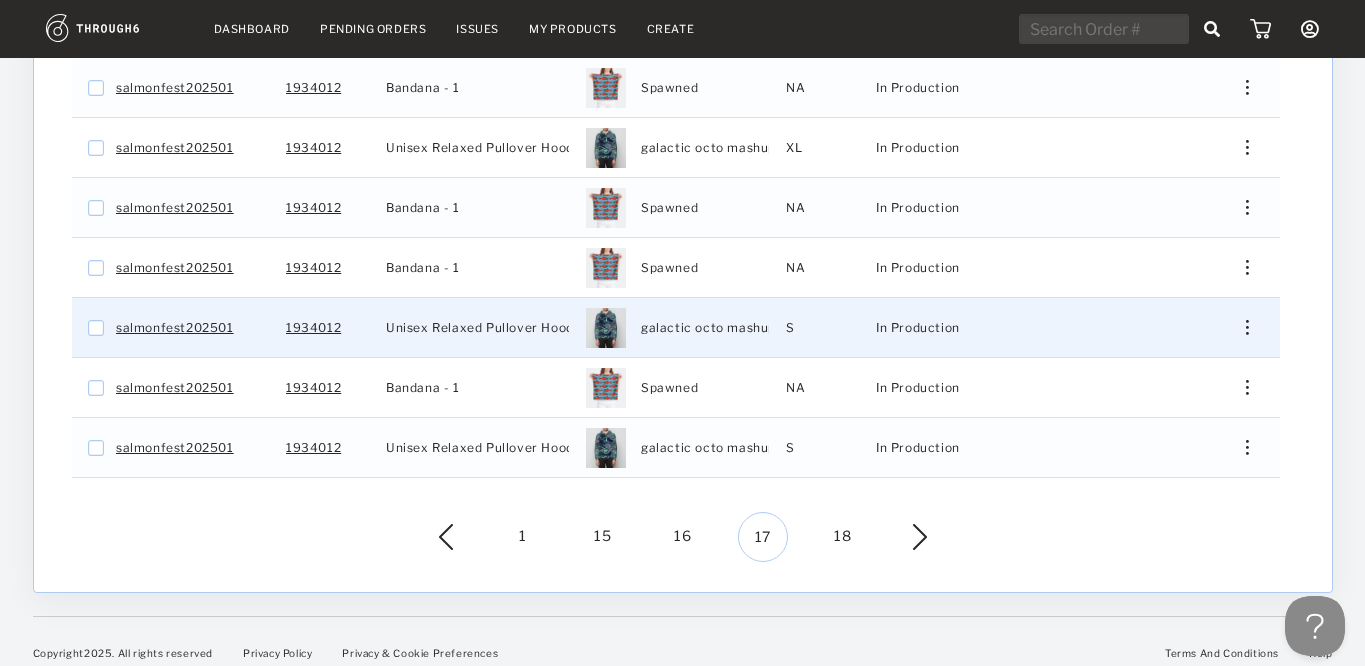 click at bounding box center (1239, 327) 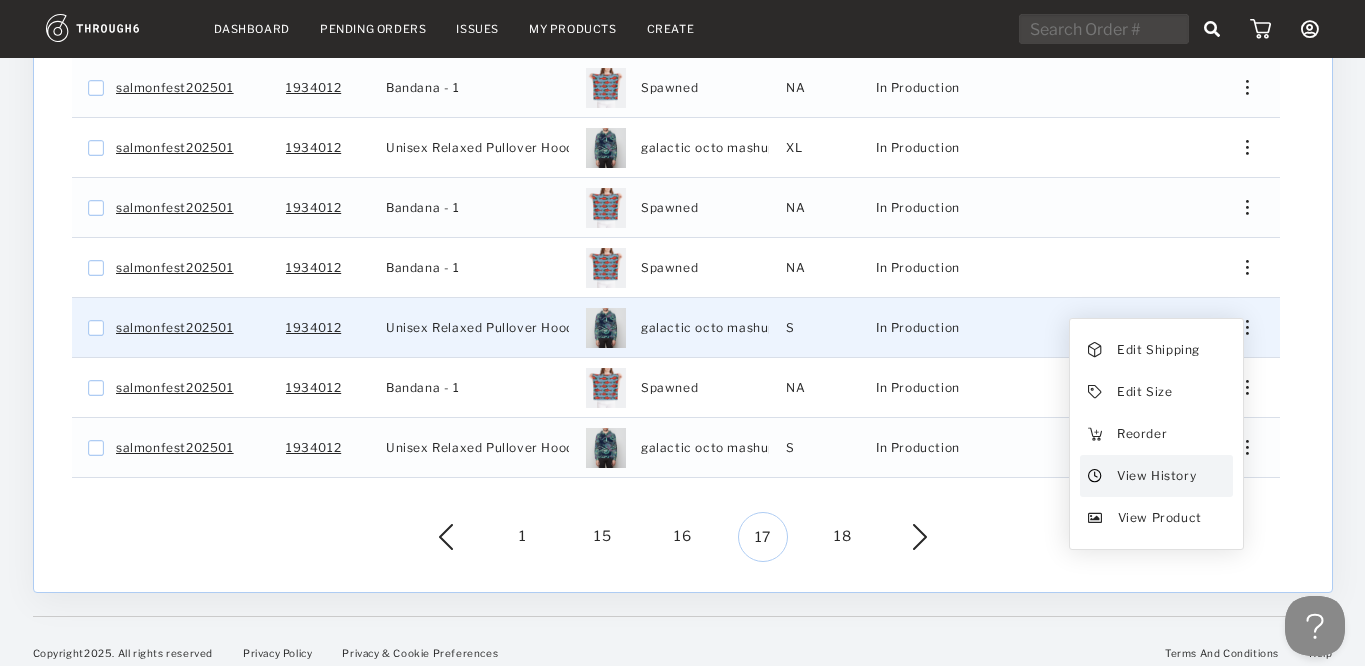 click on "View History" at bounding box center (1155, 476) 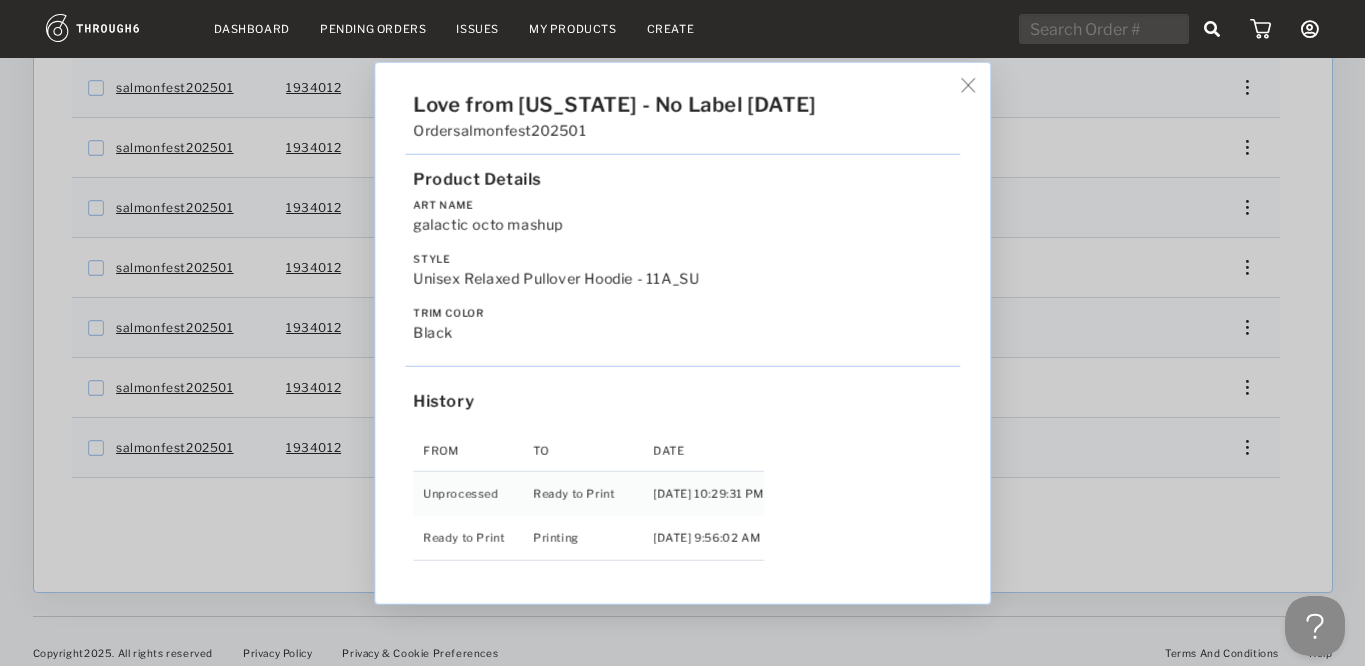 click on "Love from Alaska - No Label   06/19/25 Order  salmonfest202501 Product Details Art Name galactic octo mashup Style Unisex Relaxed Pullover Hoodie - 11A_SU Trim Color black History From To Date Unprocessed Ready to Print 6/19/25 10:29:31 PM Ready to Print Printing 6/27/25 9:56:02 AM" at bounding box center [682, 333] 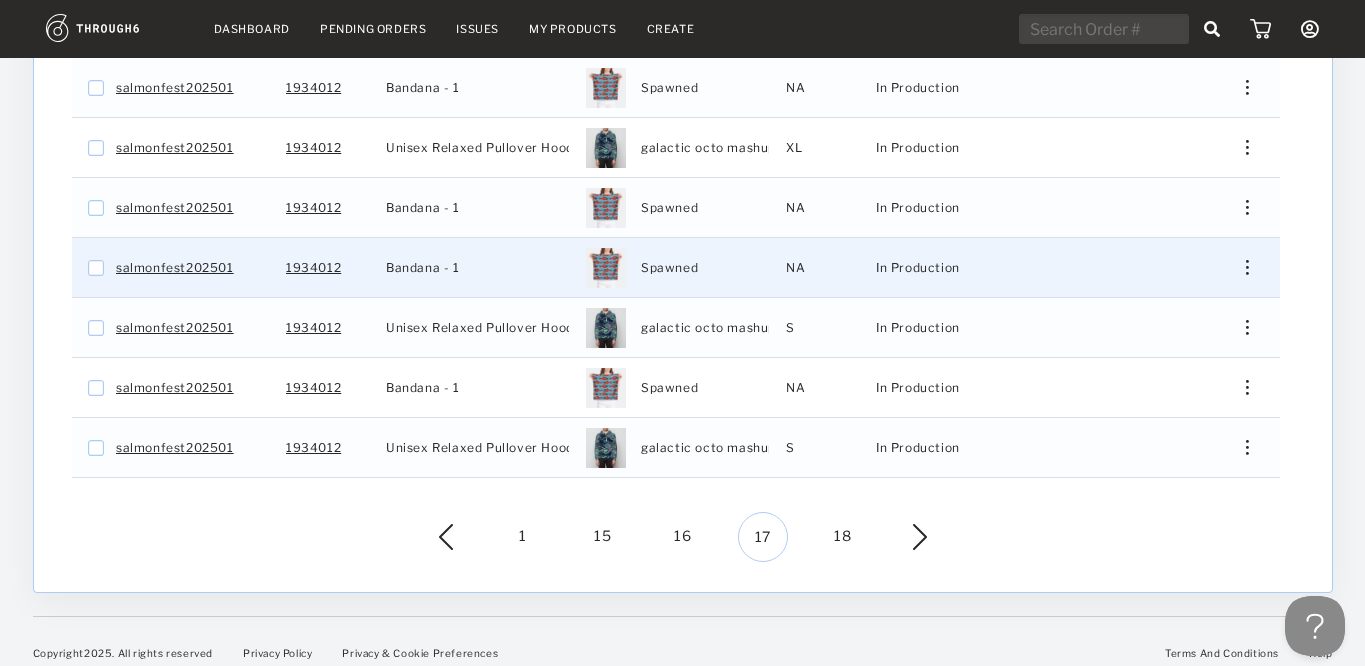 click at bounding box center [1239, 267] 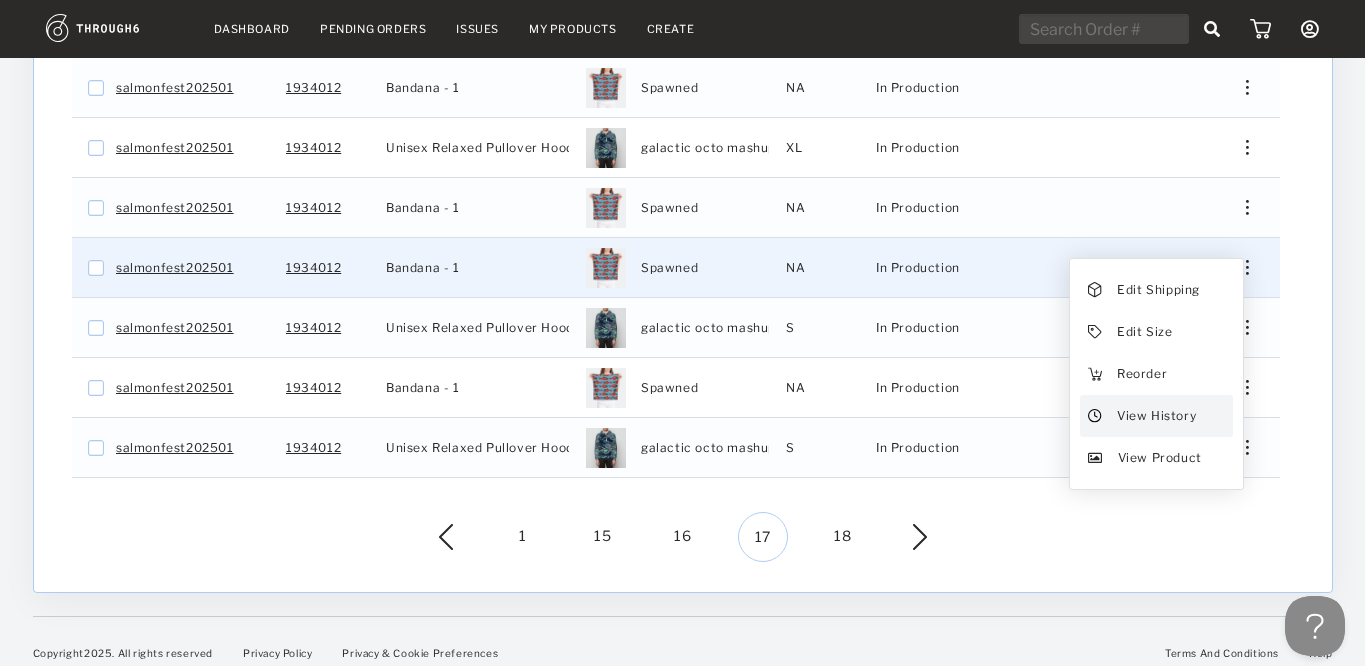 click on "View History" at bounding box center [1155, 416] 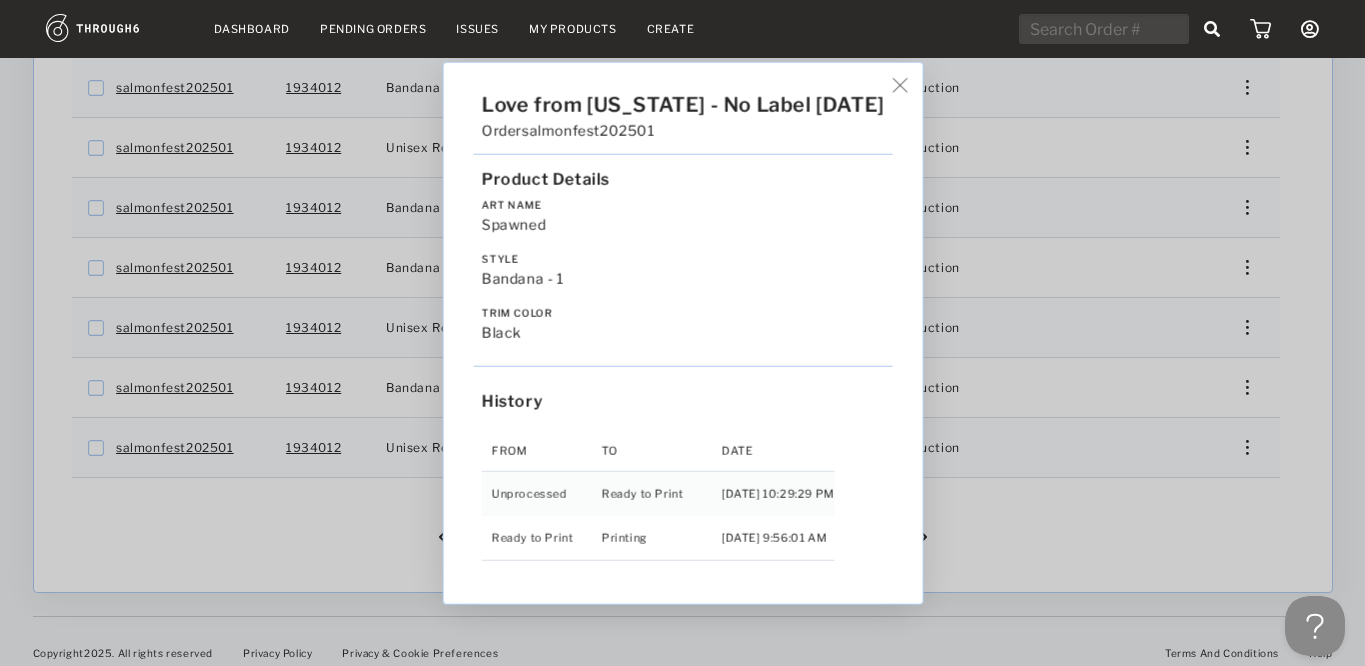 click on "Love from Alaska - No Label   06/19/25 Order  salmonfest202501 Product Details Art Name Spawned Style Bandana - 1 Trim Color black History From To Date Unprocessed Ready to Print 6/19/25 10:29:29 PM Ready to Print Printing 6/27/25 9:56:01 AM" at bounding box center (682, 333) 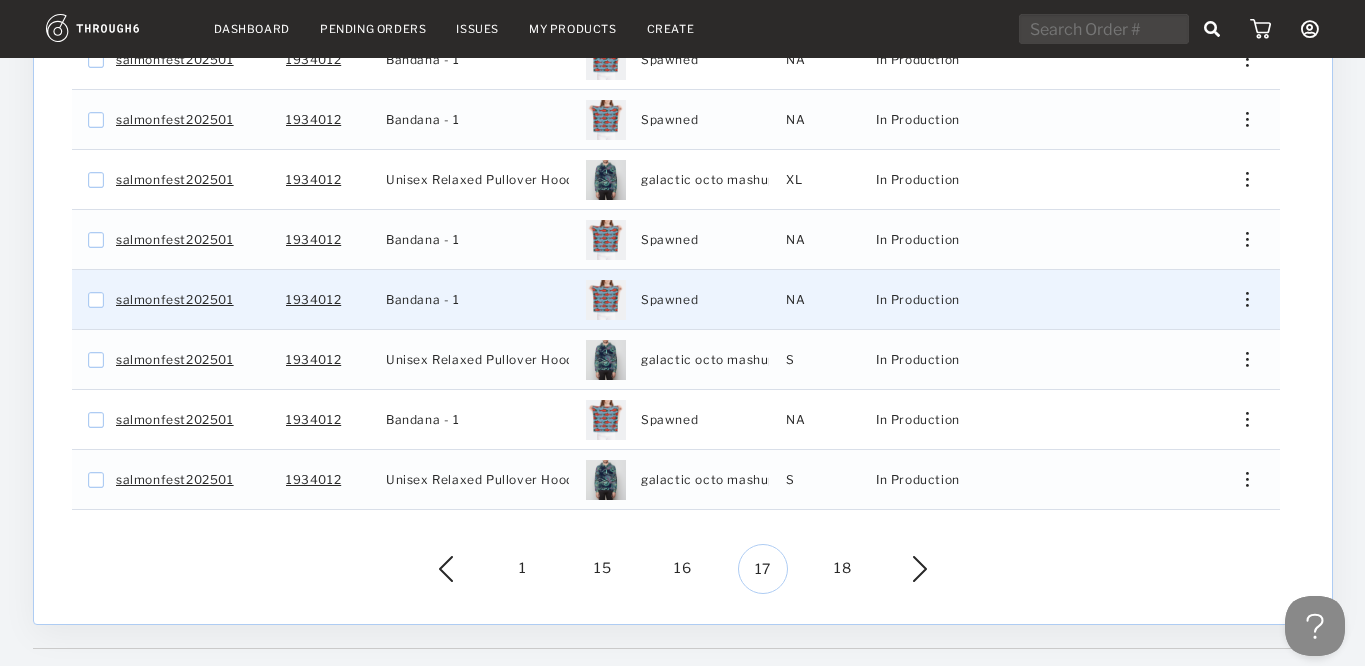 scroll, scrollTop: 594, scrollLeft: 0, axis: vertical 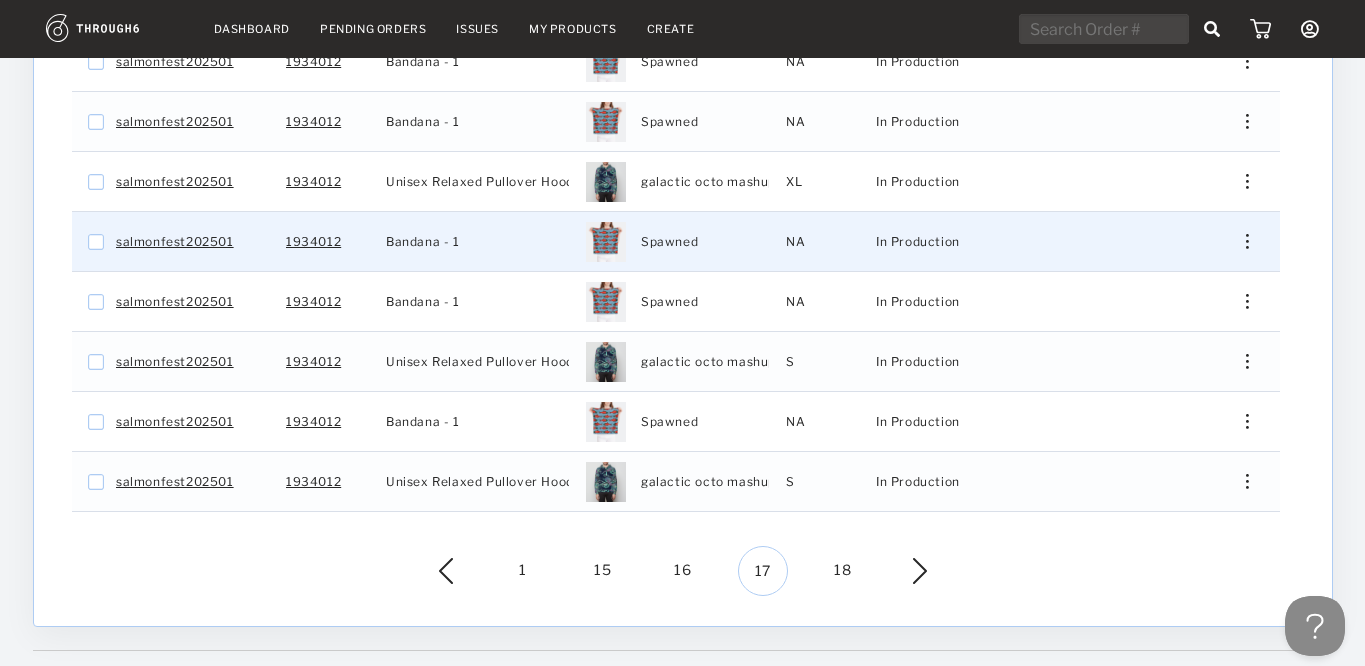 click on "Edit Shipping Edit Size Reorder View History View Product" at bounding box center [1240, 241] 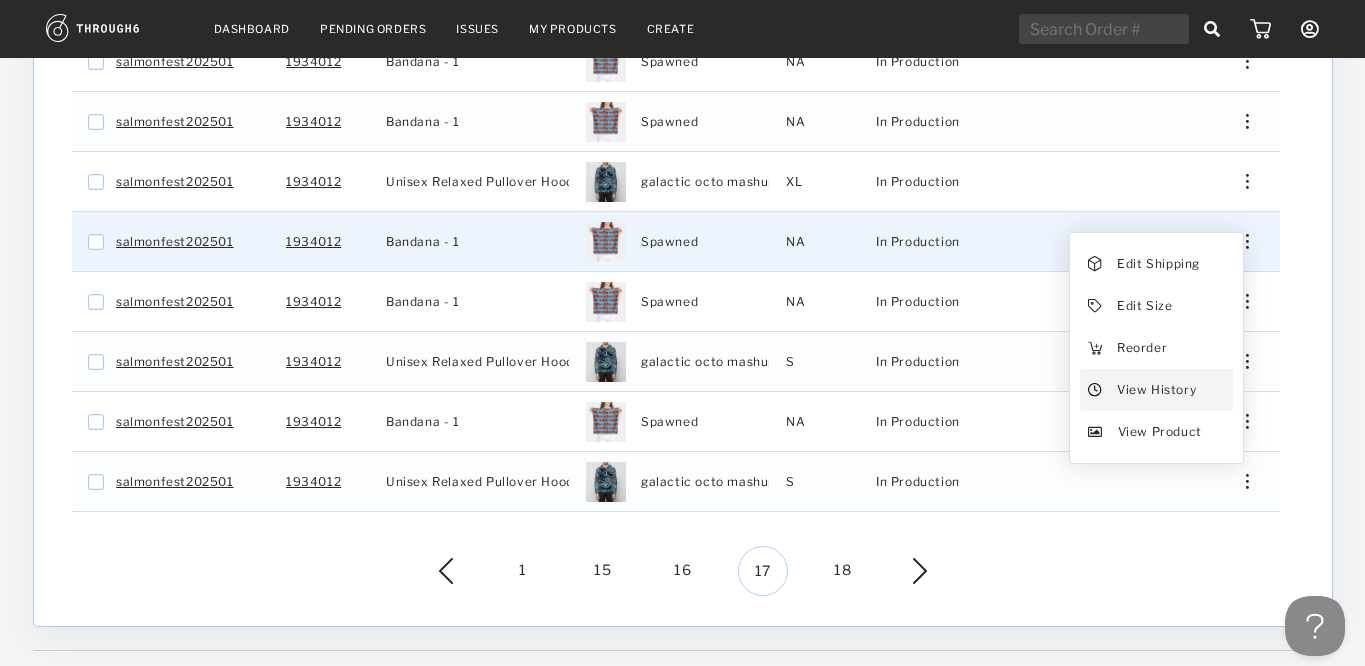 click on "View History" at bounding box center [1155, 390] 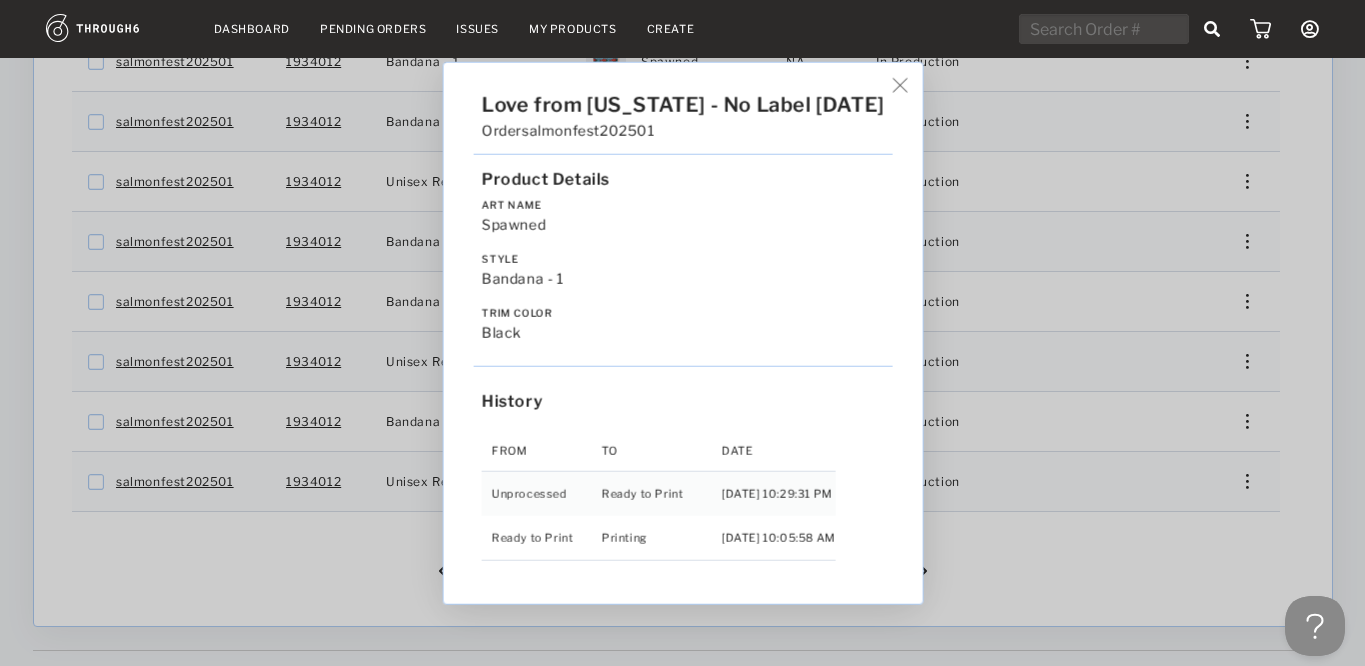 click on "Love from Alaska - No Label   06/19/25 Order  salmonfest202501 Product Details Art Name Spawned Style Bandana - 1 Trim Color black History From To Date Unprocessed Ready to Print 6/19/25 10:29:31 PM Ready to Print Printing 6/27/25 10:05:58 AM" at bounding box center [682, 333] 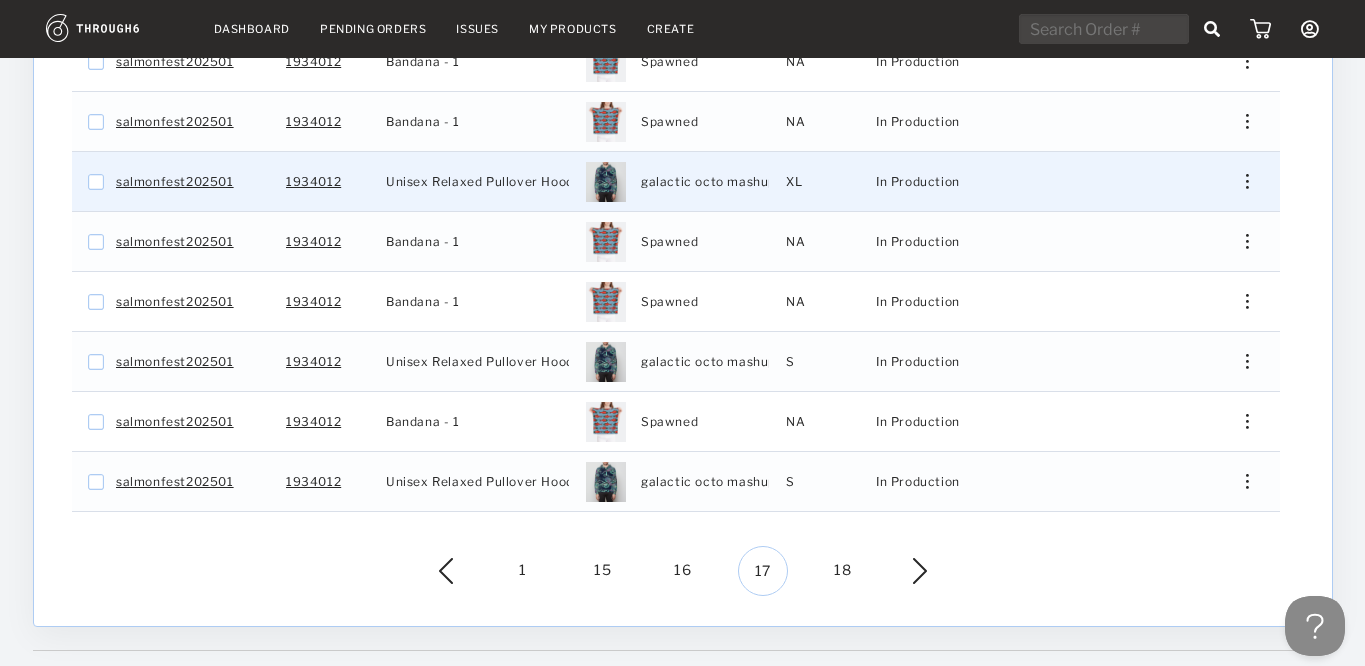 click at bounding box center [1239, 181] 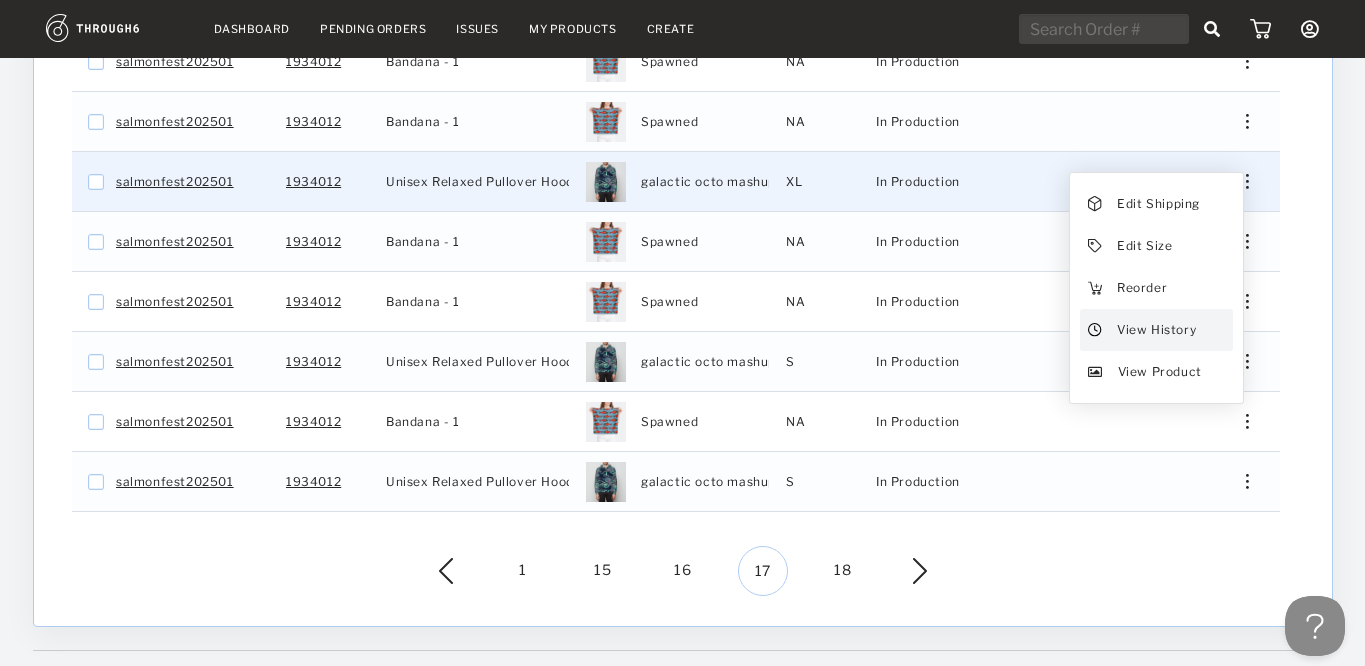 click on "View History" at bounding box center [1155, 330] 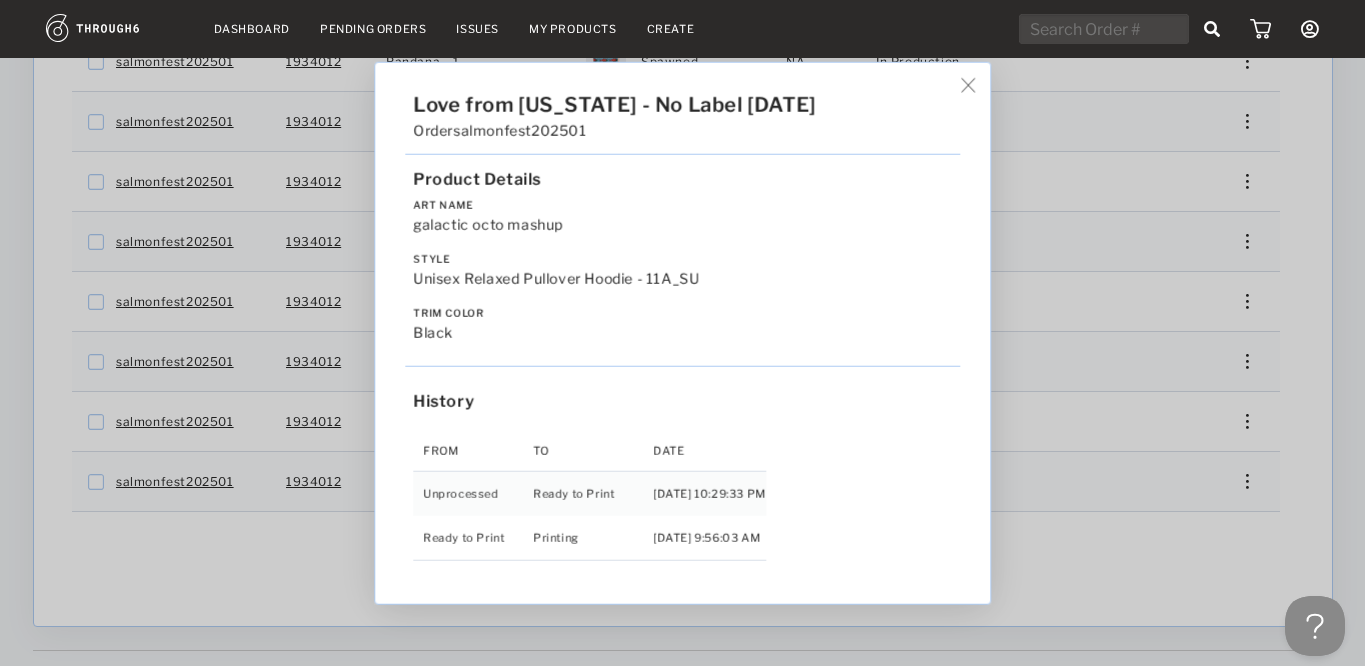 click on "Love from Alaska - No Label   06/19/25 Order  salmonfest202501 Product Details Art Name galactic octo mashup Style Unisex Relaxed Pullover Hoodie - 11A_SU Trim Color black History From To Date Unprocessed Ready to Print 6/19/25 10:29:33 PM Ready to Print Printing 6/27/25 9:56:03 AM" at bounding box center [682, 333] 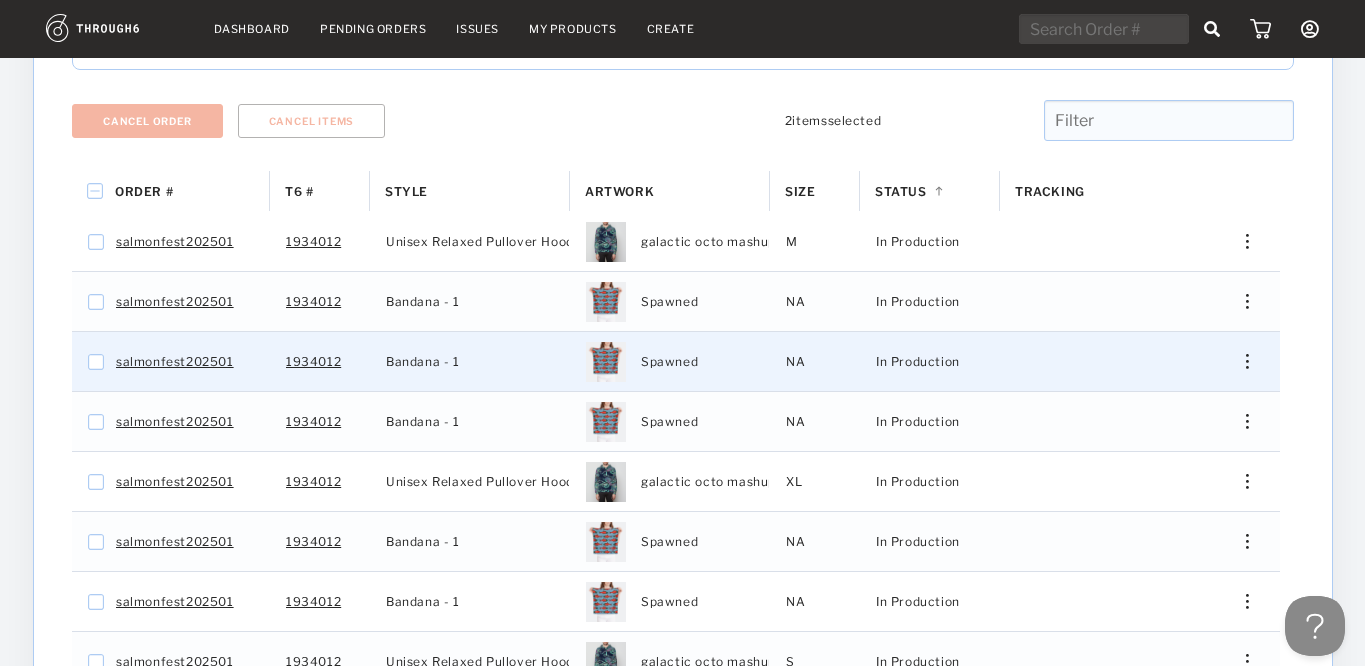 scroll, scrollTop: 282, scrollLeft: 0, axis: vertical 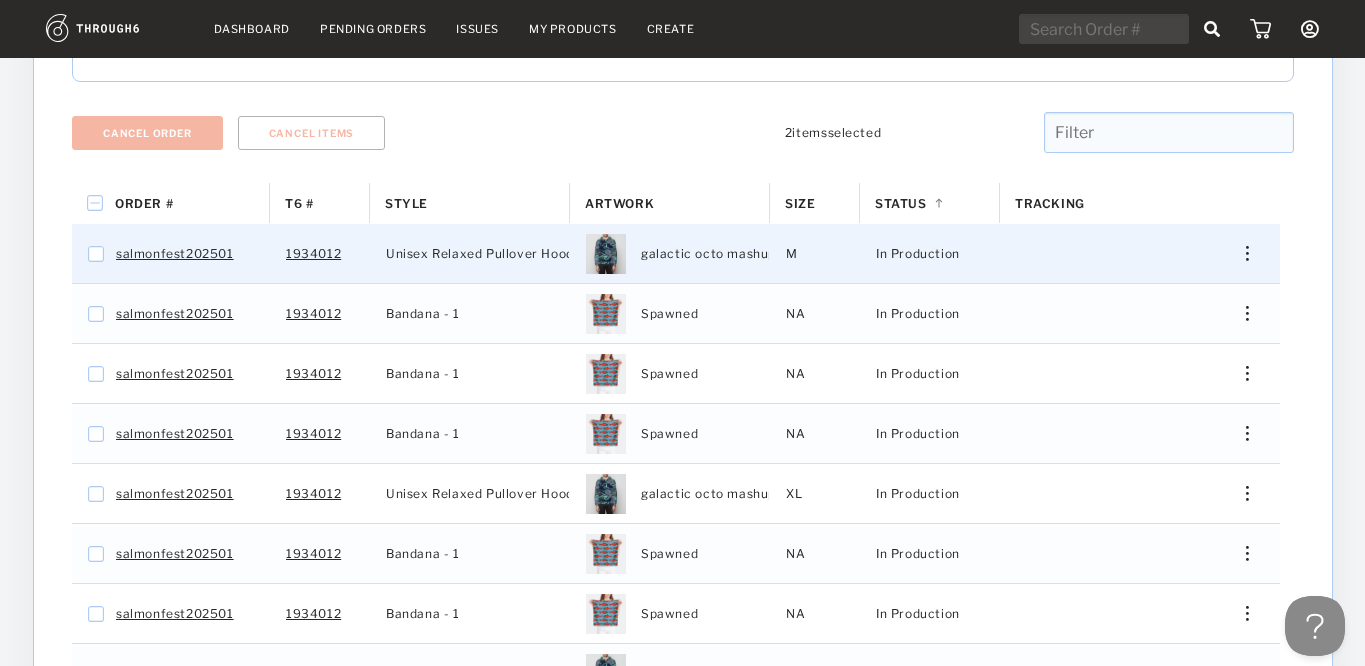 click at bounding box center [1239, 253] 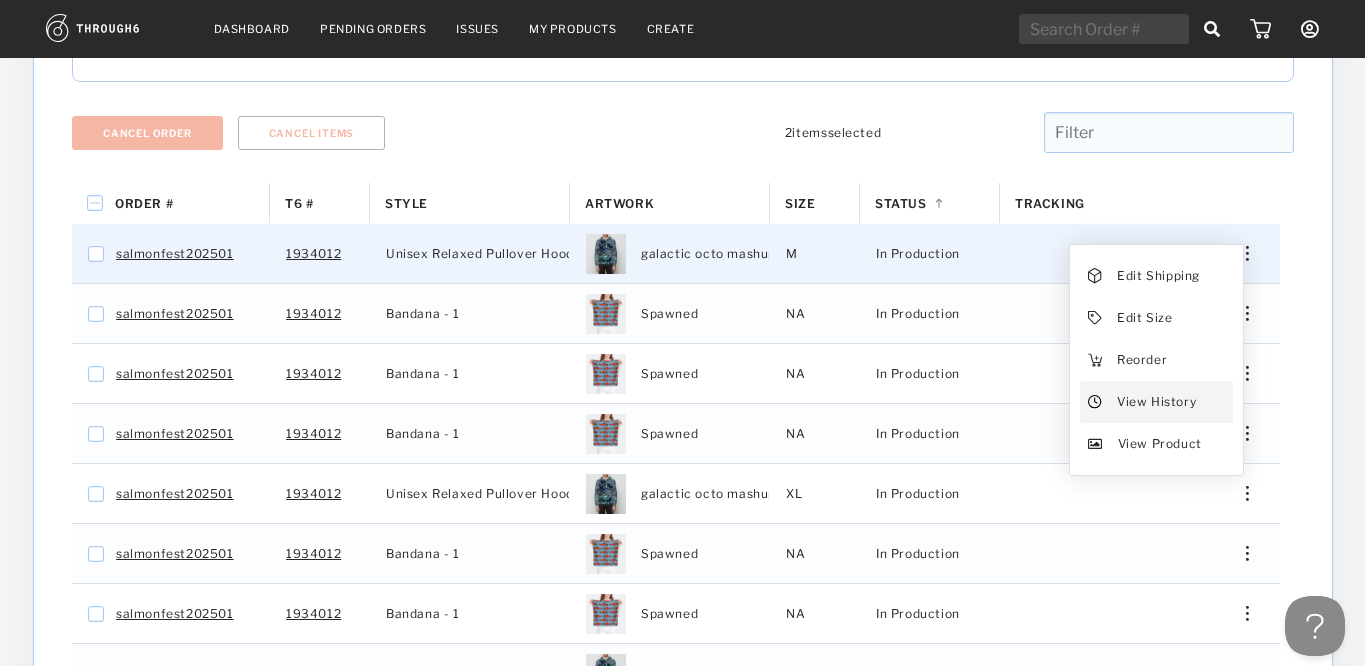 click on "View History" at bounding box center [1155, 402] 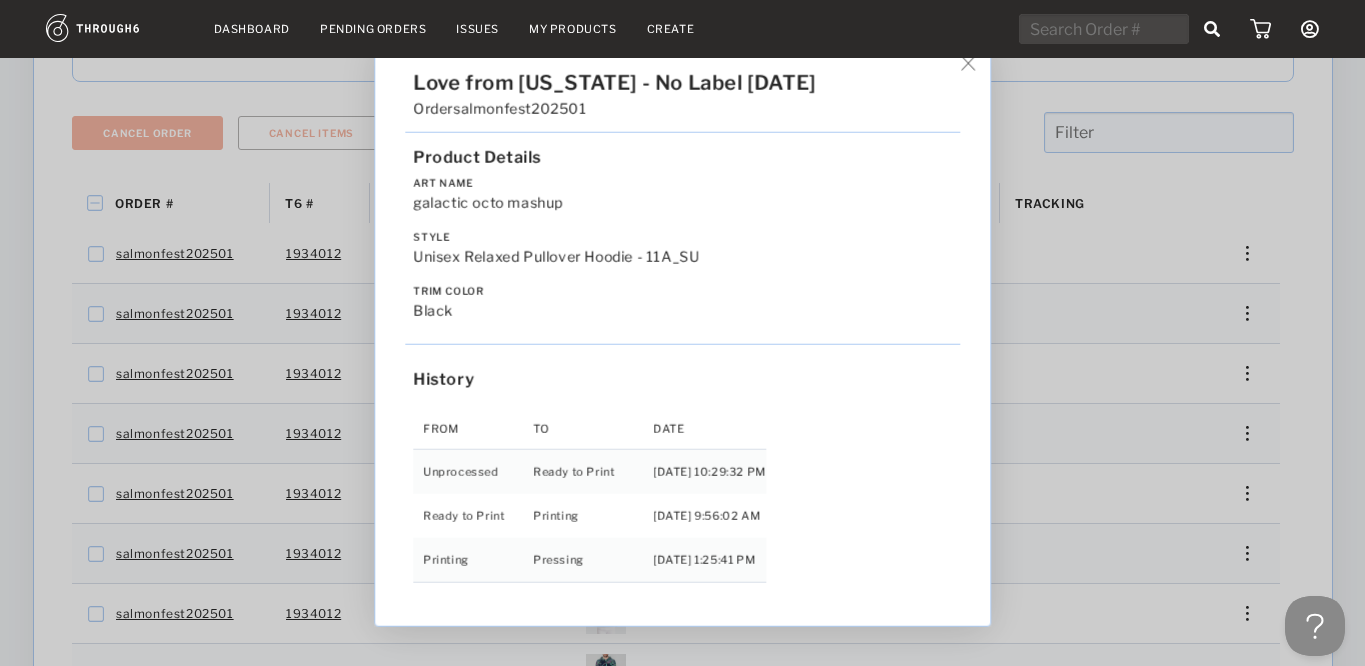 click on "Love from Alaska - No Label   06/19/25 Order  salmonfest202501 Product Details Art Name galactic octo mashup Style Unisex Relaxed Pullover Hoodie - 11A_SU Trim Color black History From To Date Unprocessed Ready to Print 6/19/25 10:29:32 PM Ready to Print Printing 6/27/25 9:56:02 AM Printing Pressing 7/01/25 1:25:41 PM" at bounding box center (682, 333) 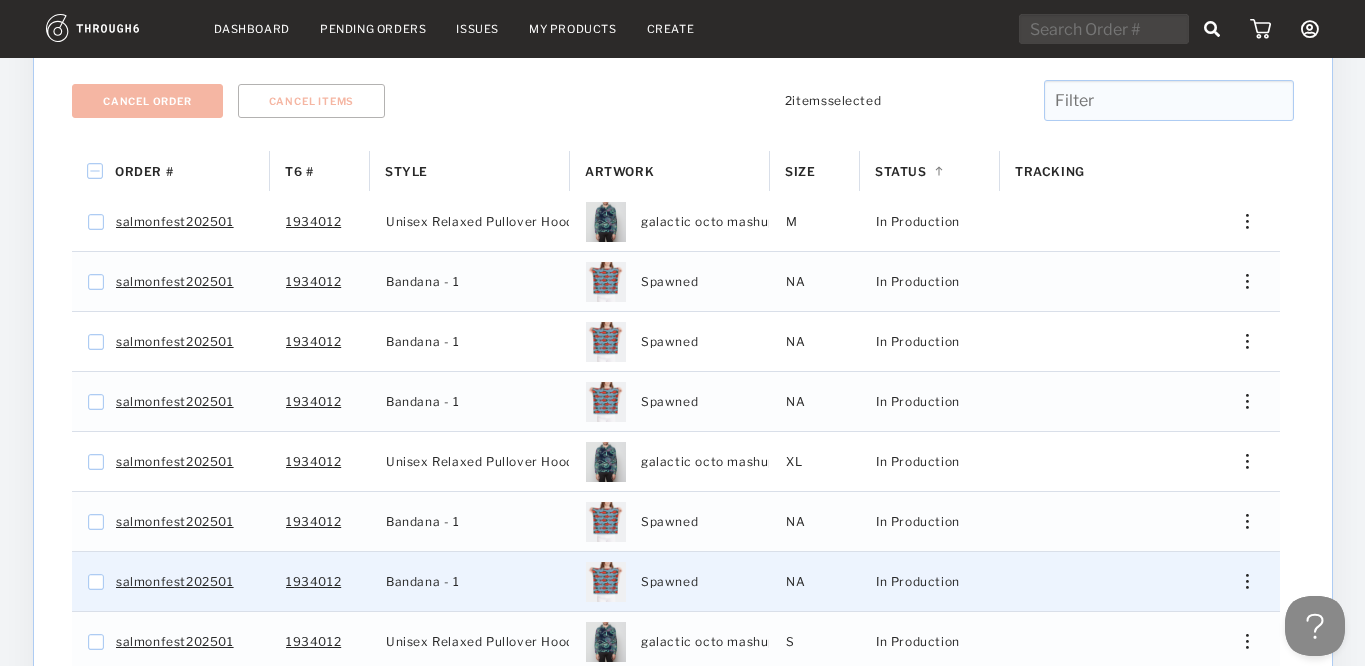 scroll, scrollTop: 593, scrollLeft: 0, axis: vertical 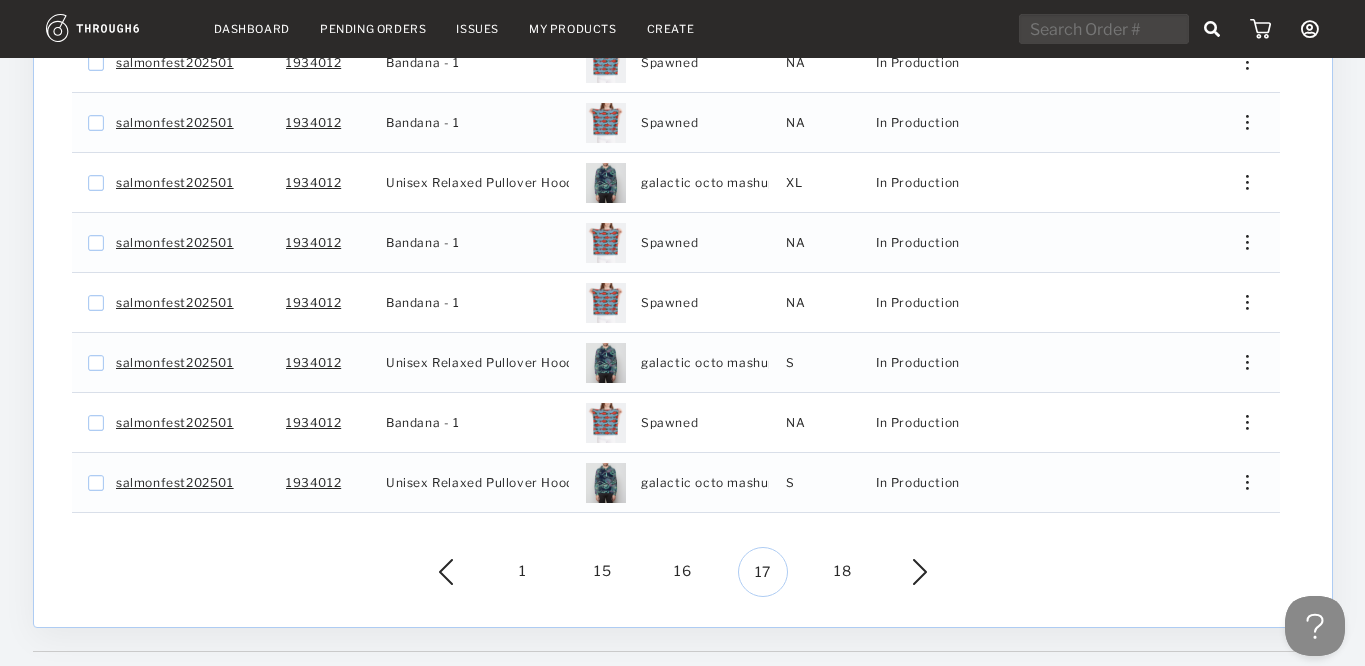 click on "16" at bounding box center [683, 572] 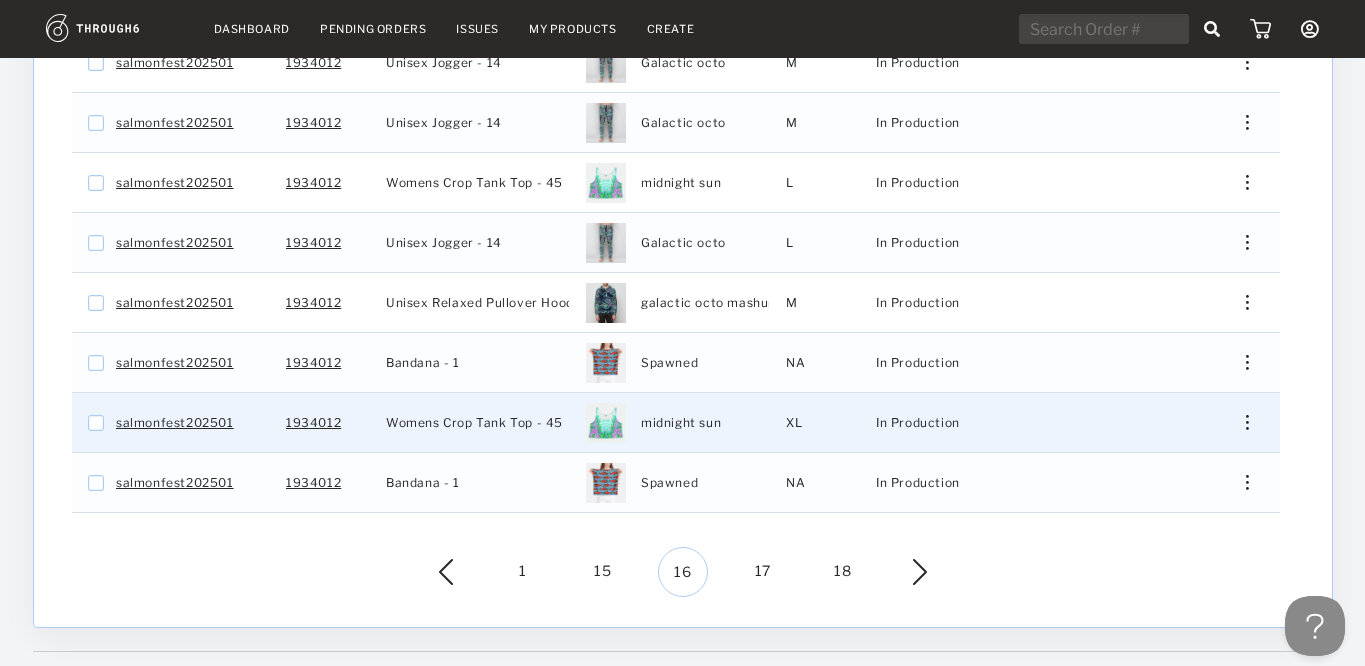 click at bounding box center [1239, 422] 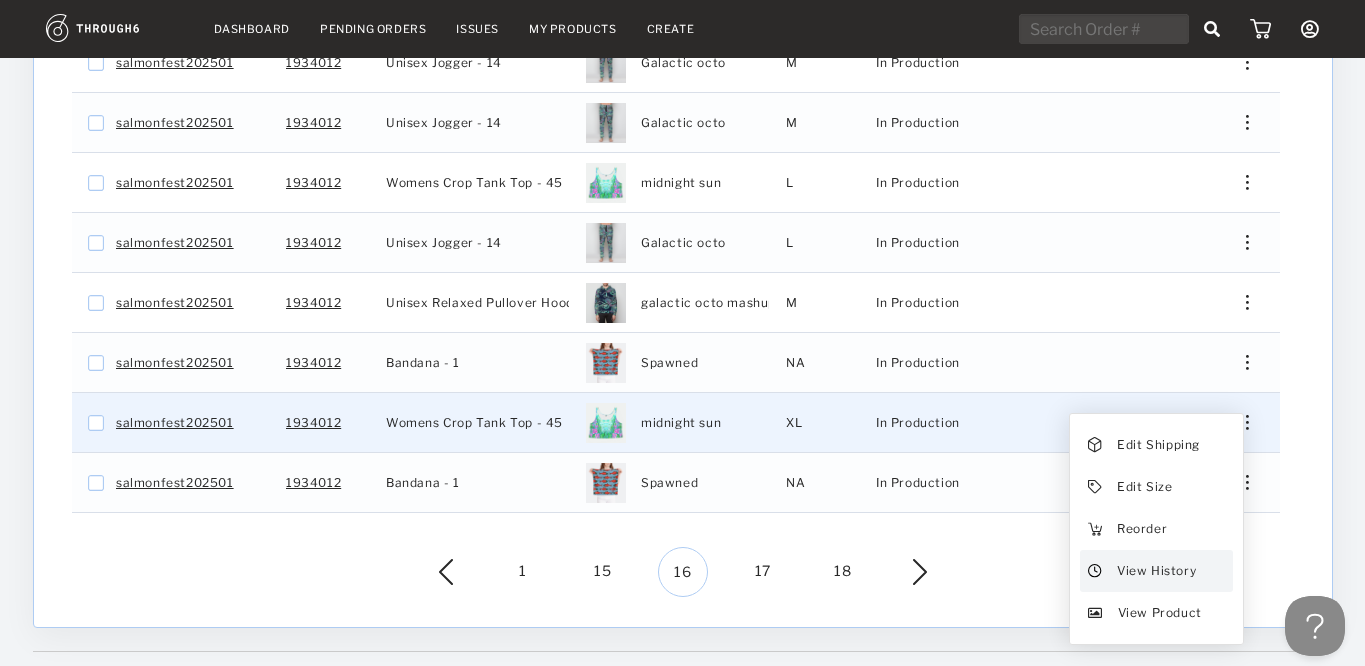 click on "View History" at bounding box center (1155, 571) 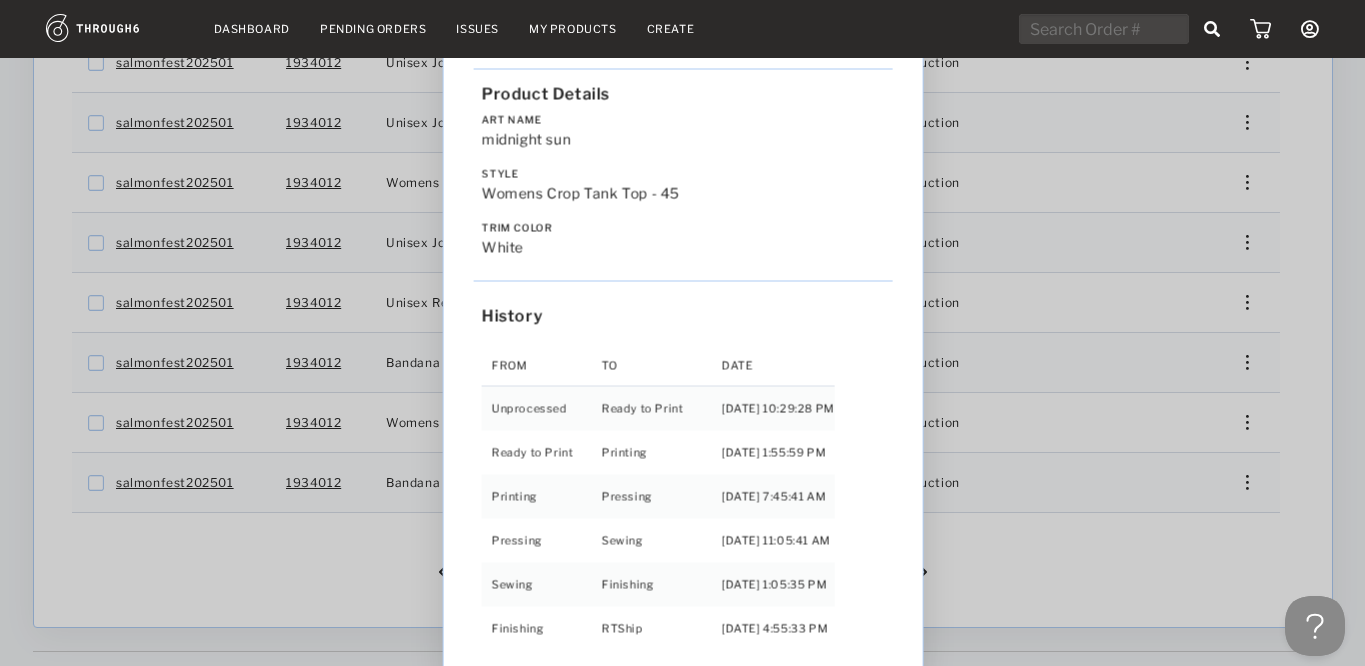 click on "Love from Alaska - No Label   06/19/25 Order  salmonfest202501 Product Details Art Name midnight sun Style Womens Crop Tank Top - 45 Trim Color white History From To Date Unprocessed Ready to Print 6/19/25 10:29:28 PM Ready to Print Printing 6/27/25 1:55:59 PM Printing Pressing 7/01/25 7:45:41 AM Pressing Sewing 7/01/25 11:05:41 AM Sewing Finishing 7/02/25 1:05:35 PM Finishing RTShip 7/03/25 4:55:33 PM" at bounding box center (682, 333) 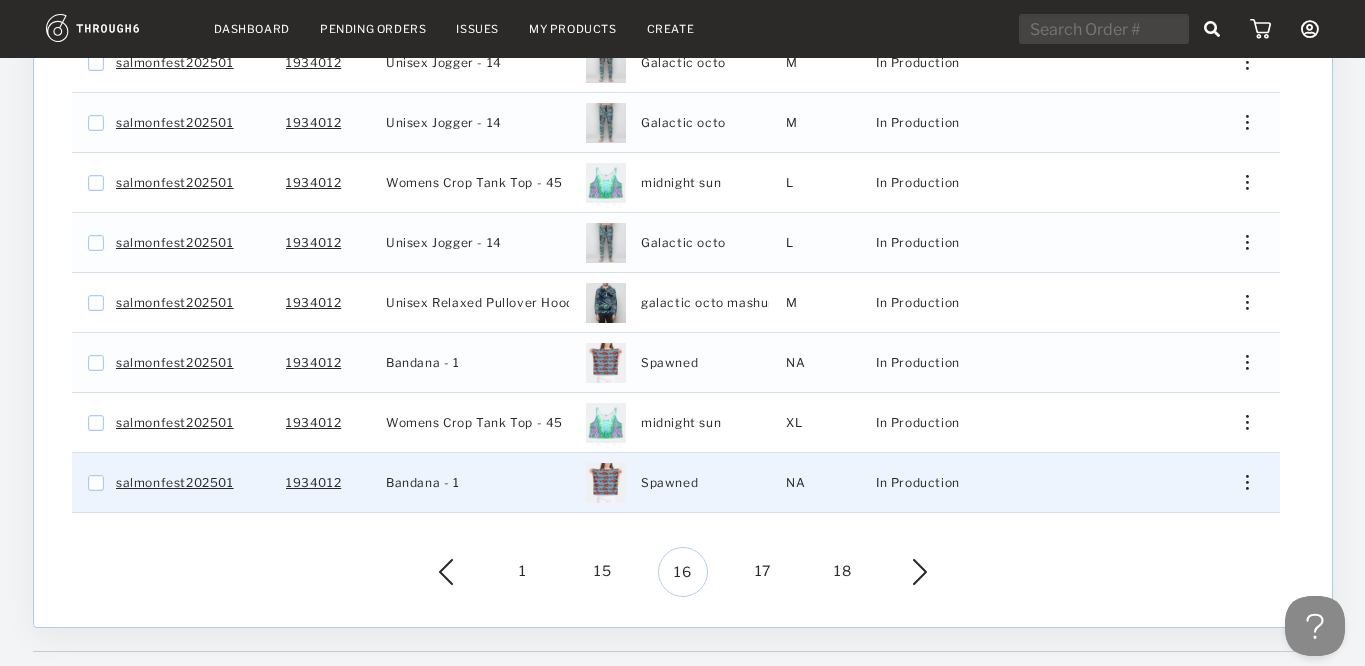 click at bounding box center (1246, 482) 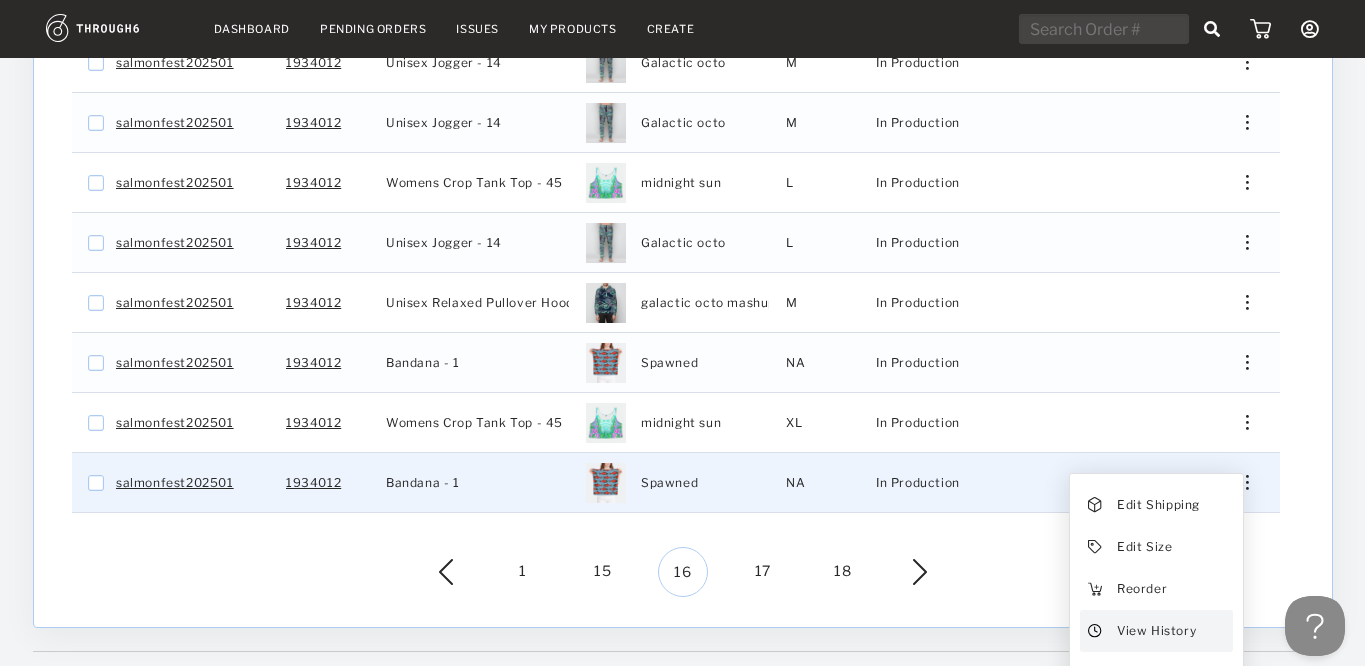 click on "View History" at bounding box center (1155, 631) 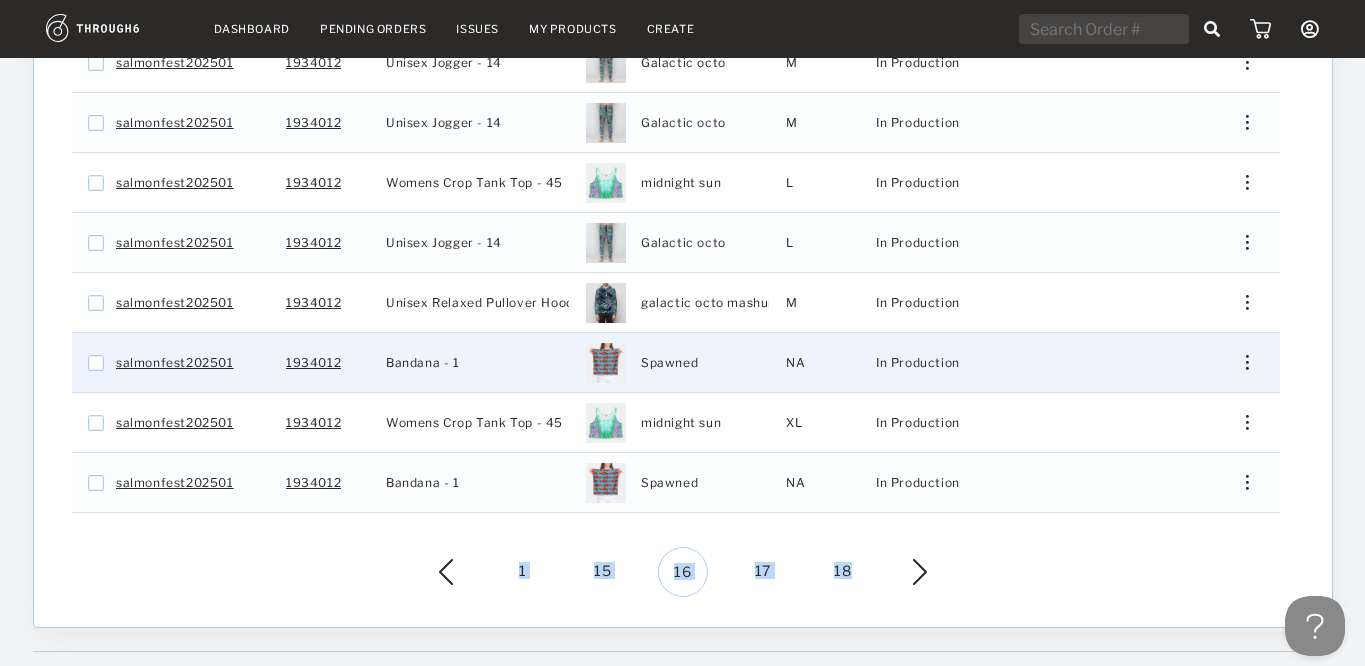 click at bounding box center [1246, 362] 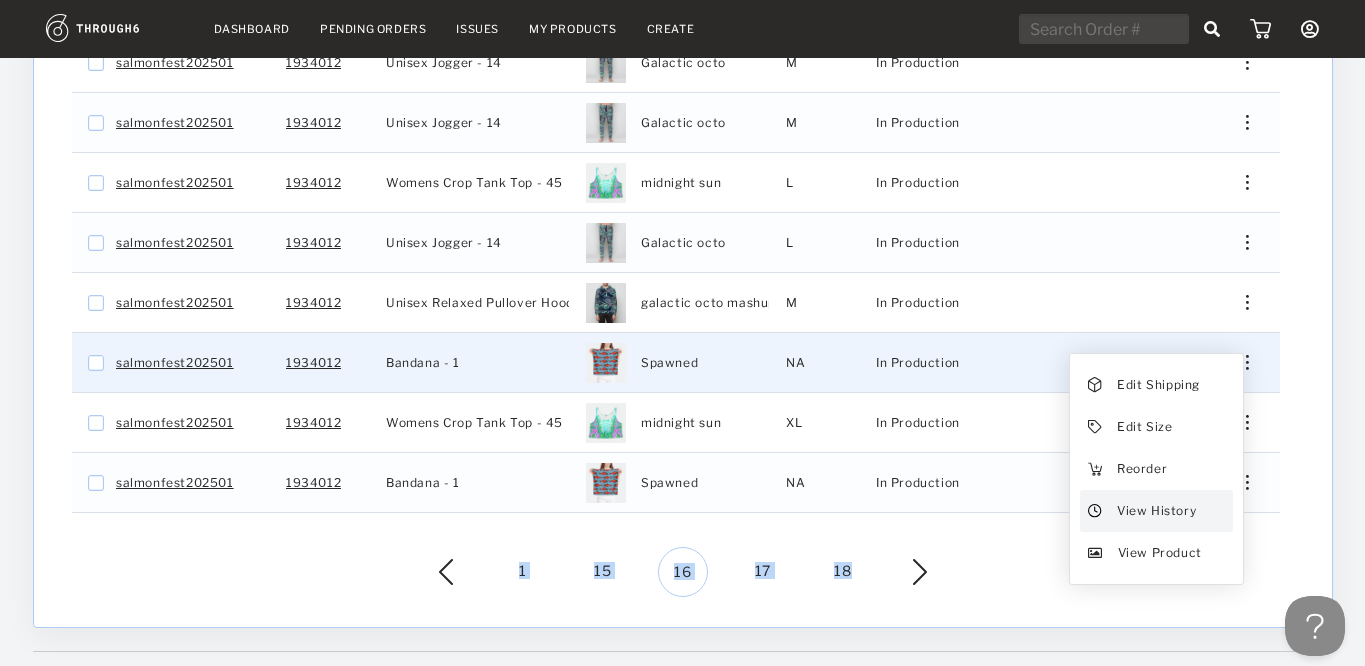 click on "View History" at bounding box center [1155, 511] 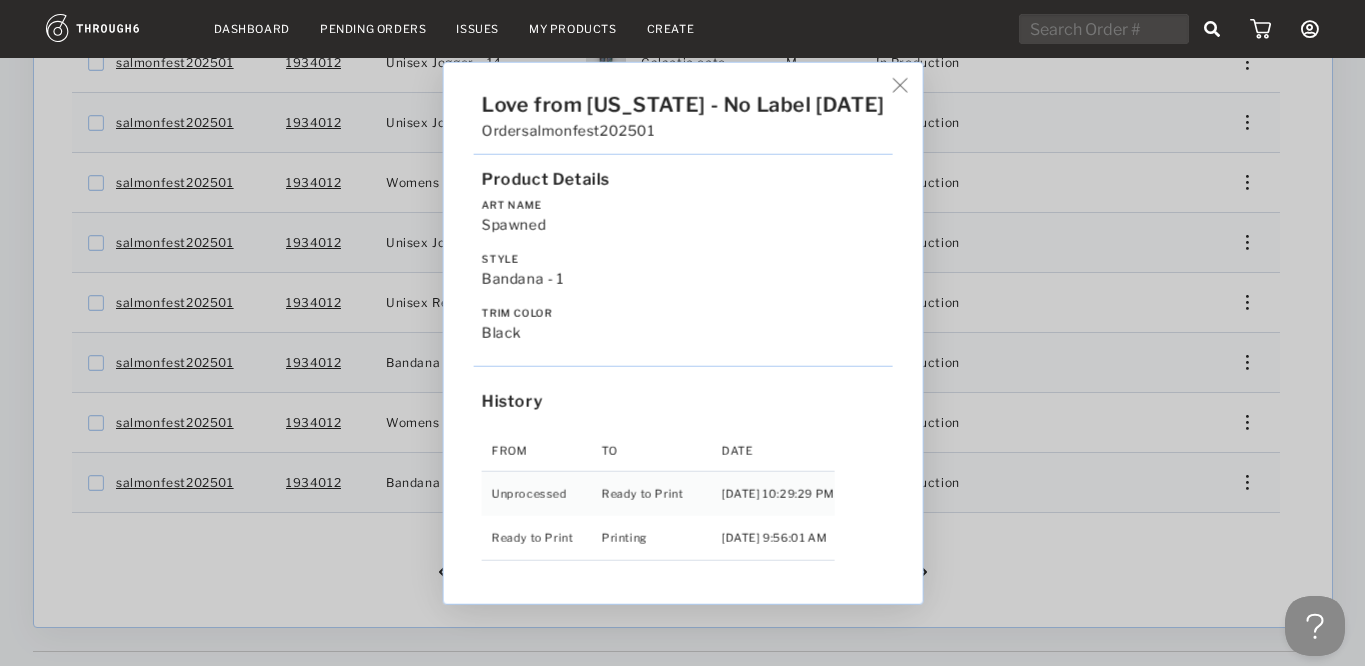 drag, startPoint x: 1198, startPoint y: 548, endPoint x: 1208, endPoint y: 422, distance: 126.3962 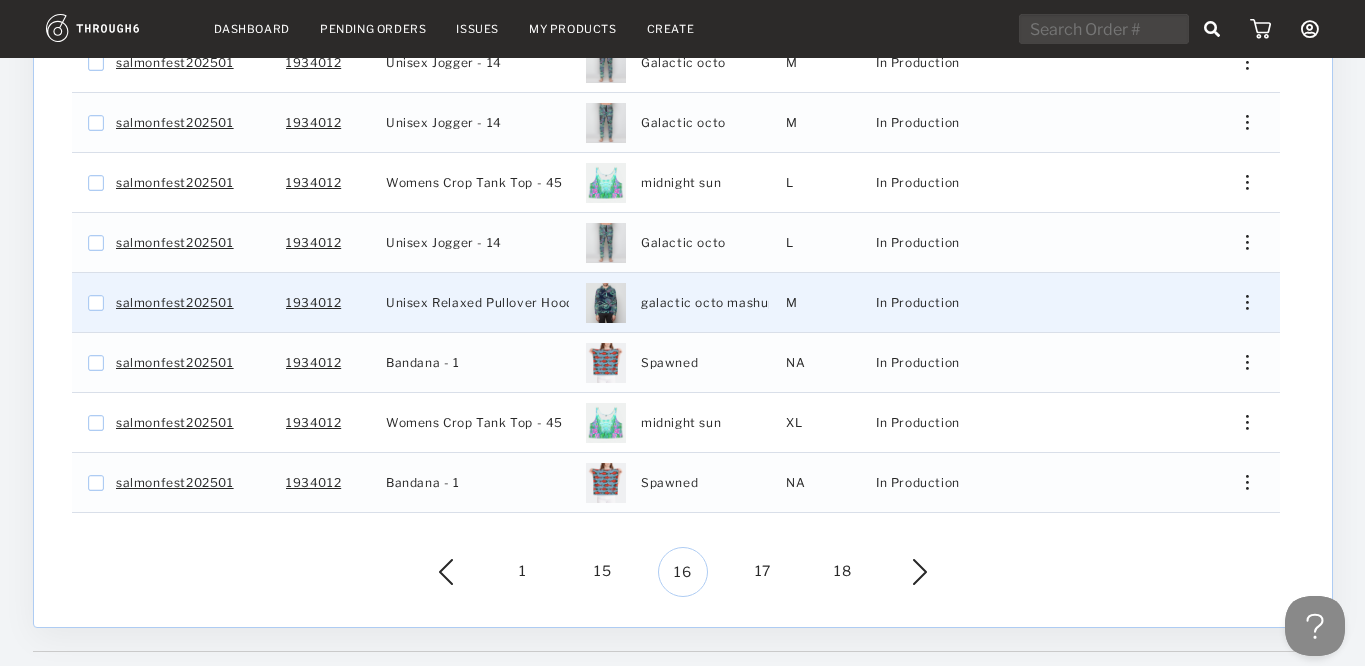 click at bounding box center (1239, 302) 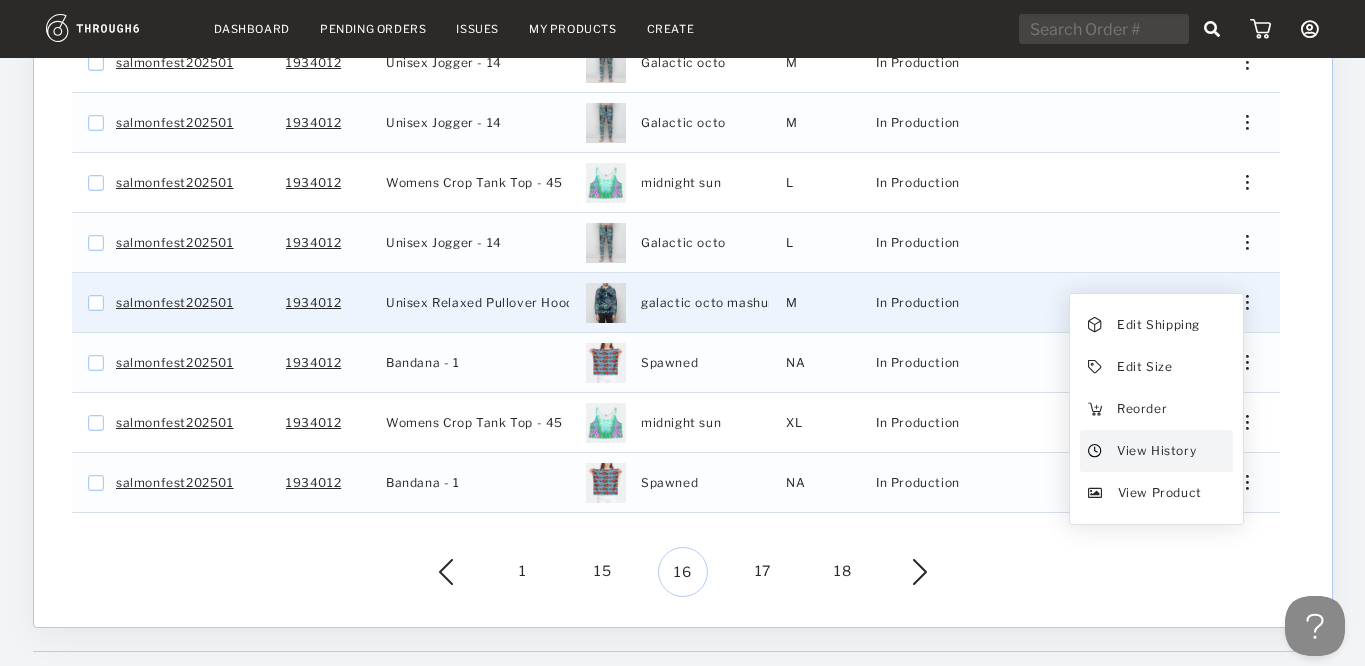 click on "View History" at bounding box center [1155, 451] 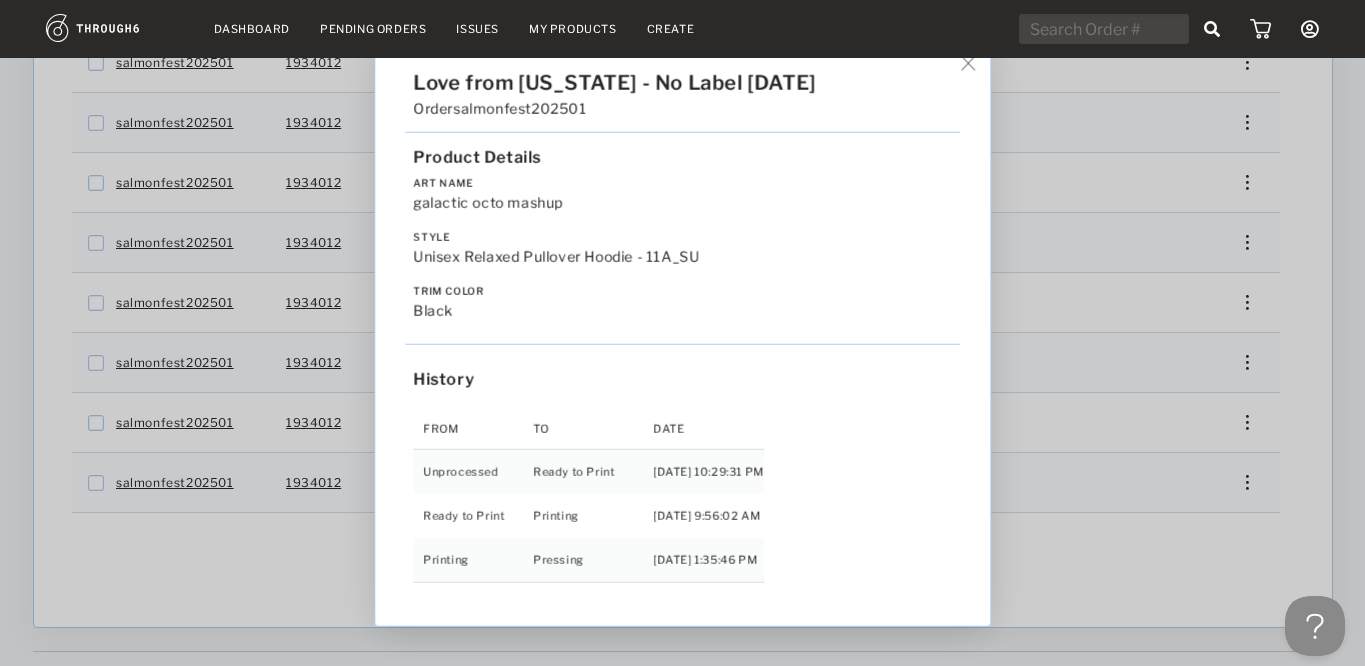 click on "Love from Alaska - No Label   06/19/25 Order  salmonfest202501 Product Details Art Name galactic octo mashup Style Unisex Relaxed Pullover Hoodie - 11A_SU Trim Color black History From To Date Unprocessed Ready to Print 6/19/25 10:29:31 PM Ready to Print Printing 6/27/25 9:56:02 AM Printing Pressing 7/01/25 1:35:46 PM" at bounding box center (682, 333) 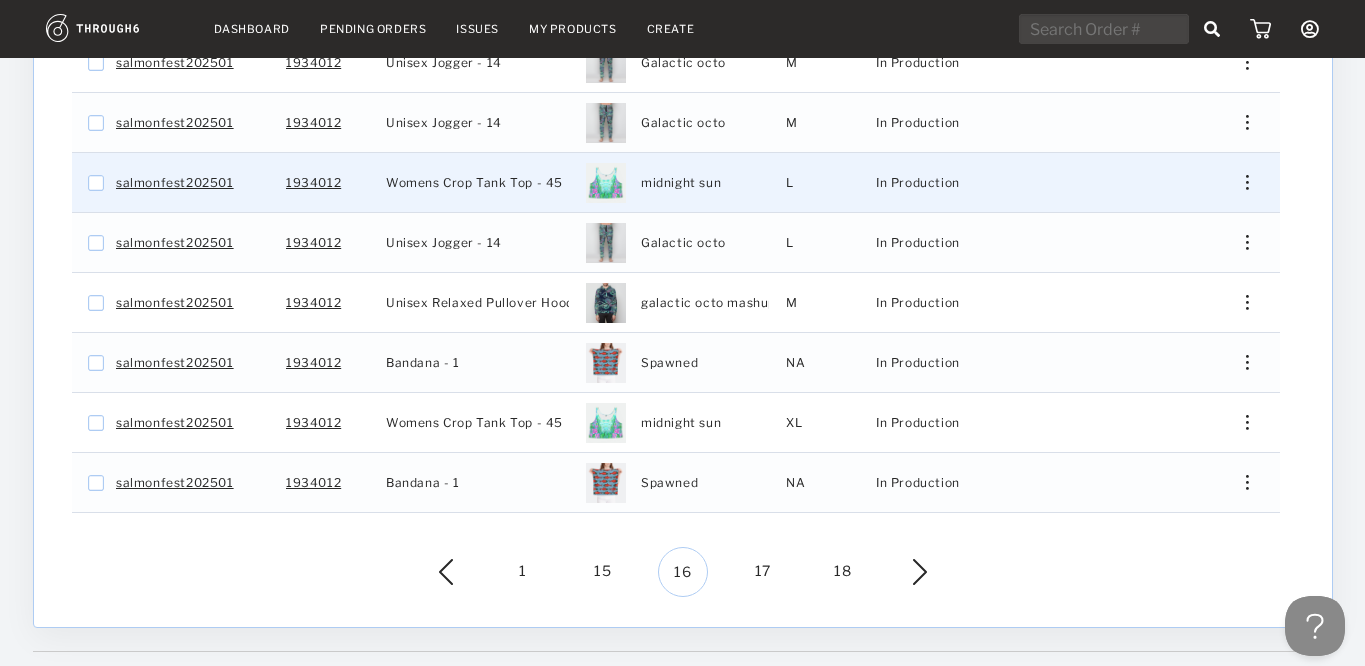 click on "Edit Shipping Edit Size Reorder View History View Product" at bounding box center (1240, 182) 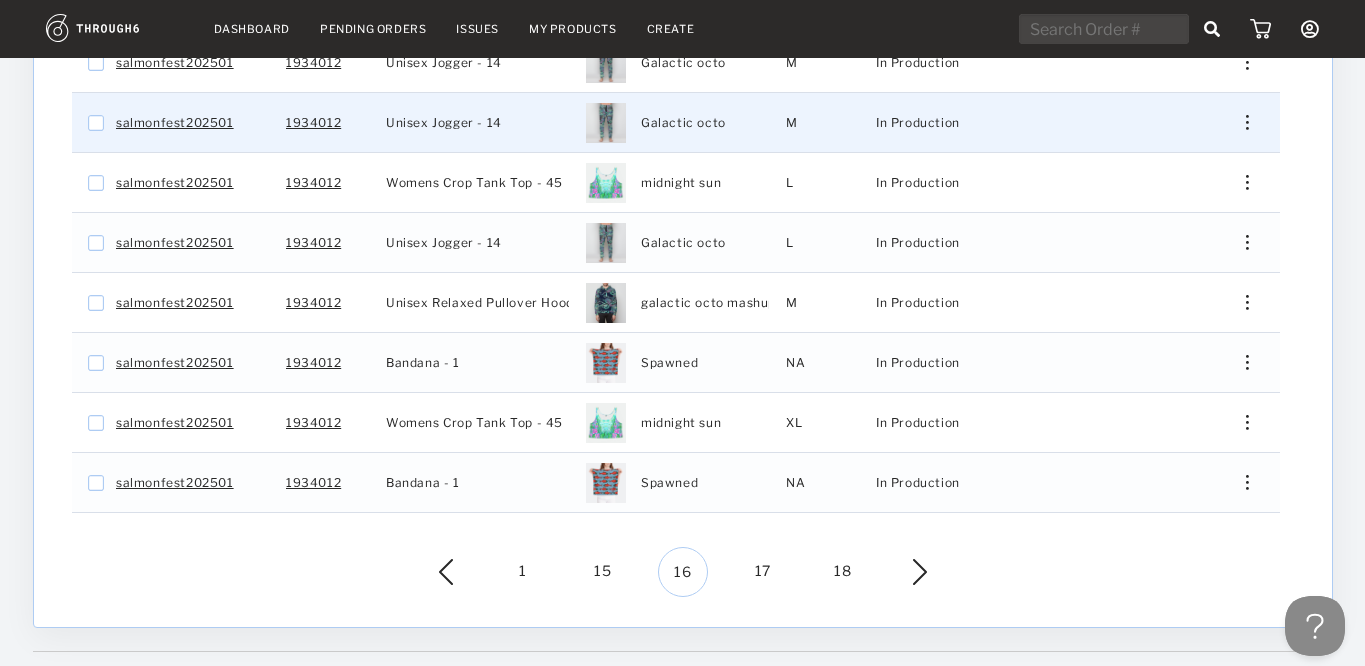 click at bounding box center [1246, 122] 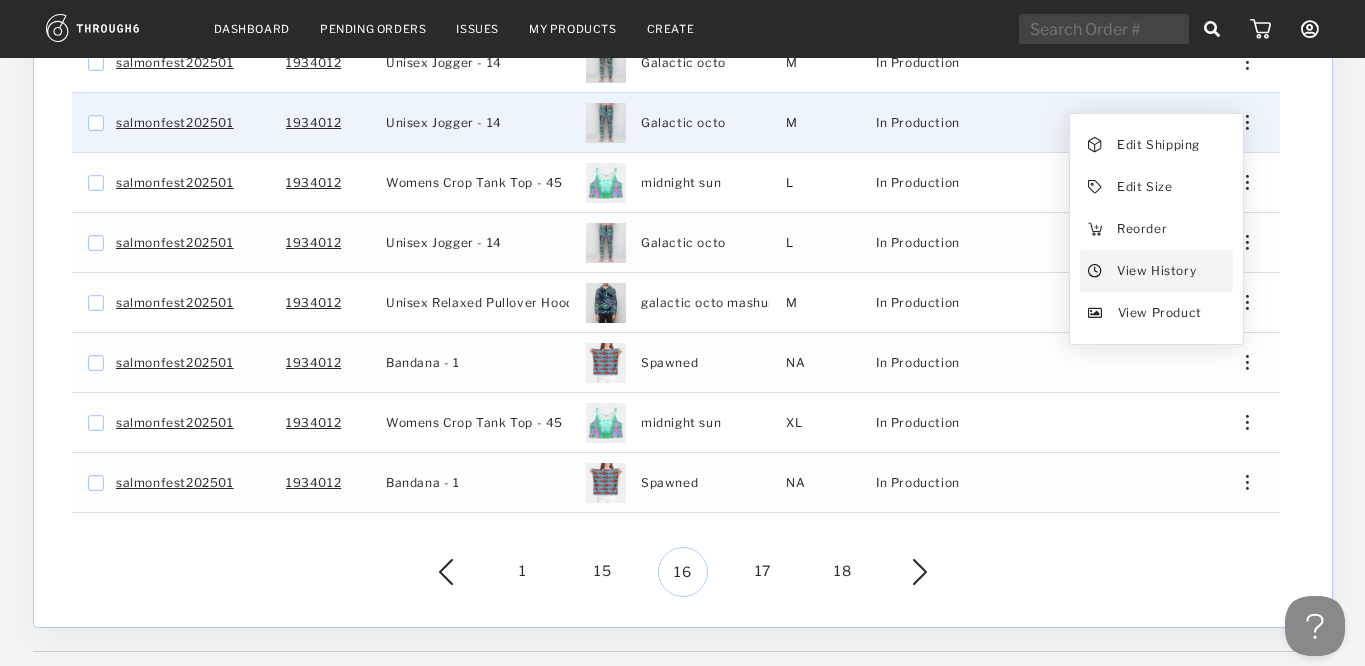click on "View History" at bounding box center [1155, 271] 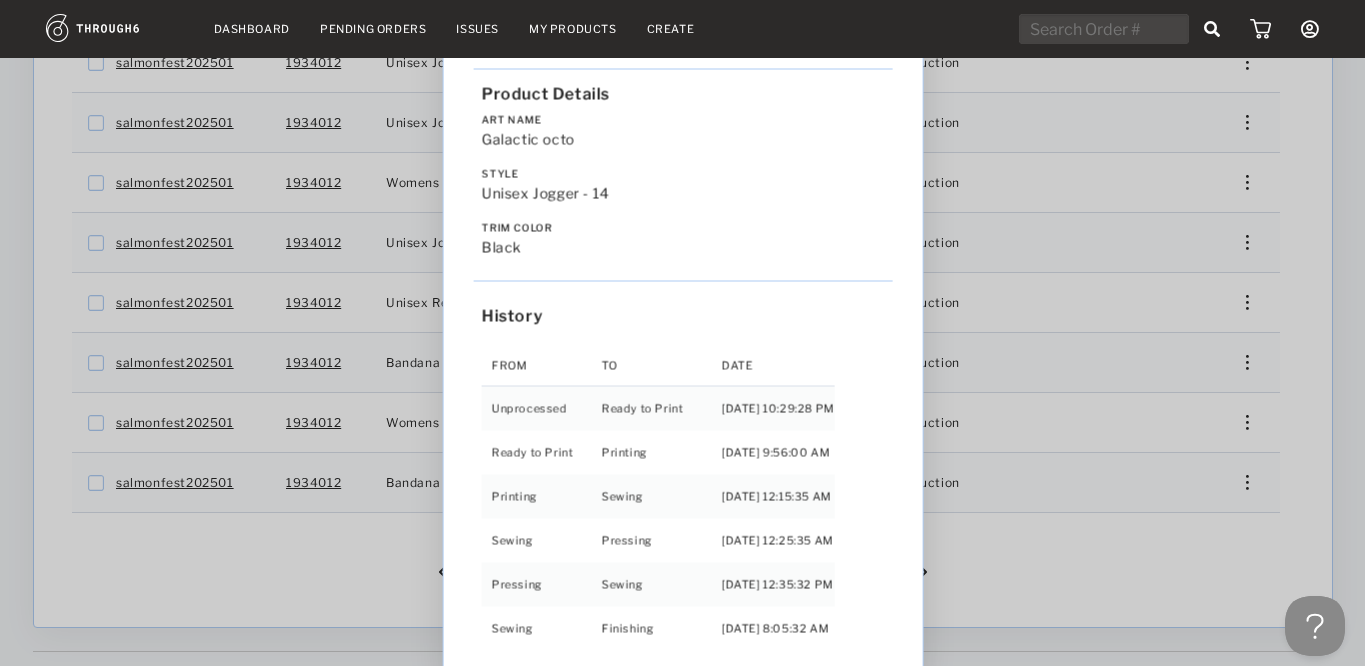 click on "Love from Alaska - No Label   06/19/25 Order  salmonfest202501 Product Details Art Name Galactic octo Style Unisex Jogger - 14 Trim Color black History From To Date Unprocessed Ready to Print 6/19/25 10:29:28 PM Ready to Print Printing 6/27/25 9:56:00 AM Printing Sewing 7/02/25 12:15:35 AM Sewing Pressing 7/02/25 12:25:35 AM Pressing Sewing 7/03/25 12:35:32 PM Sewing Finishing 7/04/25 8:05:32 AM Finishing RTShip 7/04/25 11:15:26 AM" at bounding box center (682, 333) 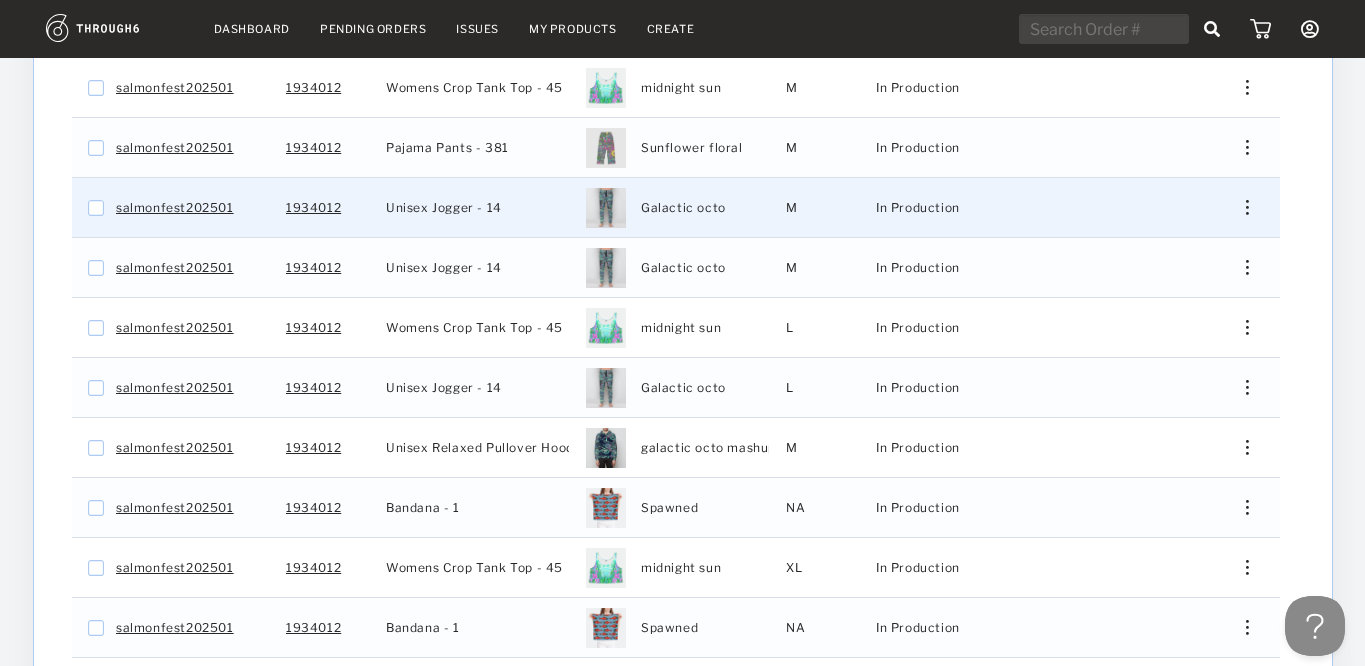 scroll, scrollTop: 567, scrollLeft: 0, axis: vertical 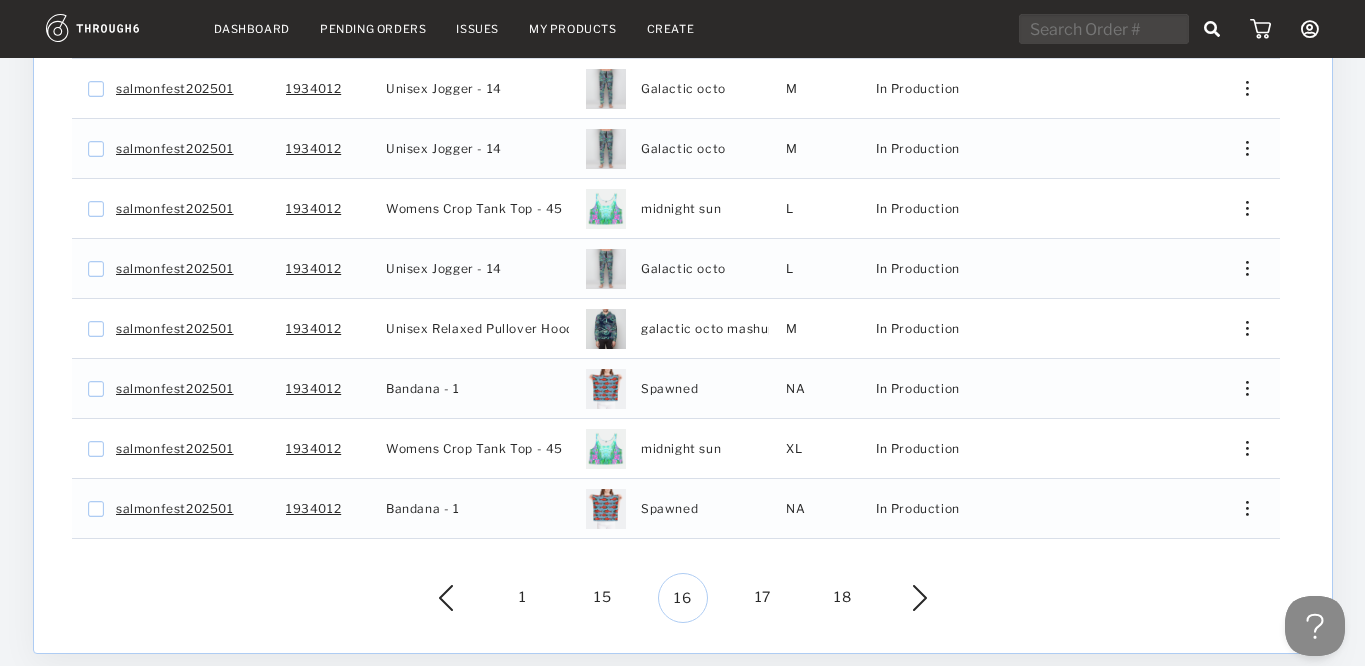 drag, startPoint x: 522, startPoint y: 568, endPoint x: 541, endPoint y: 558, distance: 21.470911 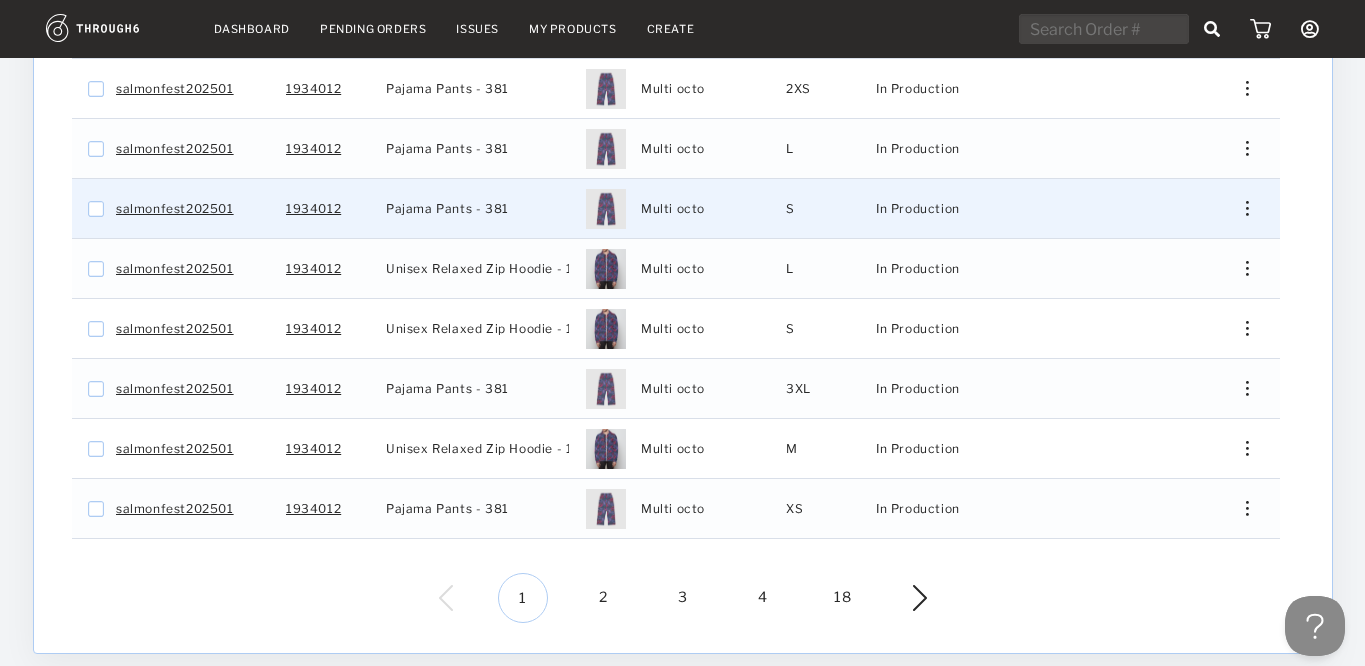 scroll, scrollTop: 404, scrollLeft: 0, axis: vertical 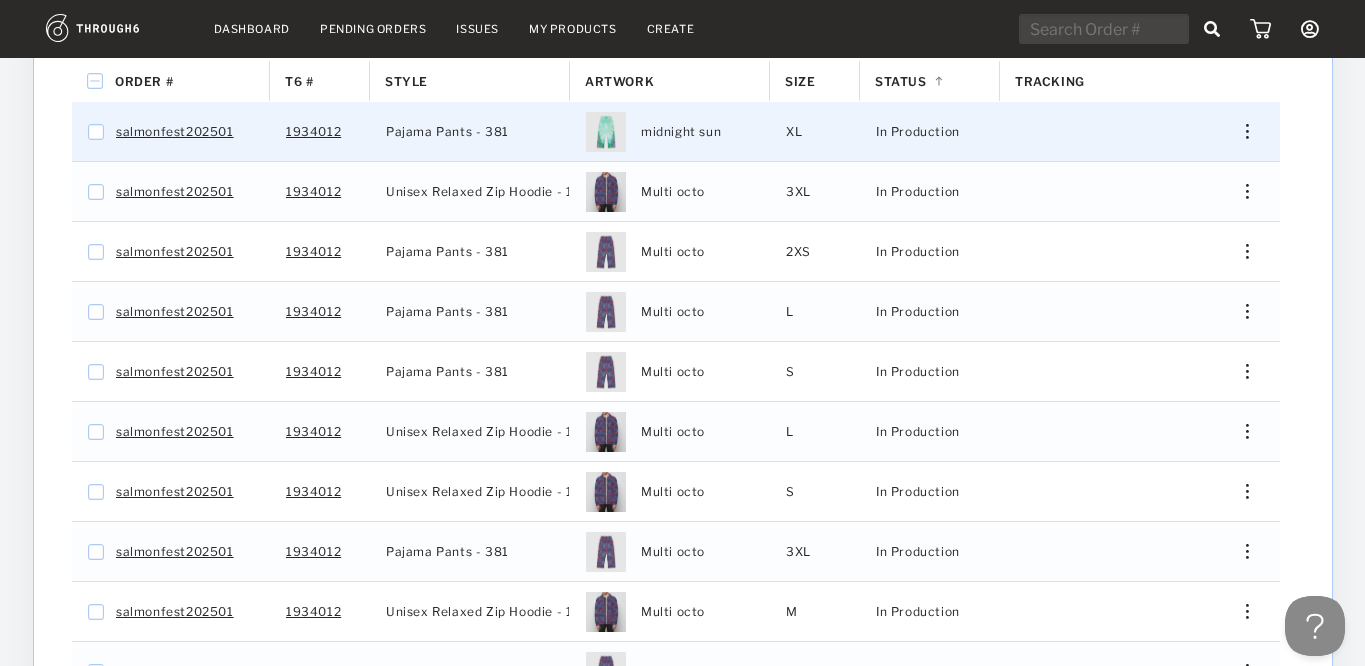 click at bounding box center (1239, 131) 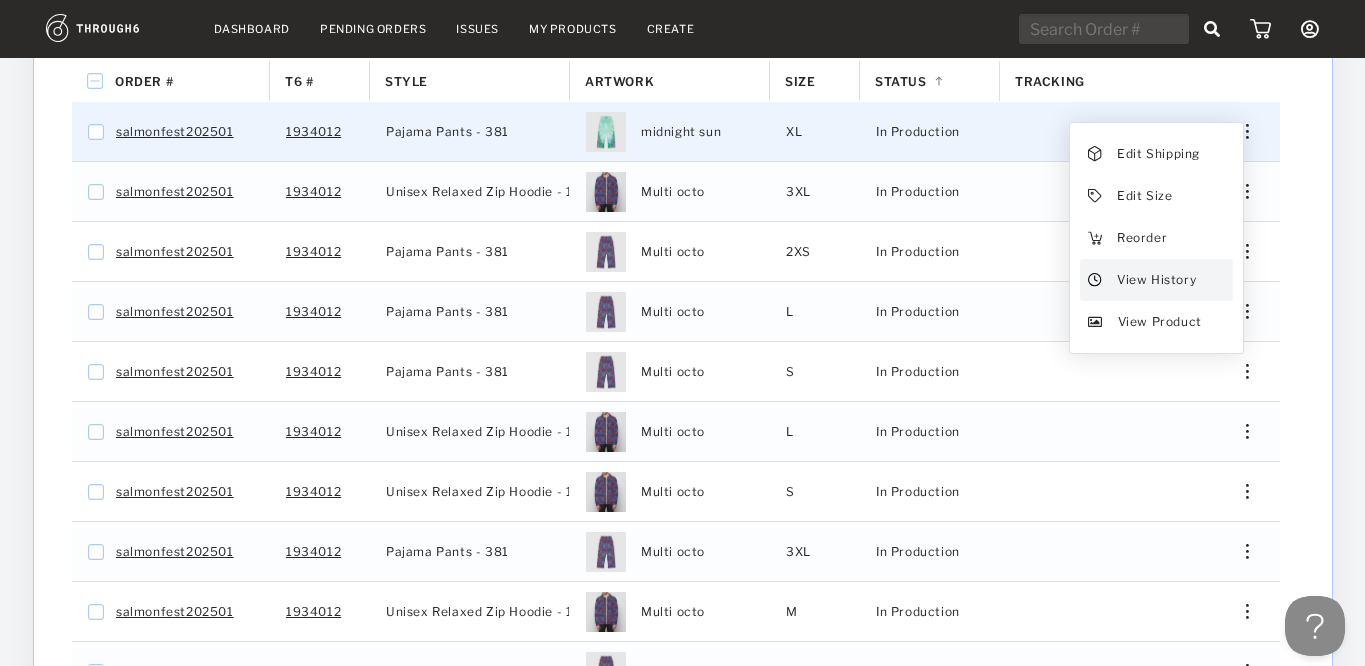 click on "View History" at bounding box center [1155, 280] 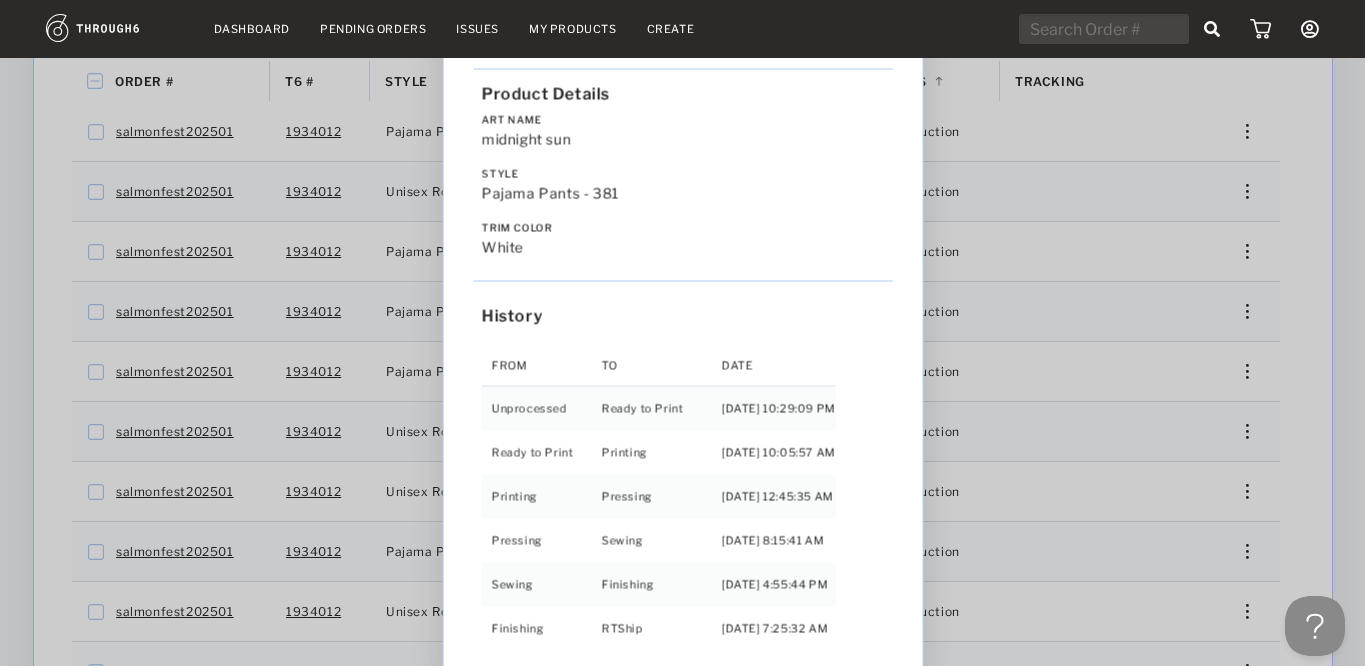 click on "Love from Alaska - No Label   06/19/25 Order  salmonfest202501 Product Details Art Name midnight sun Style Pajama Pants - 381 Trim Color white History From To Date Unprocessed Ready to Print 6/19/25 10:29:09 PM Ready to Print Printing 6/27/25 10:05:57 AM Printing Pressing 7/02/25 12:45:35 AM Pressing Sewing 7/02/25 8:15:41 AM Sewing Finishing 7/02/25 4:55:44 PM Finishing RTShip 7/04/25 7:25:32 AM" at bounding box center [682, 333] 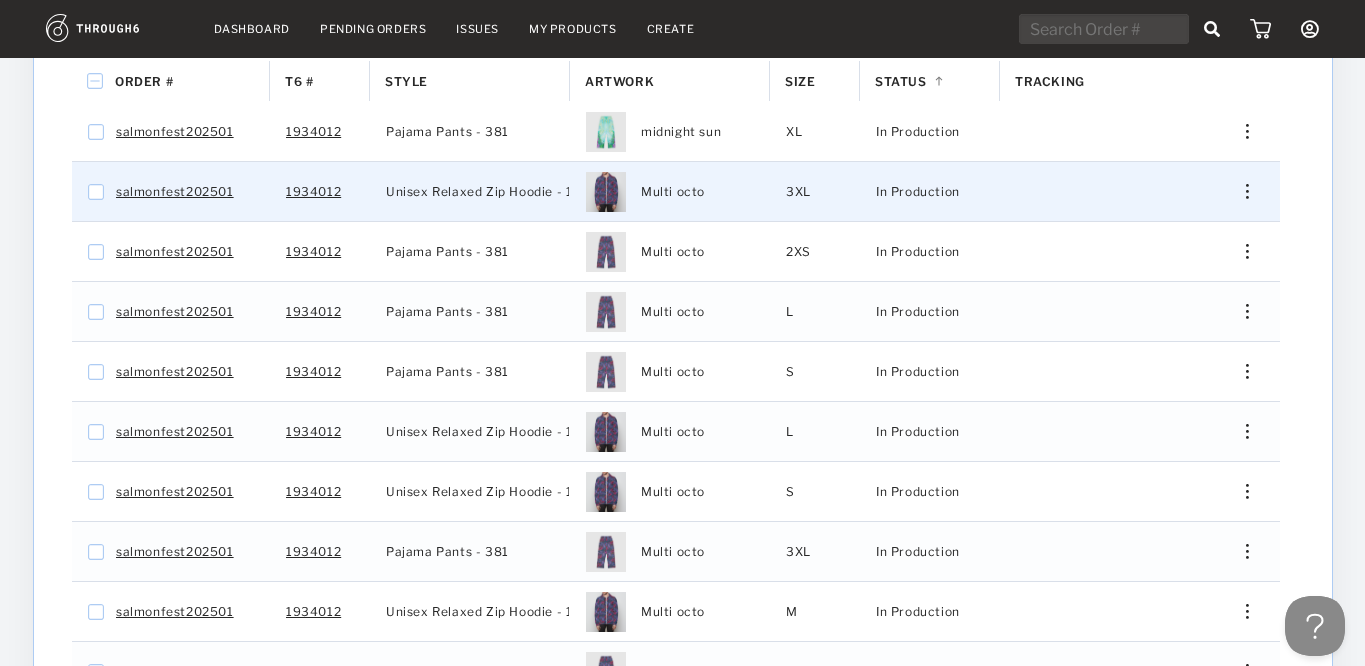 click at bounding box center [1239, 191] 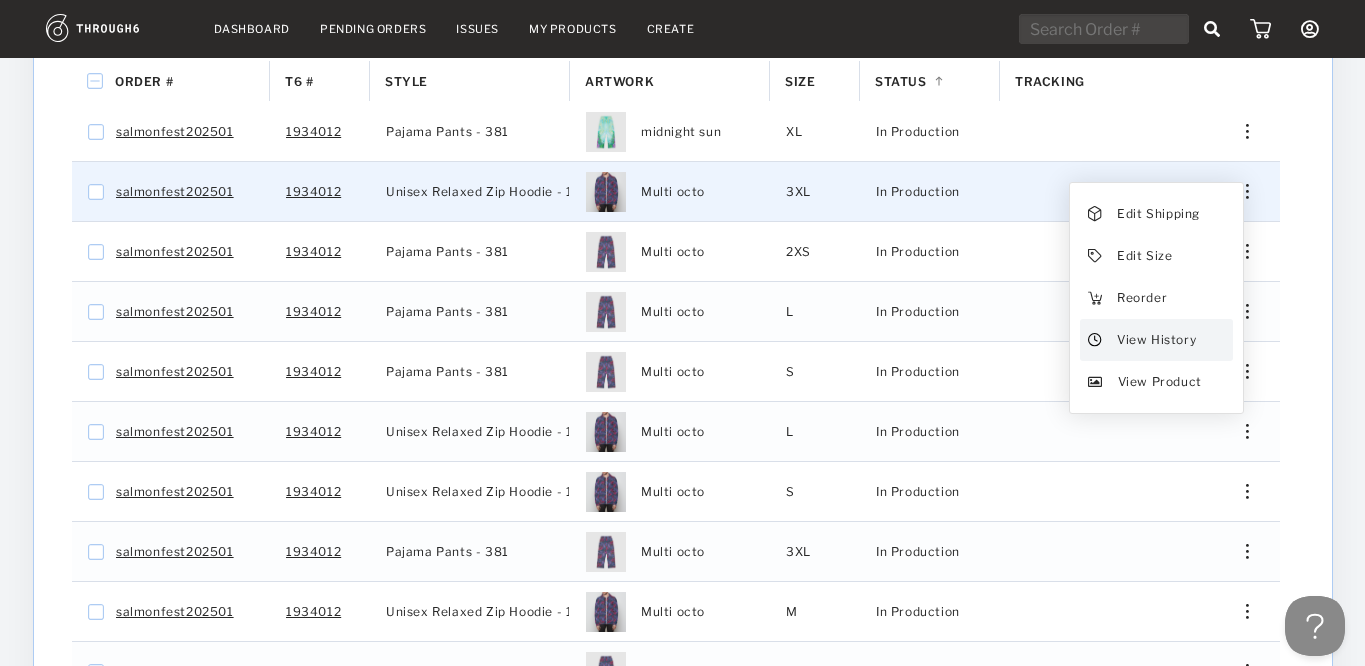 click on "View History" at bounding box center (1155, 340) 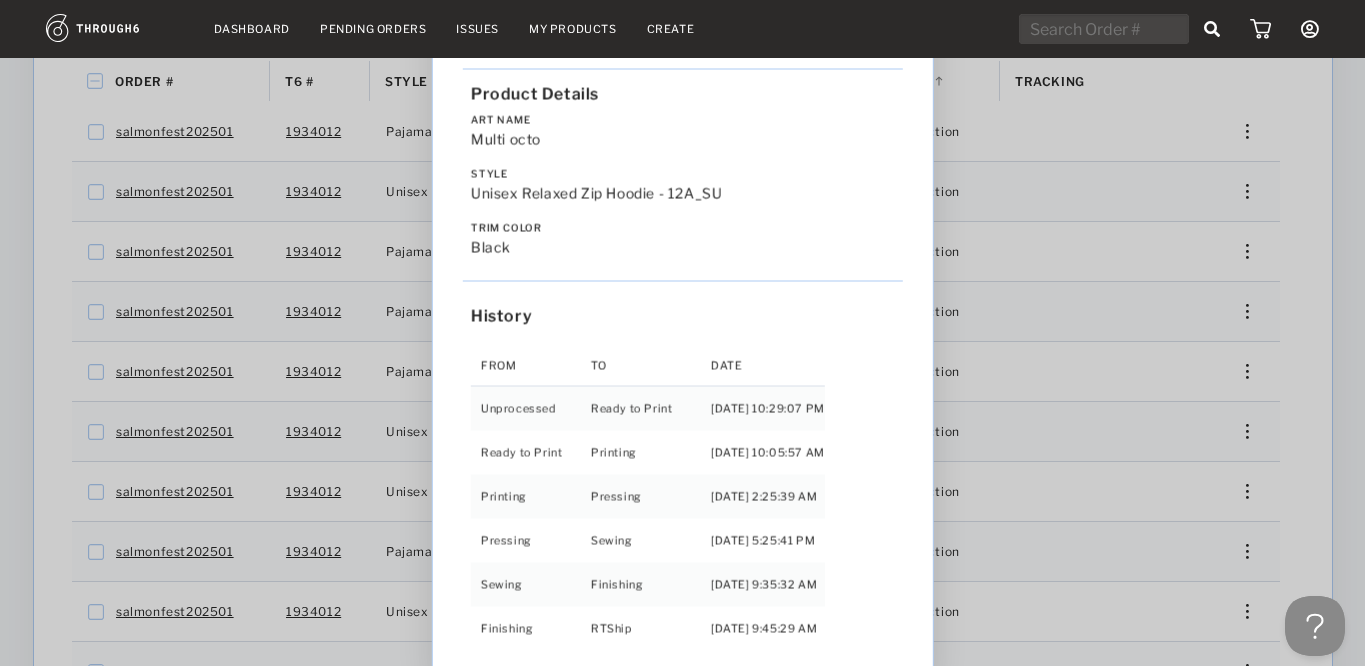 click on "Love from Alaska - No Label   06/19/25 Order  salmonfest202501 Product Details Art Name Multi octo Style Unisex Relaxed Zip Hoodie - 12A_SU Trim Color black History From To Date Unprocessed Ready to Print 6/19/25 10:29:07 PM Ready to Print Printing 6/27/25 10:05:57 AM Printing Pressing 7/01/25 2:25:39 AM Pressing Sewing 7/01/25 5:25:41 PM Sewing Finishing 7/03/25 9:35:32 AM Finishing RTShip 7/04/25 9:45:29 AM" at bounding box center (682, 333) 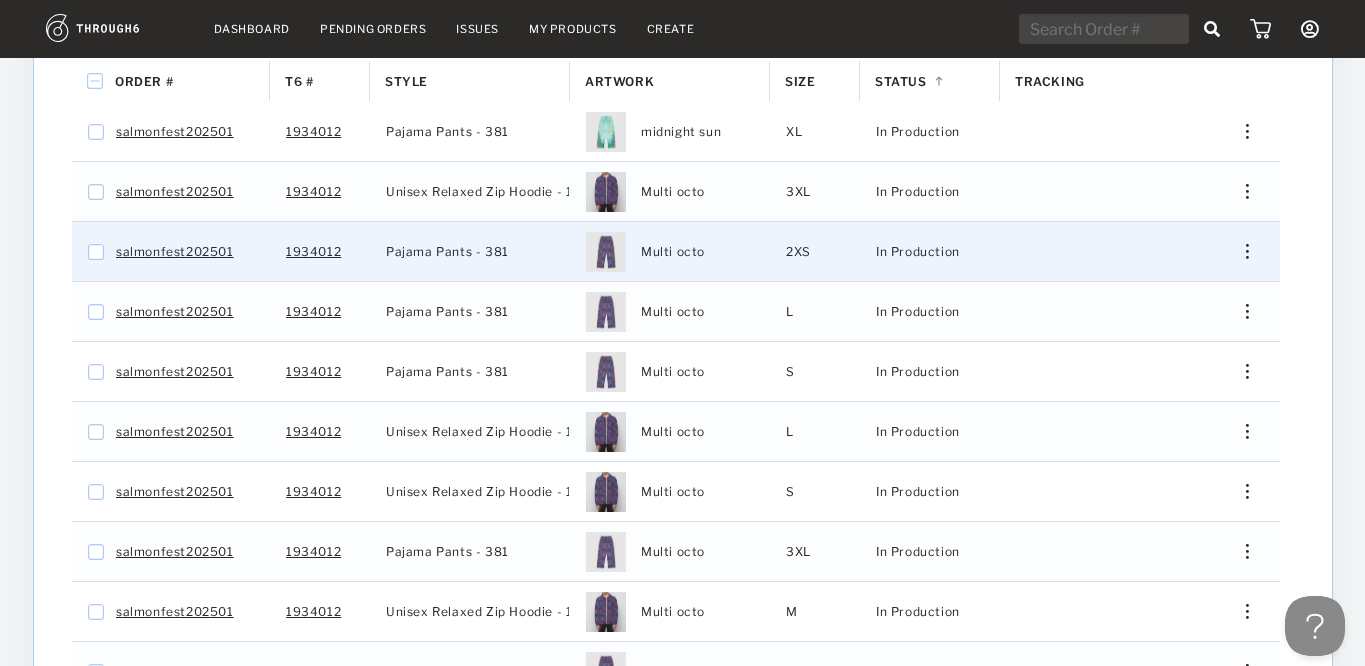 click at bounding box center (1239, 251) 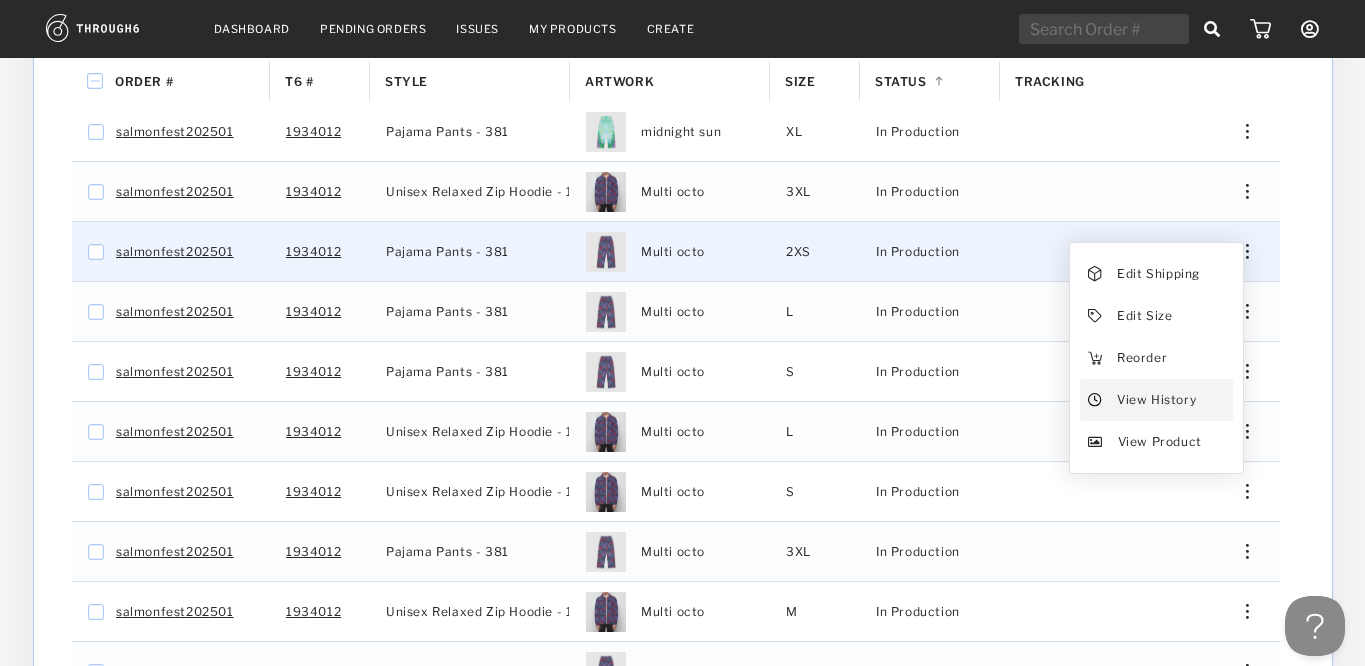 click on "View History" at bounding box center [1155, 400] 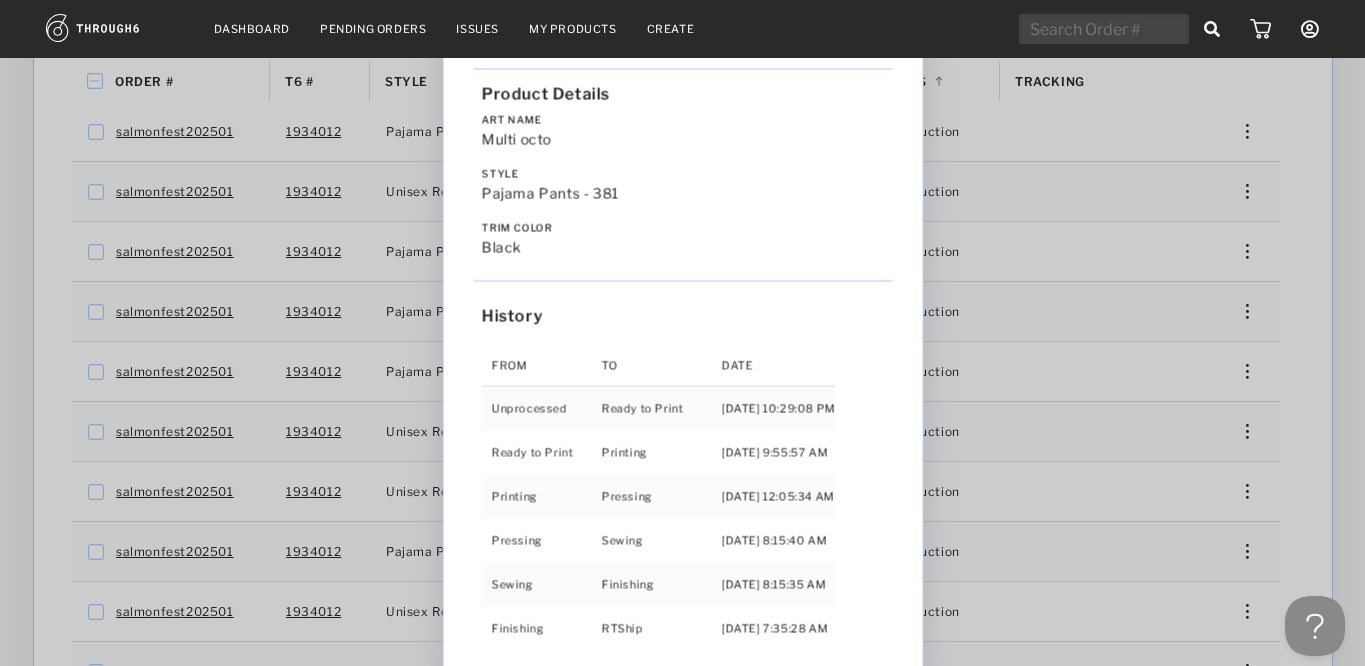 click on "Love from Alaska - No Label   06/19/25 Order  salmonfest202501 Product Details Art Name Multi octo Style Pajama Pants - 381 Trim Color black History From To Date Unprocessed Ready to Print 6/19/25 10:29:08 PM Ready to Print Printing 6/27/25 9:55:57 AM Printing Pressing 7/02/25 12:05:34 AM Pressing Sewing 7/02/25 8:15:40 AM Sewing Finishing 7/03/25 8:15:35 AM Finishing RTShip 7/04/25 7:35:28 AM" at bounding box center (682, 333) 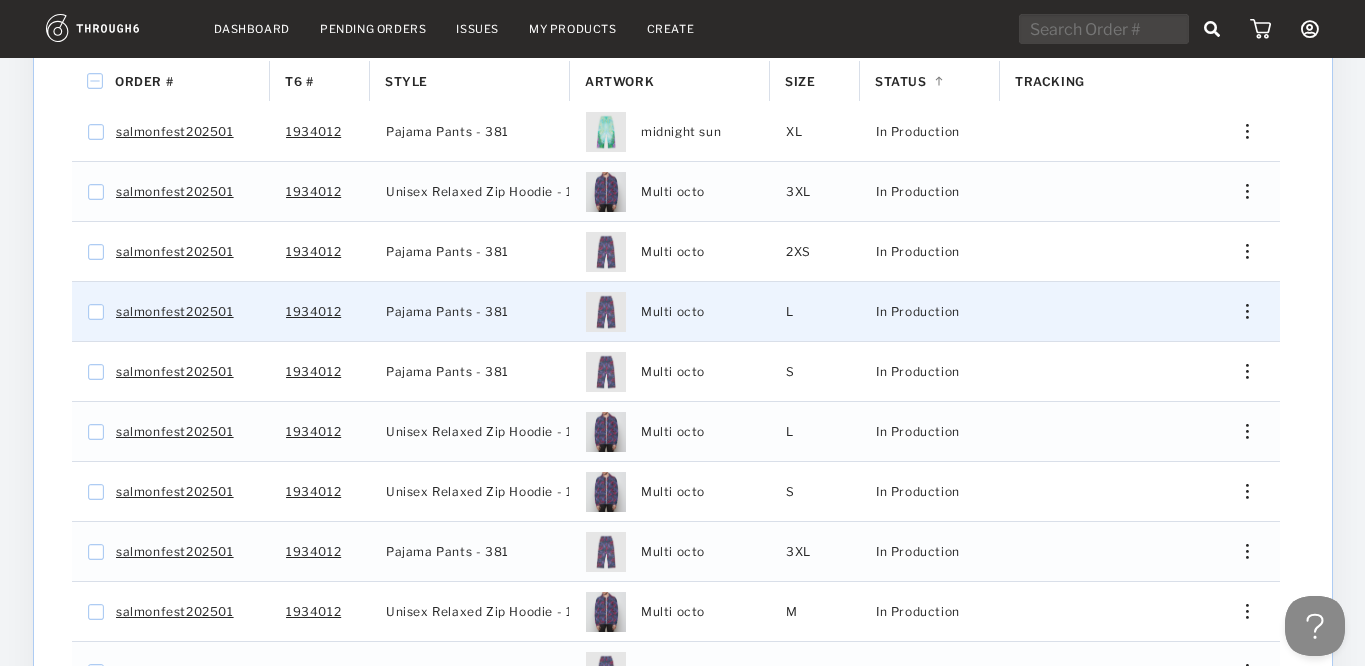 click on "Edit Shipping Edit Size Reorder View History View Product" at bounding box center (1240, 311) 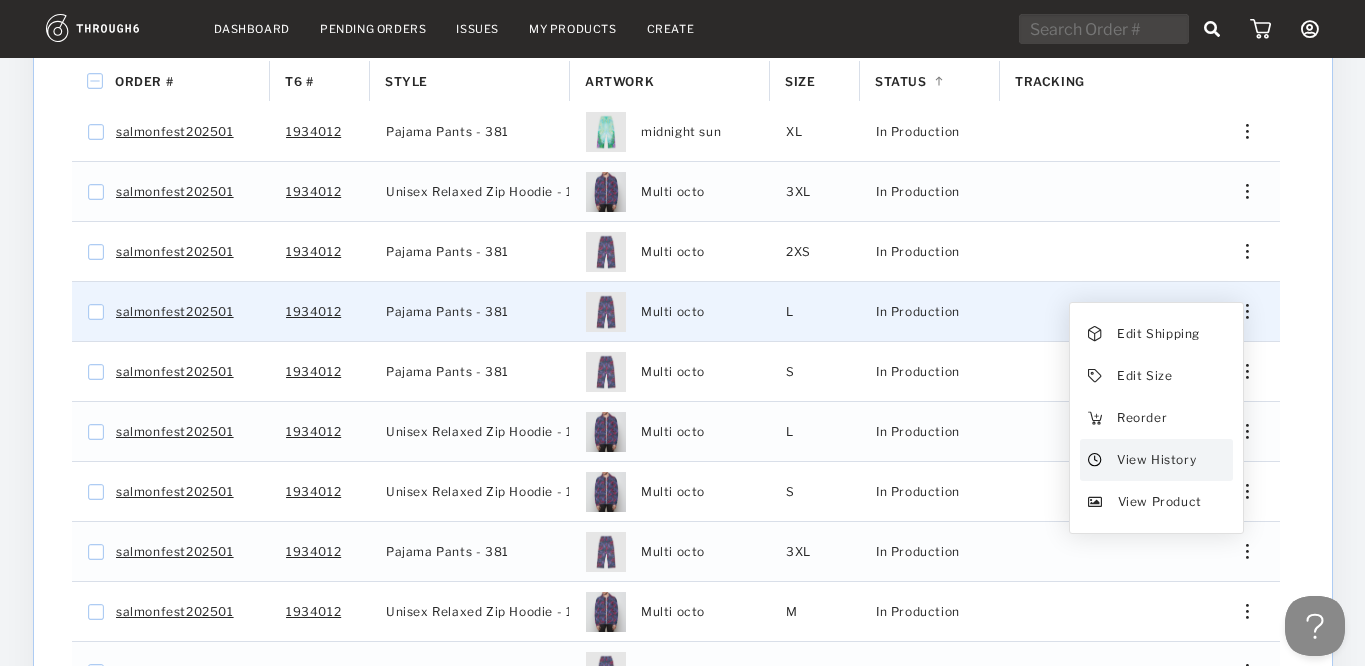 click on "View History" at bounding box center [1155, 460] 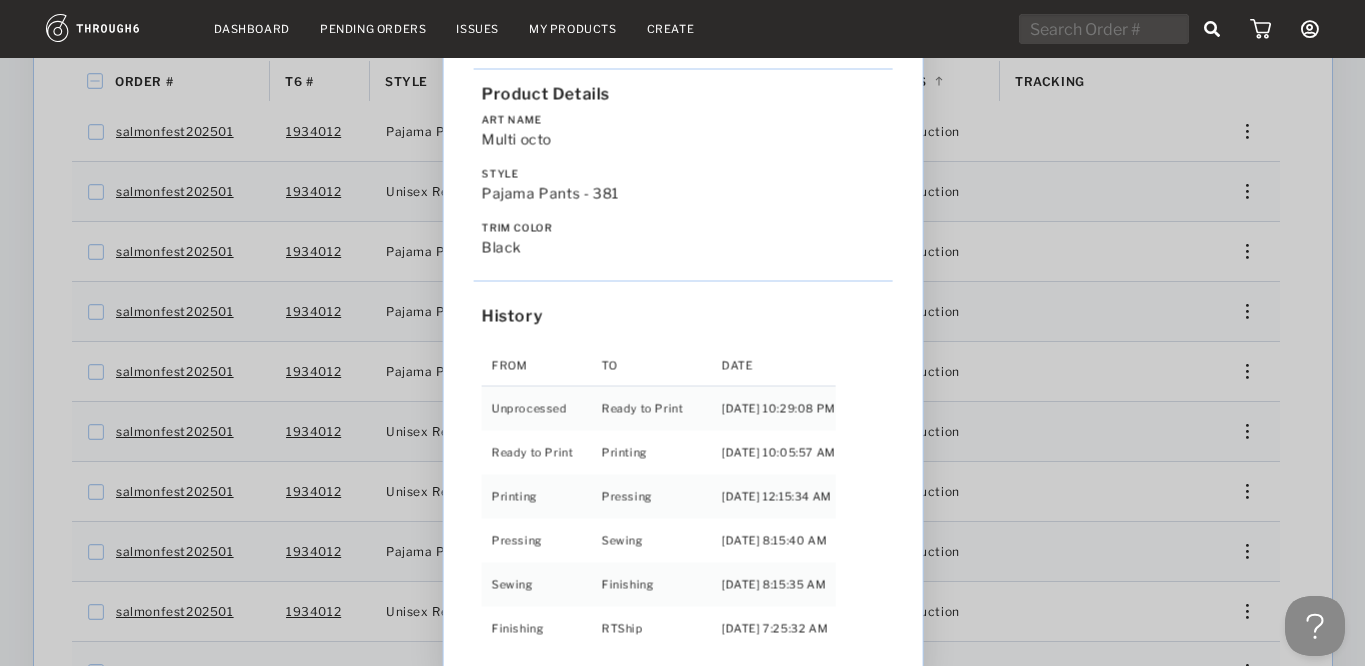 click on "Love from Alaska - No Label   06/19/25 Order  salmonfest202501 Product Details Art Name Multi octo Style Pajama Pants - 381 Trim Color black History From To Date Unprocessed Ready to Print 6/19/25 10:29:08 PM Ready to Print Printing 6/27/25 10:05:57 AM Printing Pressing 7/02/25 12:15:34 AM Pressing Sewing 7/02/25 8:15:40 AM Sewing Finishing 7/03/25 8:15:35 AM Finishing RTShip 7/04/25 7:25:32 AM" at bounding box center [682, 333] 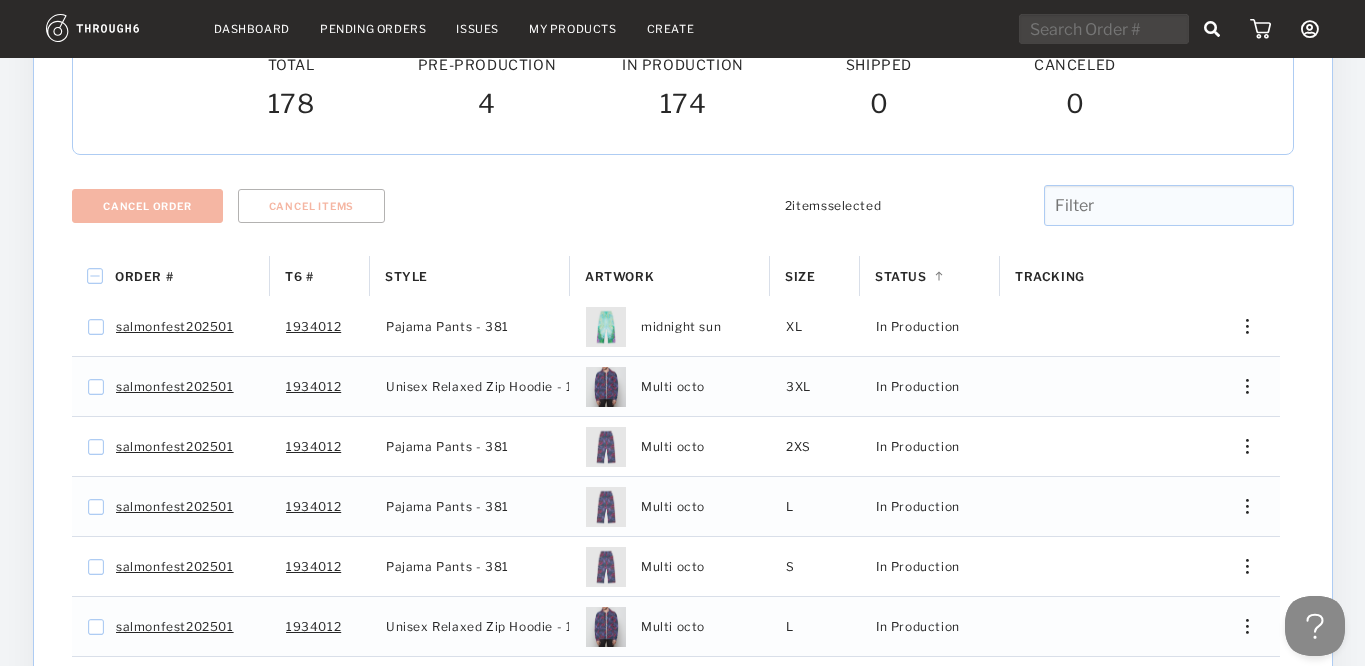 scroll, scrollTop: 0, scrollLeft: 0, axis: both 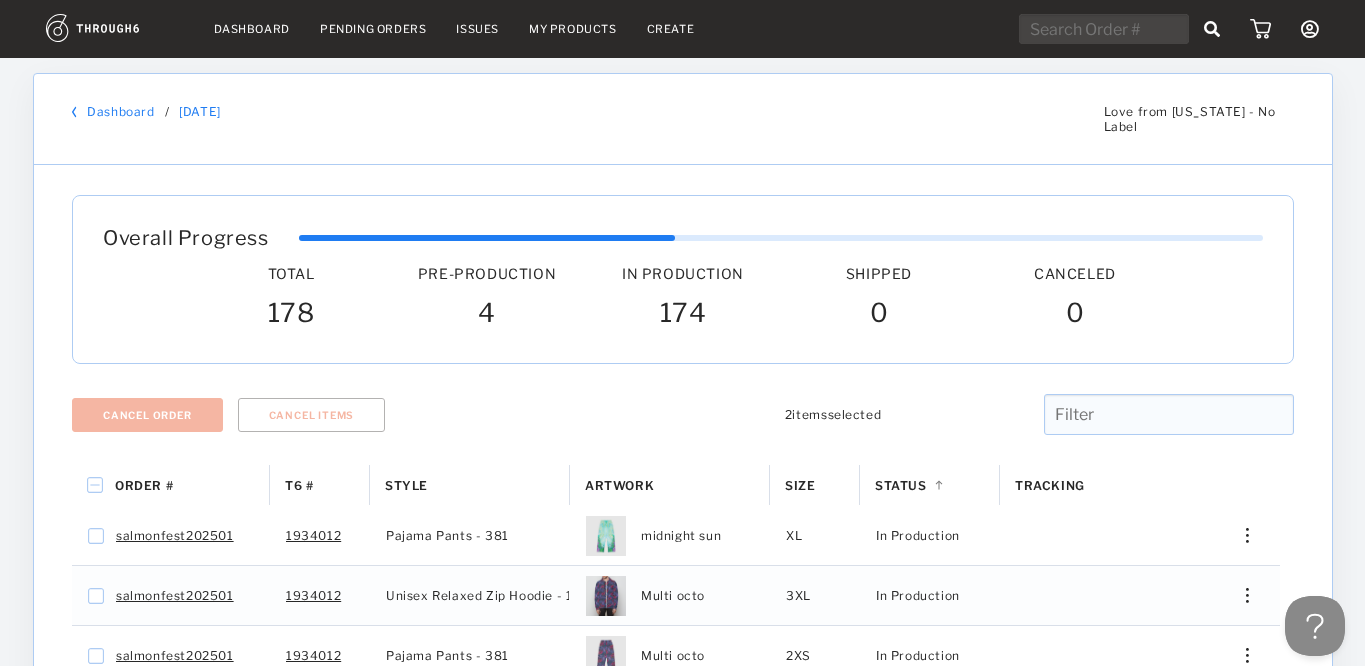 click on "Status
1" at bounding box center (930, 485) 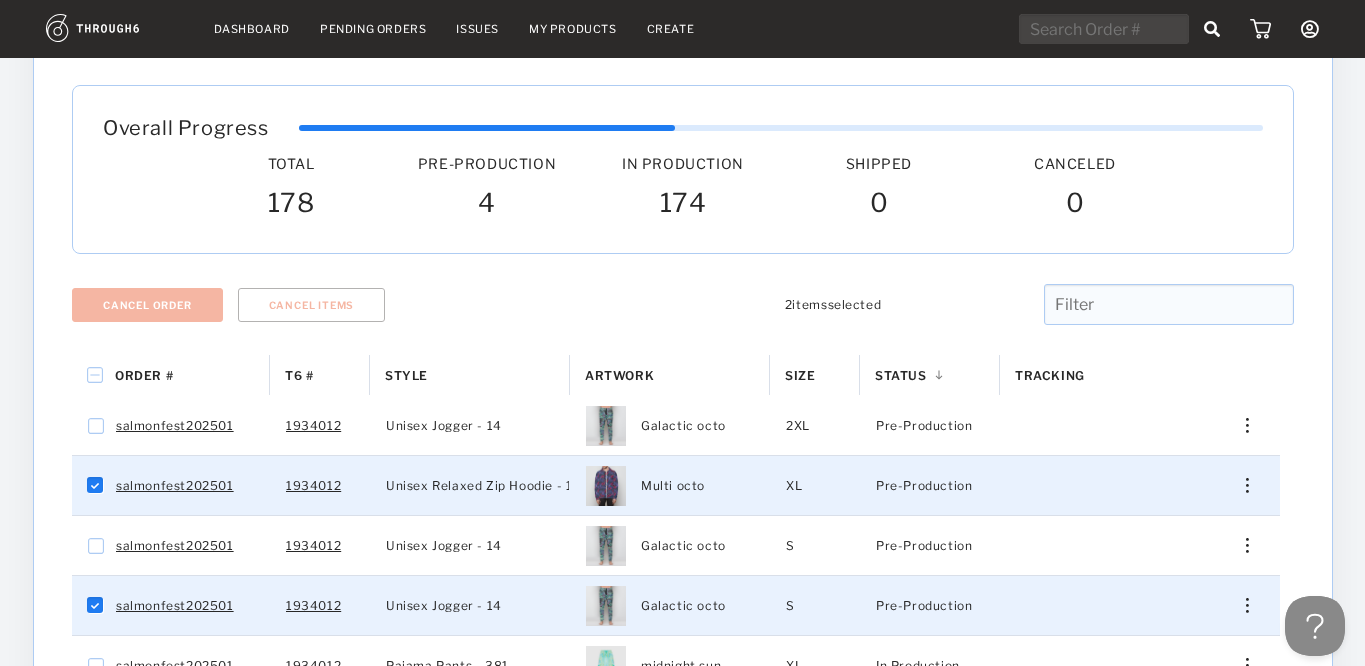 scroll, scrollTop: 141, scrollLeft: 0, axis: vertical 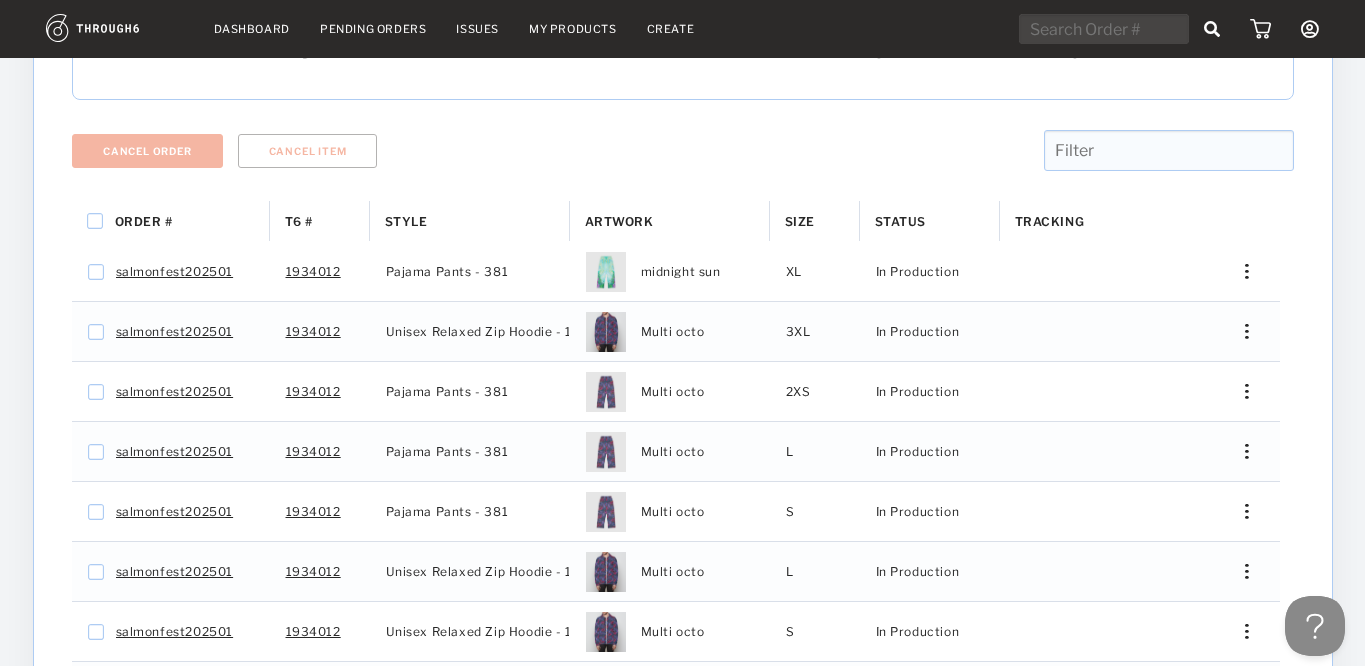 click on "Status" at bounding box center (901, 221) 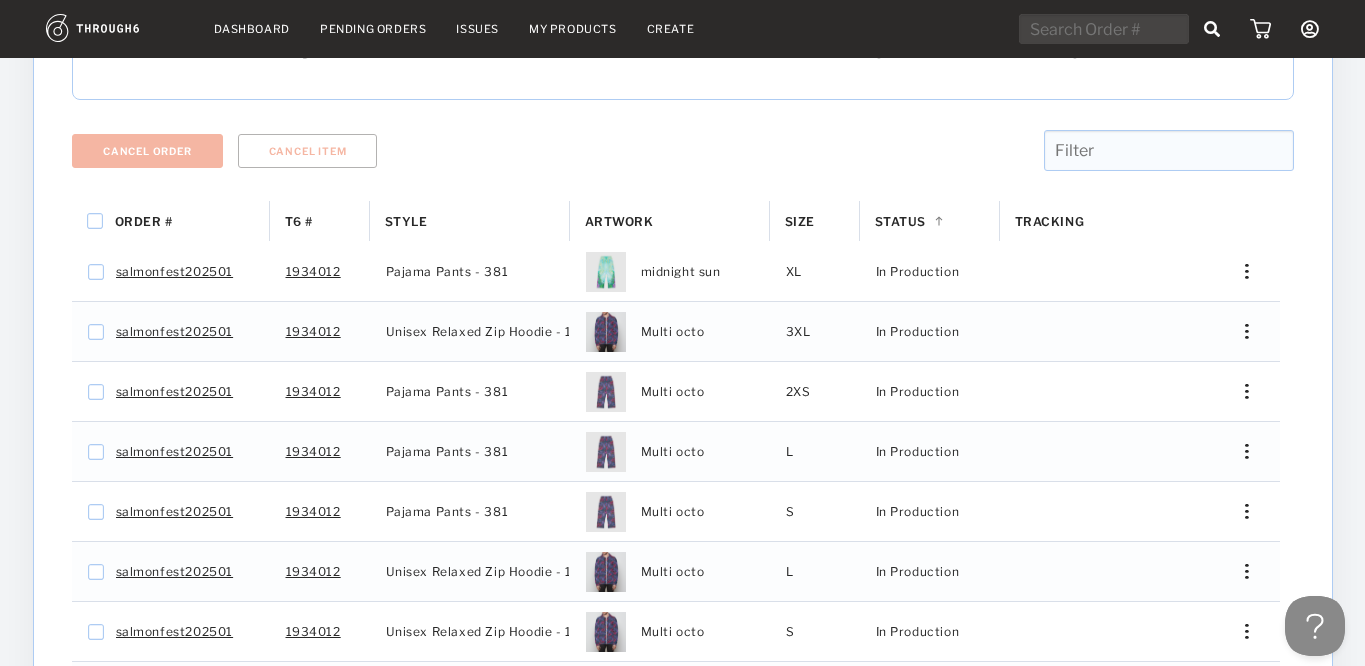 click on "Status" at bounding box center [901, 221] 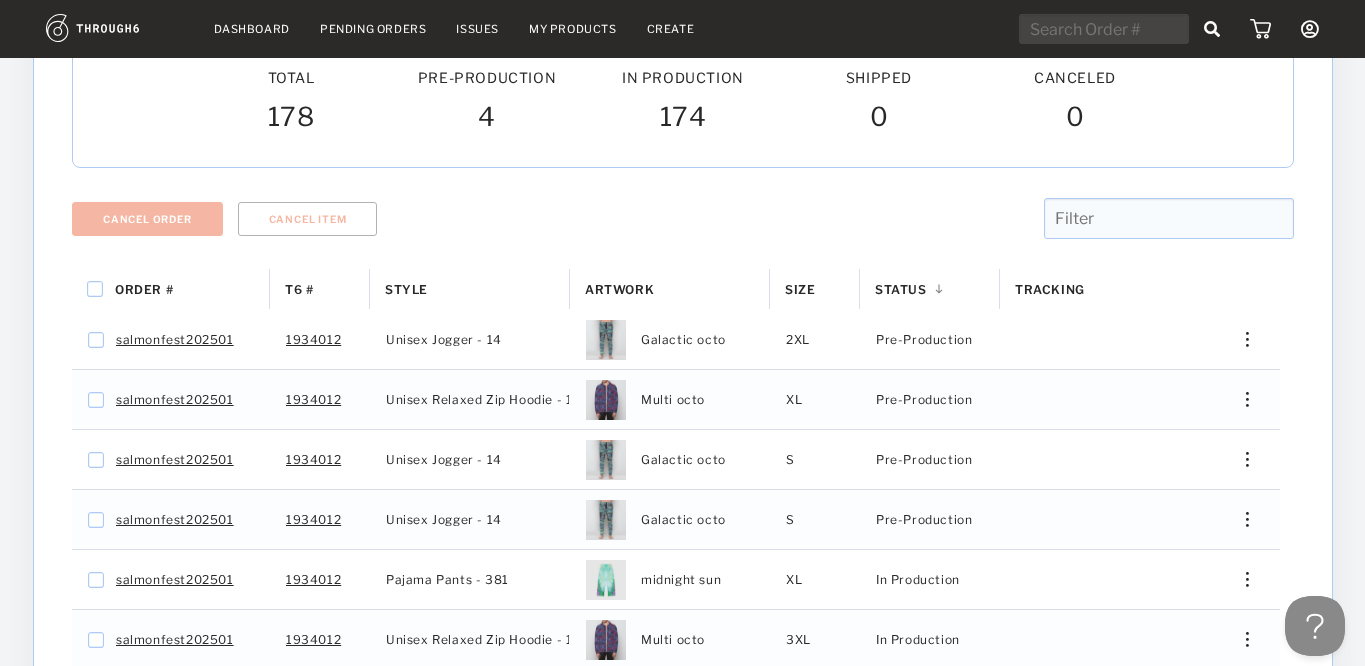 scroll, scrollTop: 0, scrollLeft: 0, axis: both 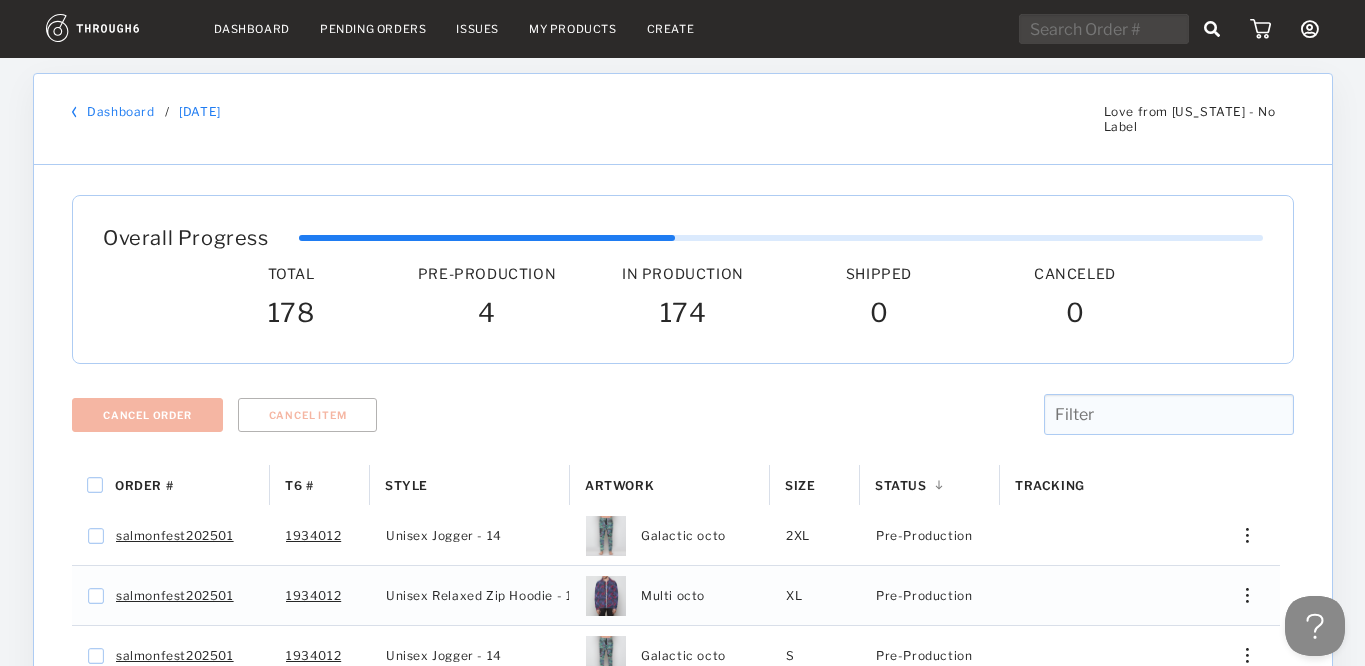 click on "Dashboard" at bounding box center (252, 29) 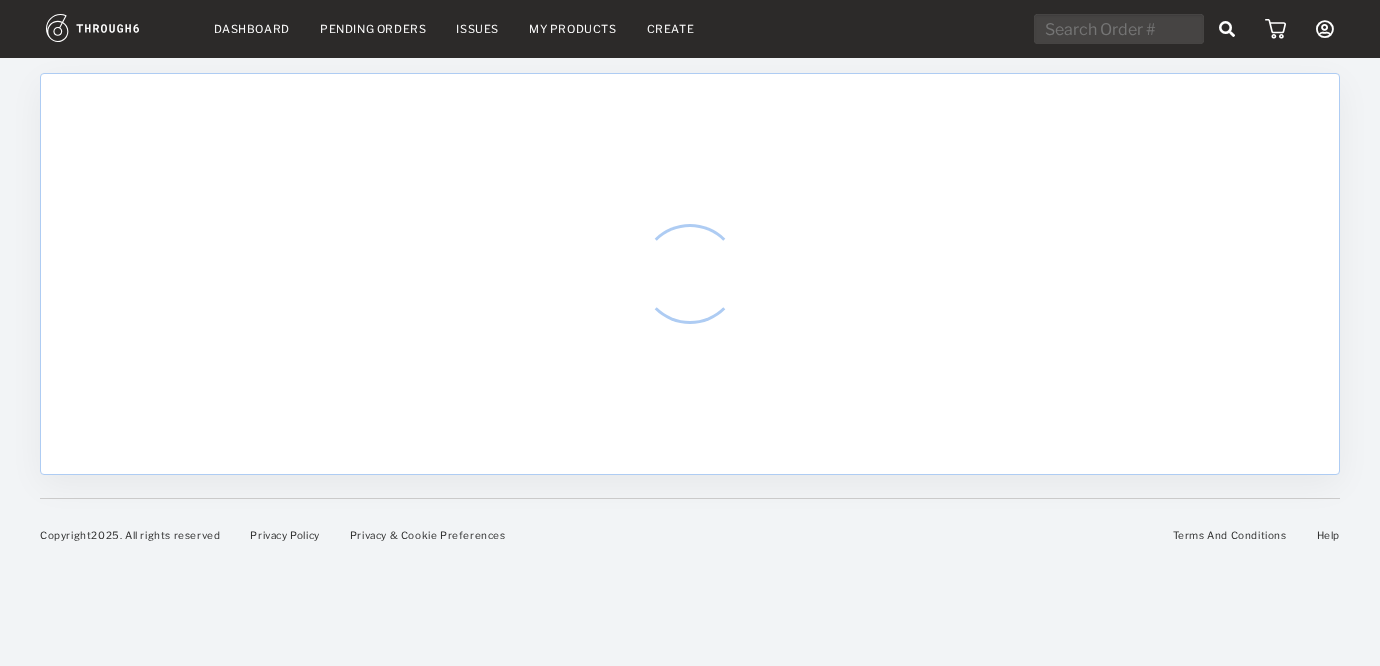 scroll, scrollTop: 0, scrollLeft: 0, axis: both 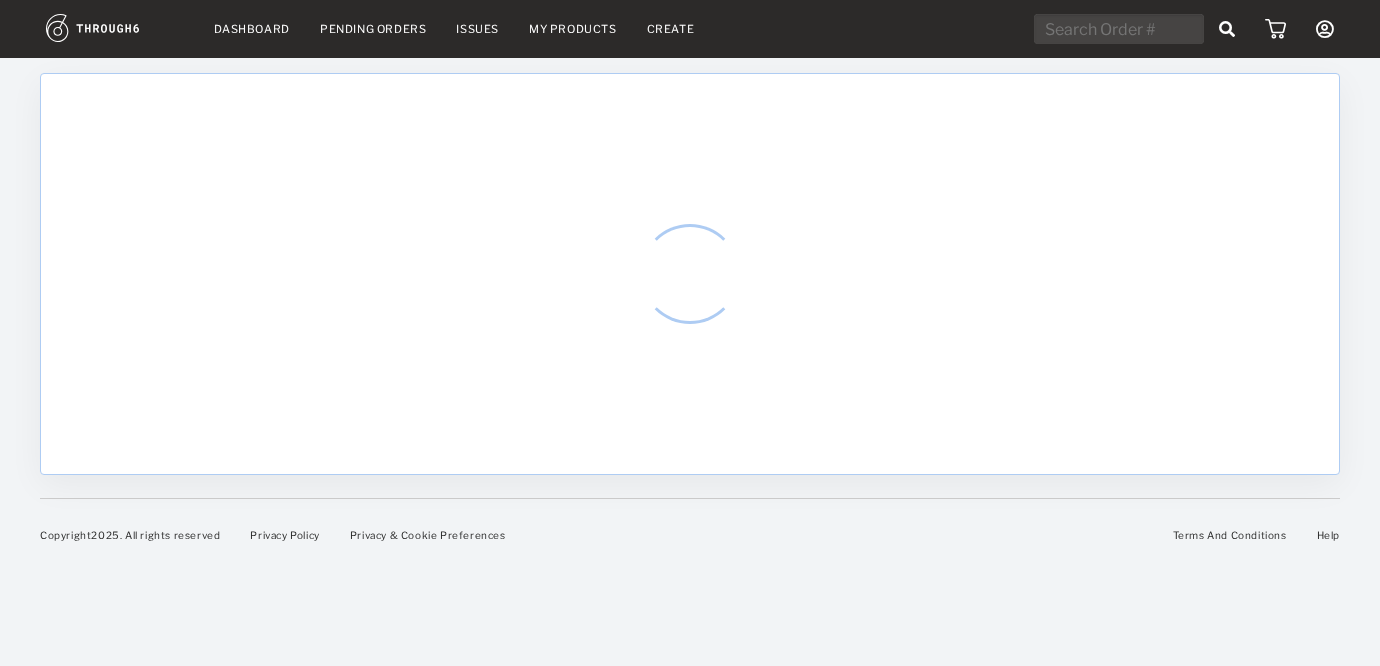 select on "6" 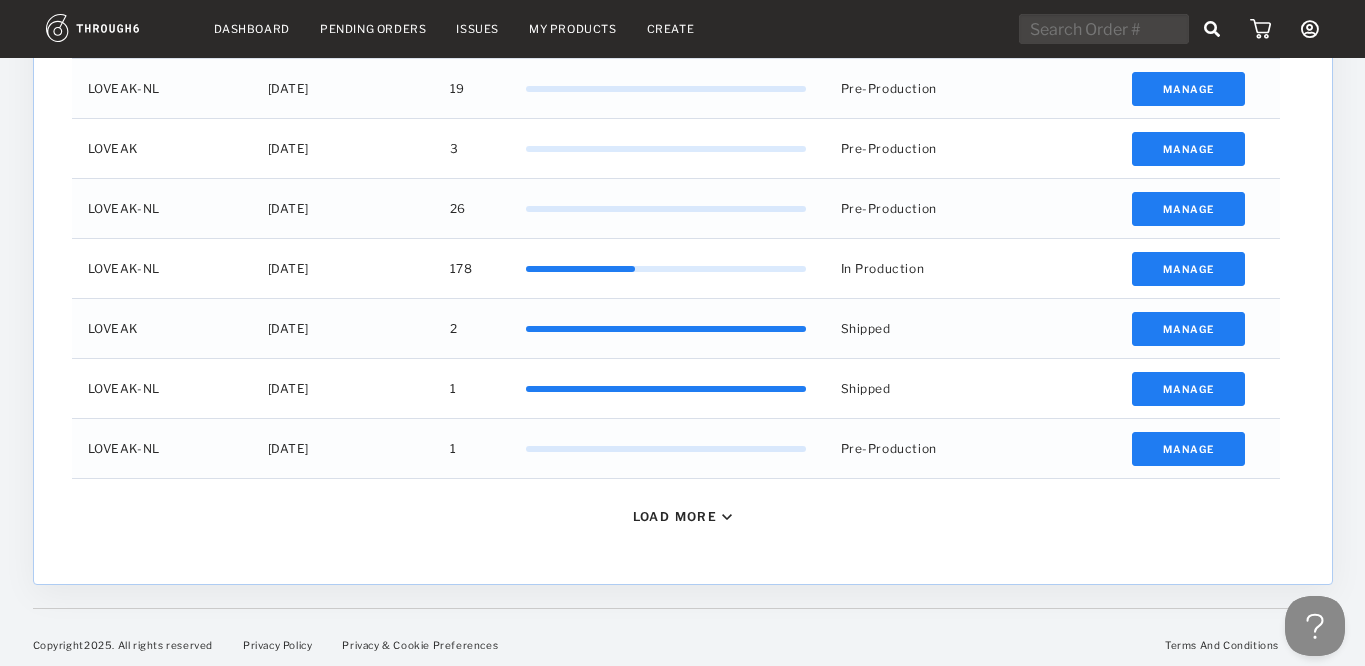 scroll, scrollTop: 920, scrollLeft: 0, axis: vertical 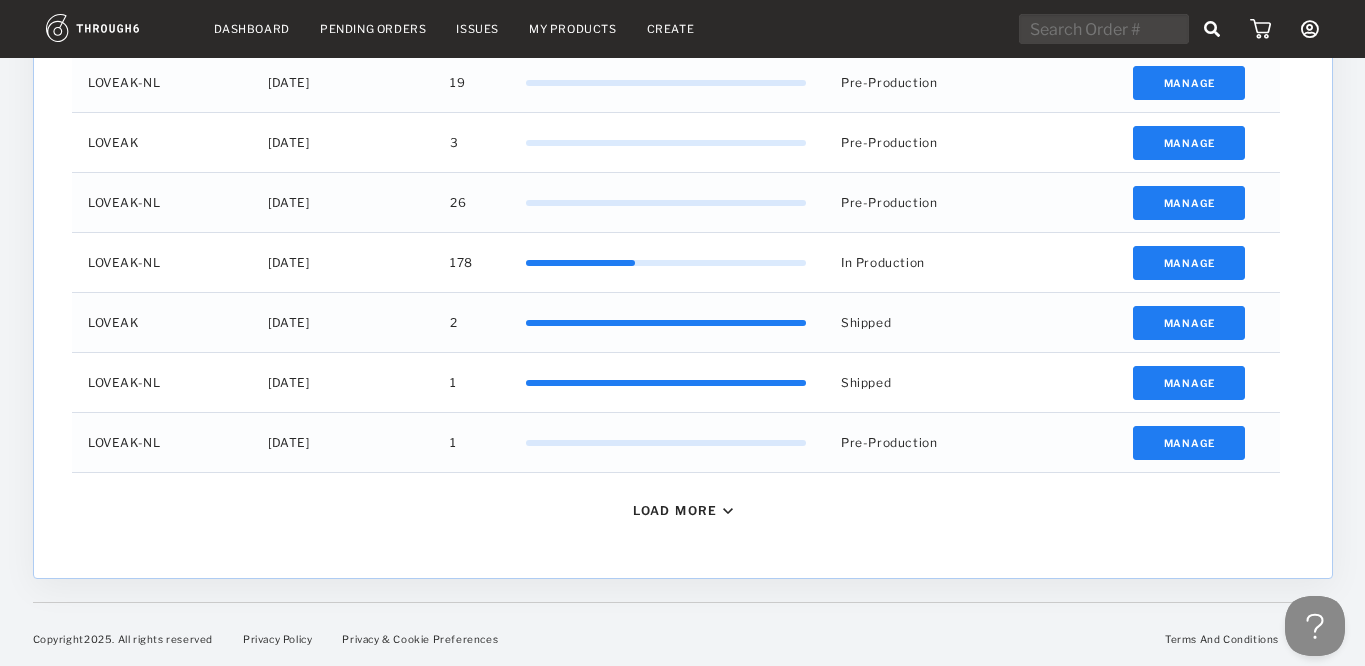 click on "Dashboard" at bounding box center [252, 29] 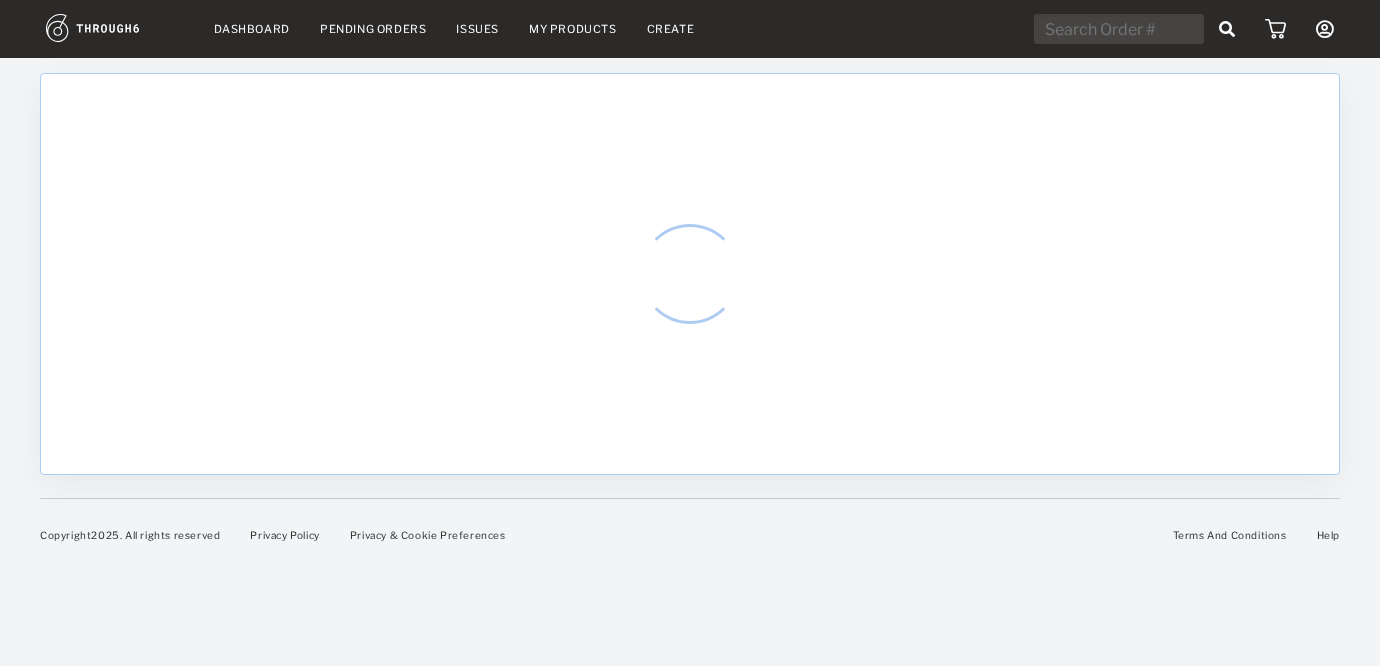 scroll, scrollTop: 0, scrollLeft: 0, axis: both 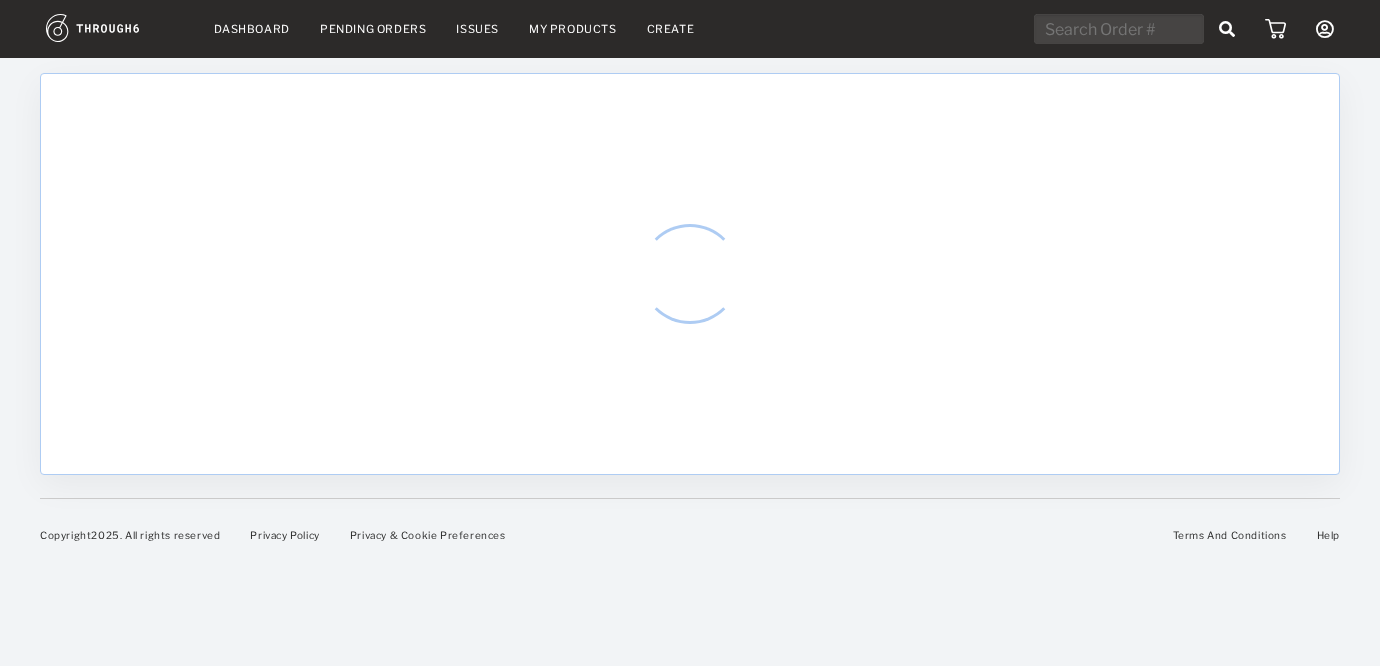 select on "6" 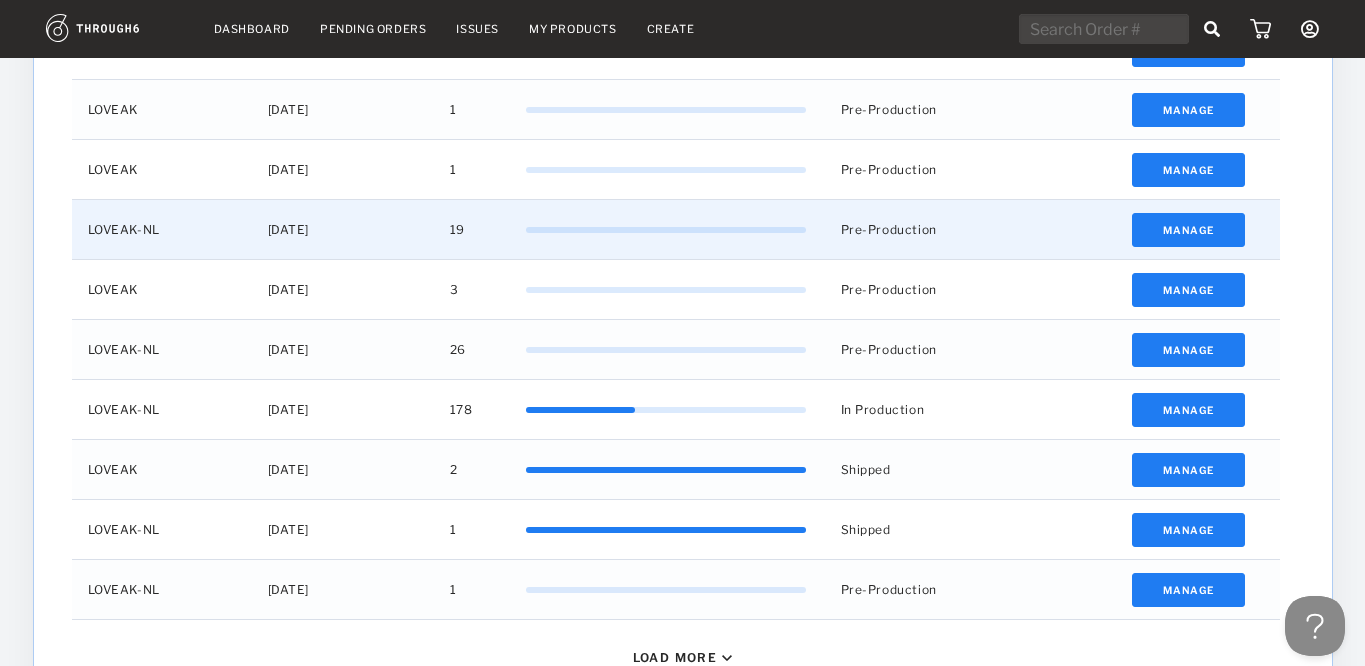 scroll, scrollTop: 746, scrollLeft: 0, axis: vertical 